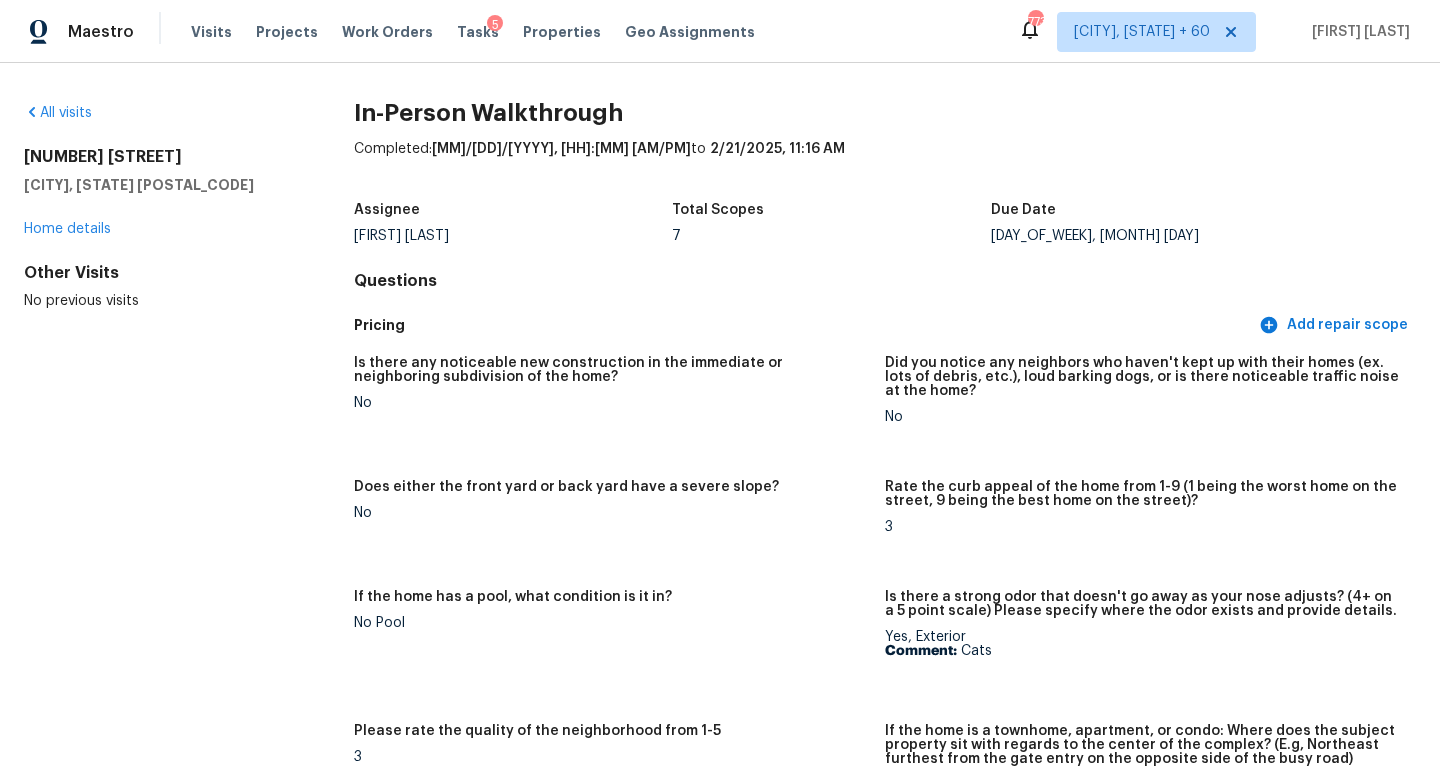 scroll, scrollTop: 0, scrollLeft: 0, axis: both 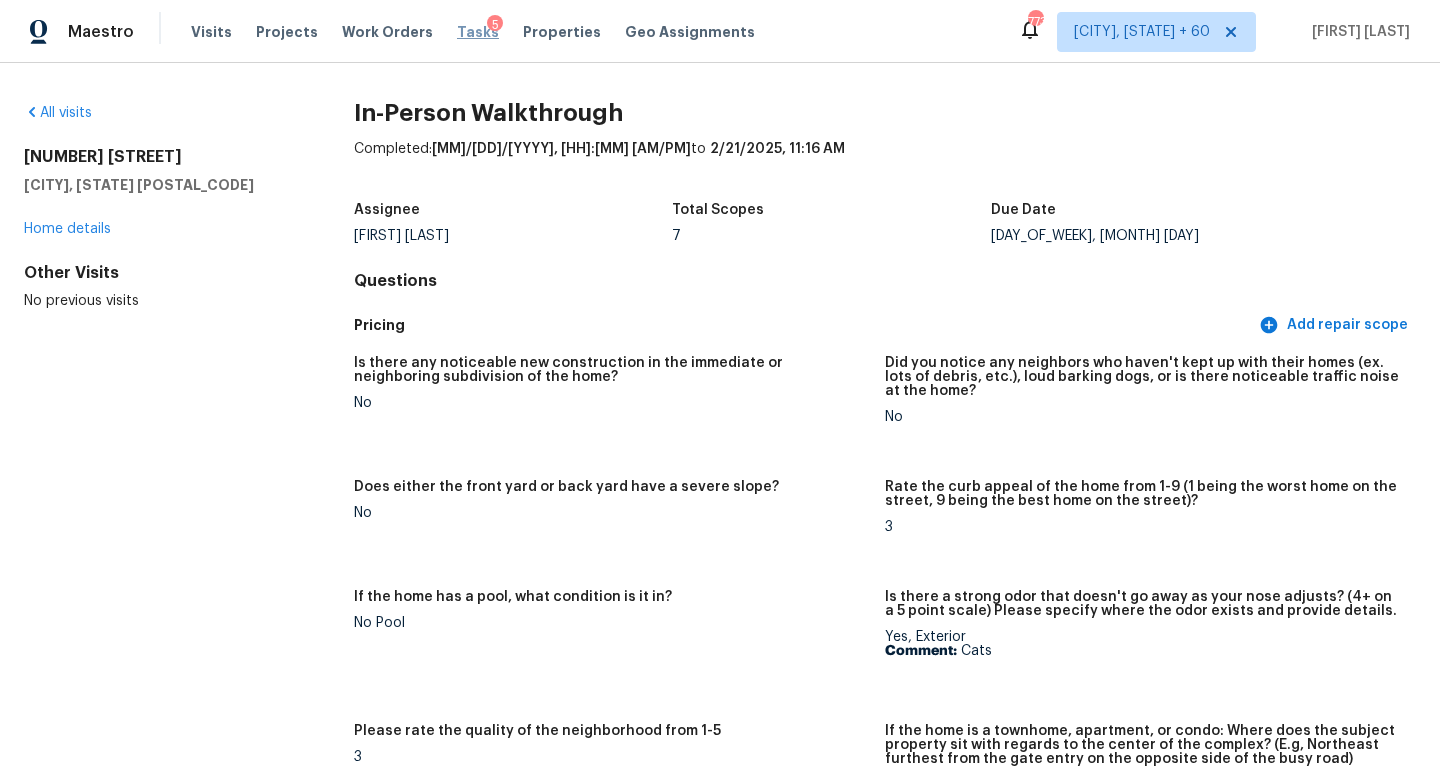click on "Tasks" at bounding box center (478, 32) 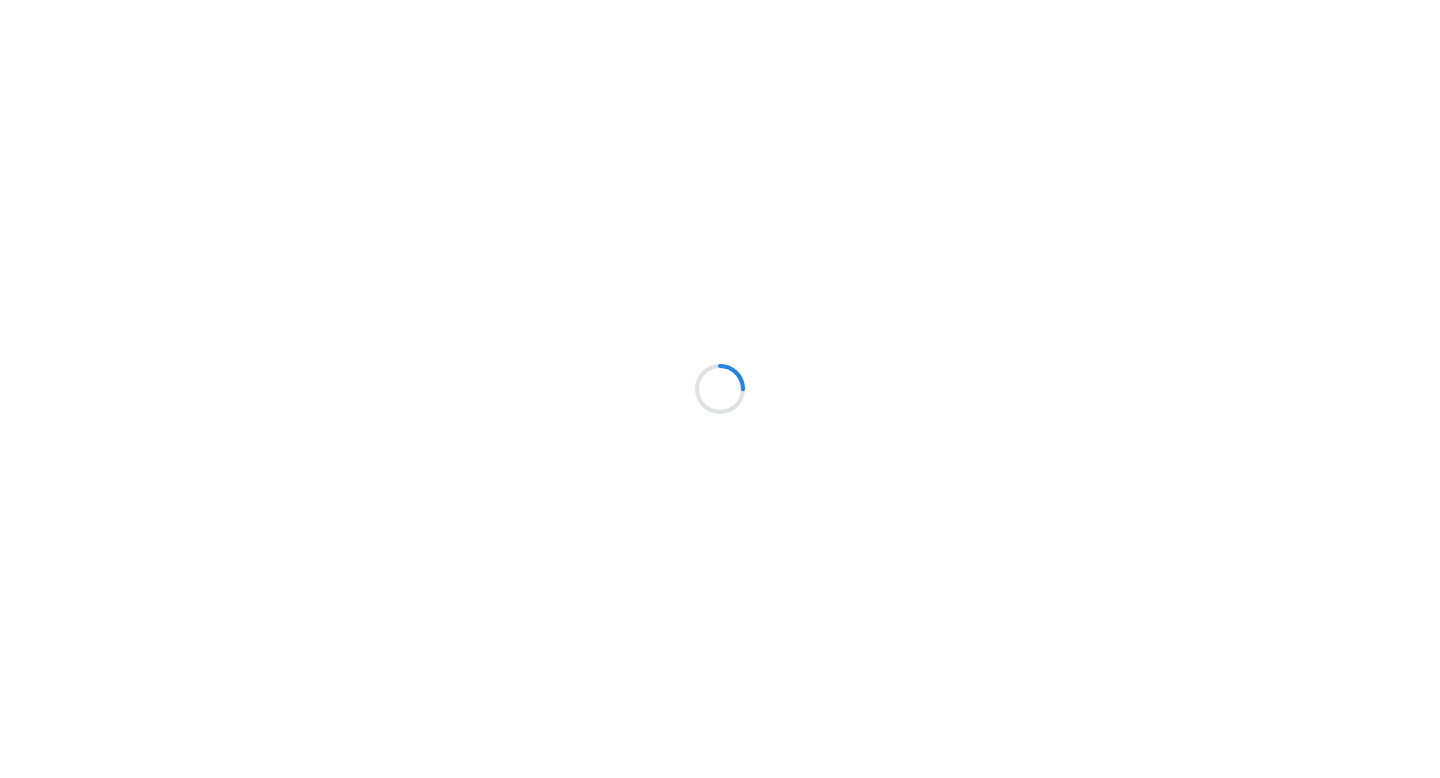 scroll, scrollTop: 0, scrollLeft: 0, axis: both 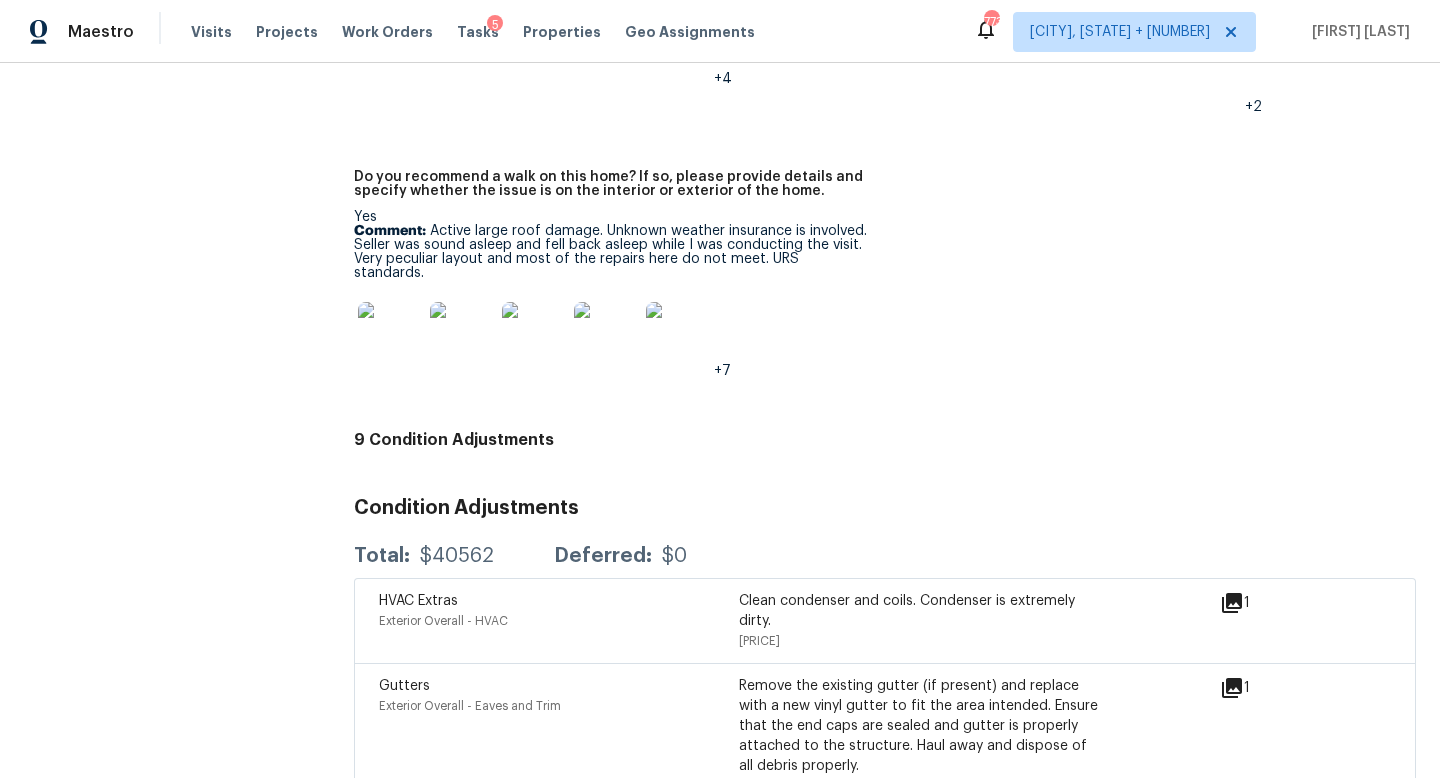 click at bounding box center [390, 334] 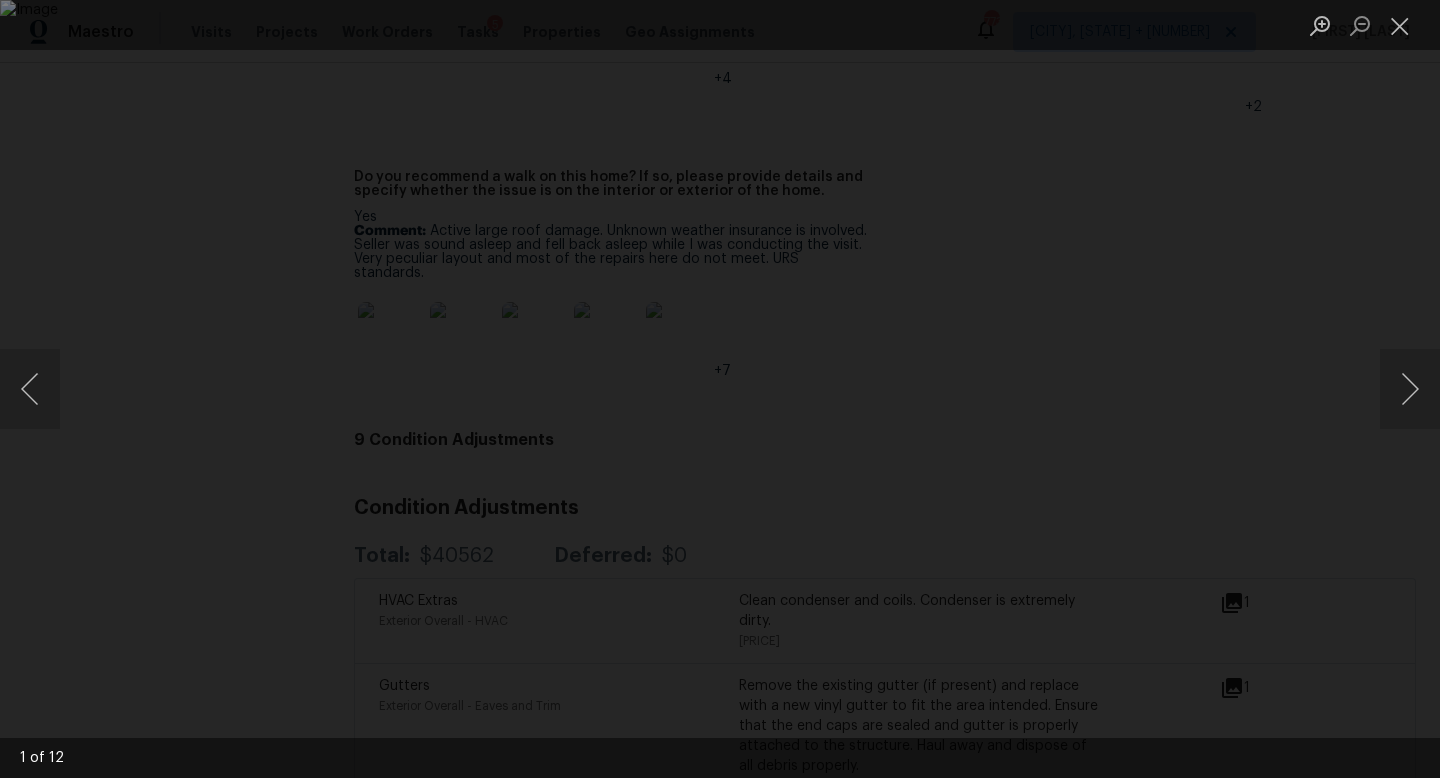 click at bounding box center (720, 389) 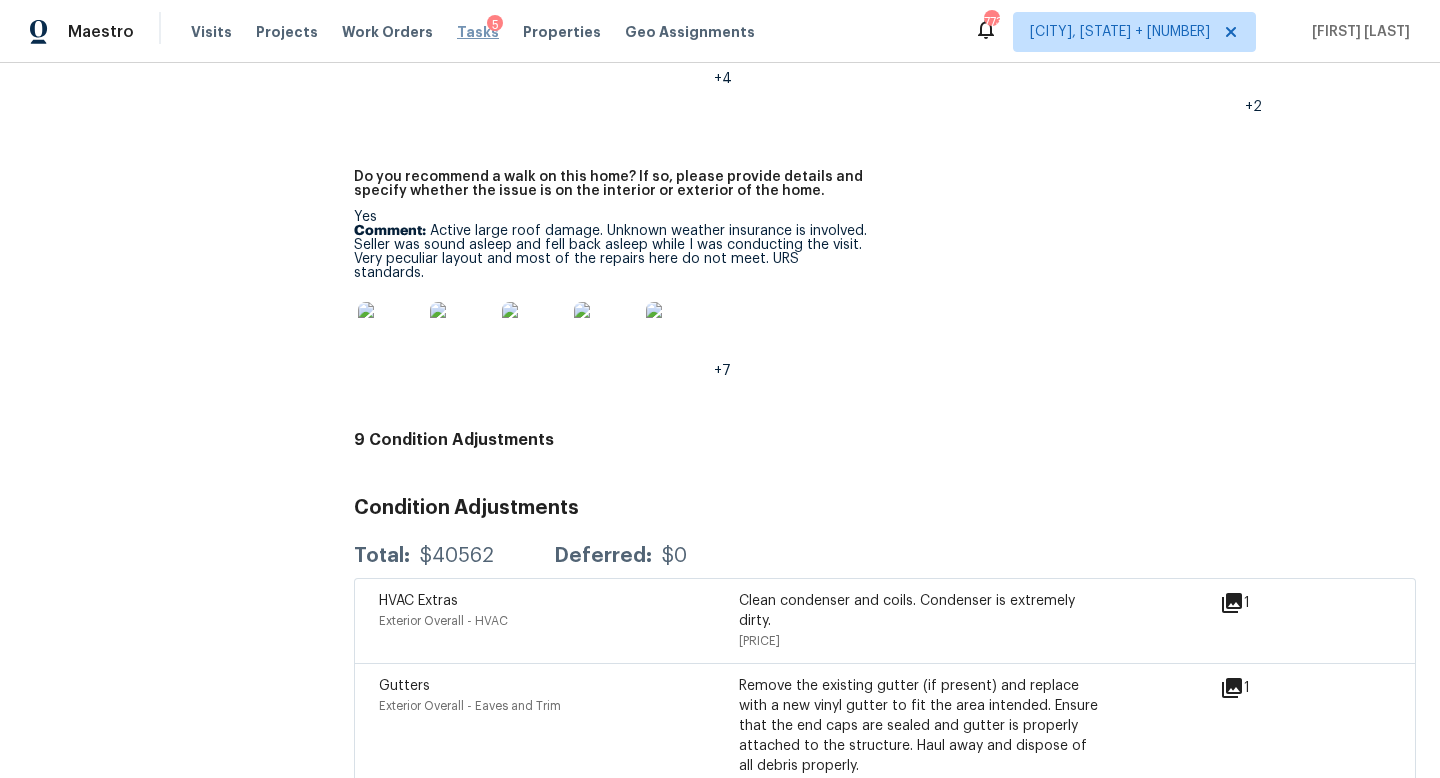 click on "Tasks" at bounding box center [478, 32] 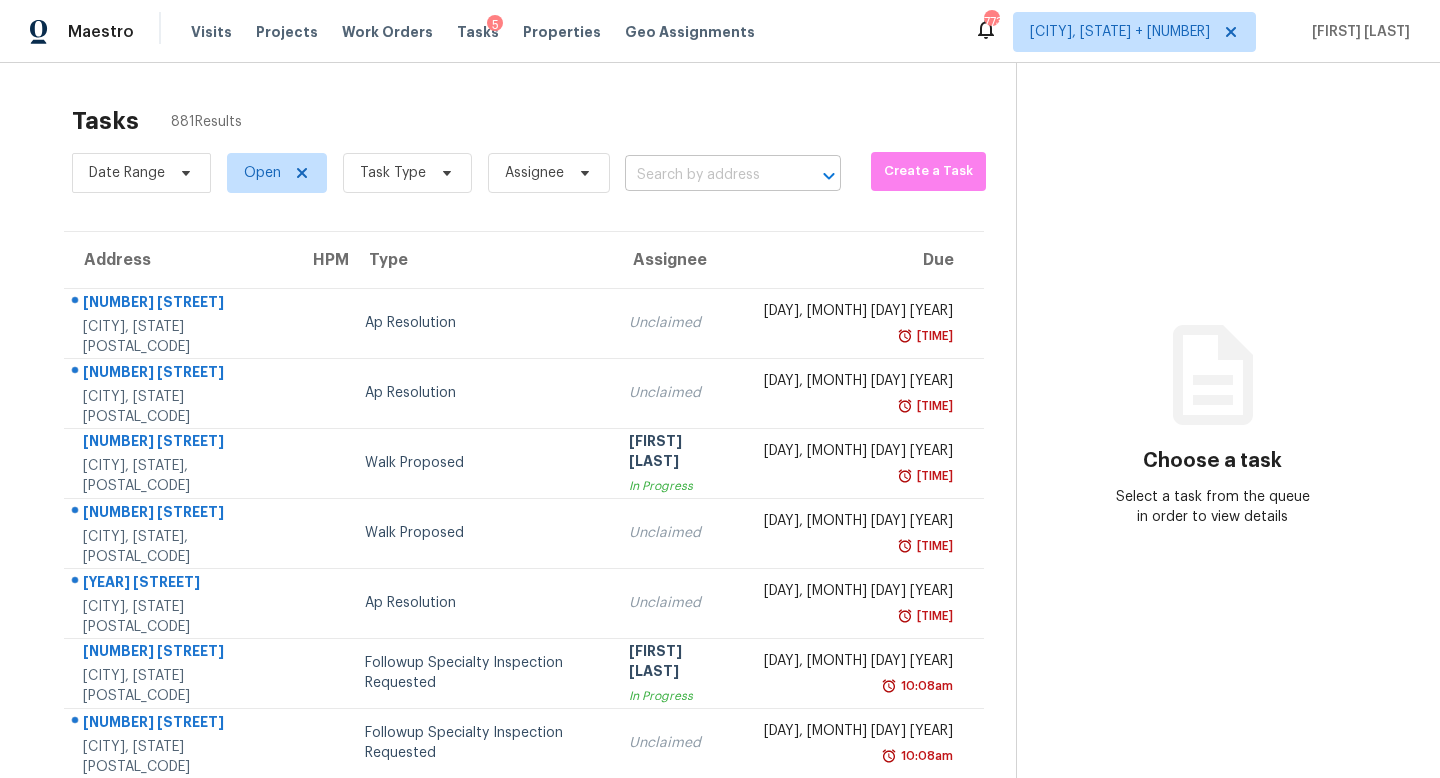 click at bounding box center [705, 175] 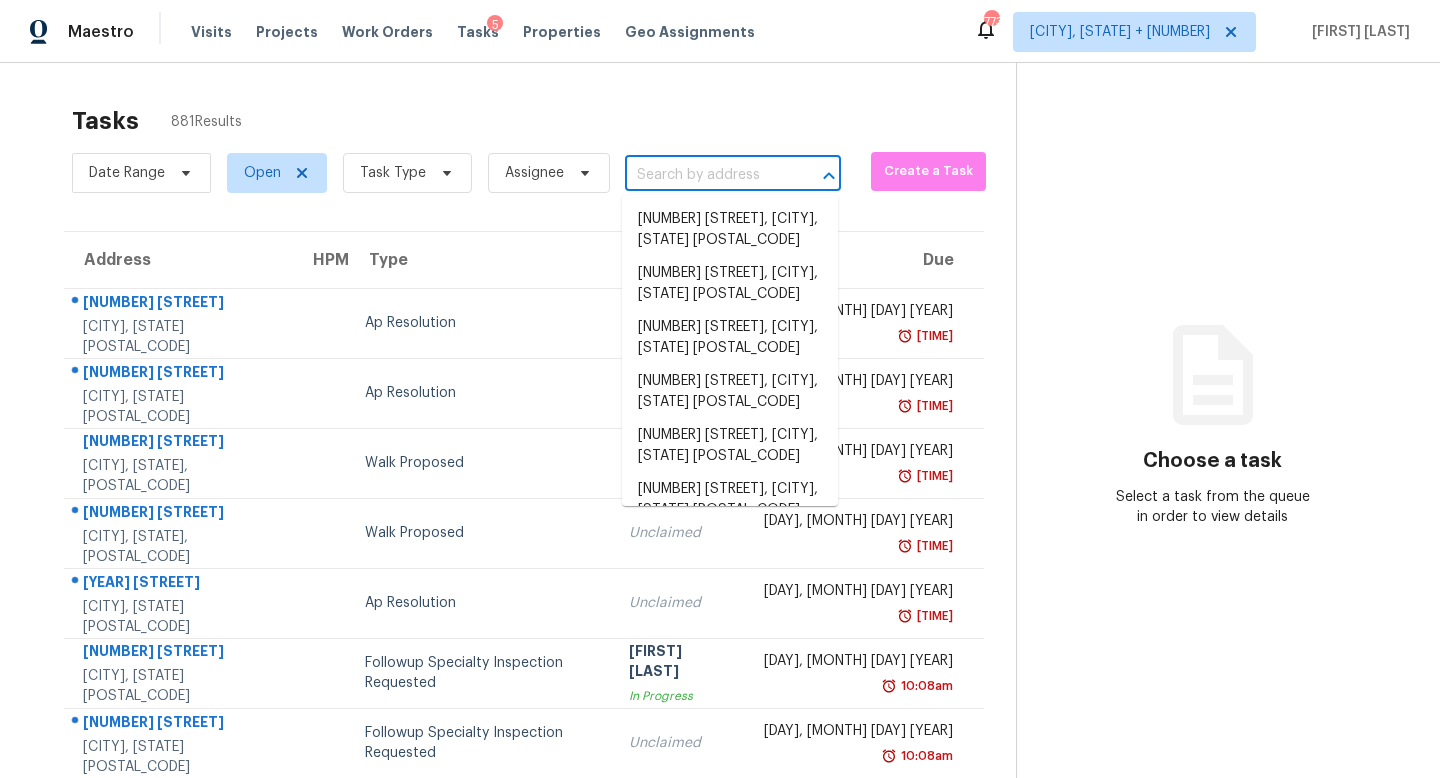 paste on "9916 Wiscasset Way Cincinnati, OH, 45251" 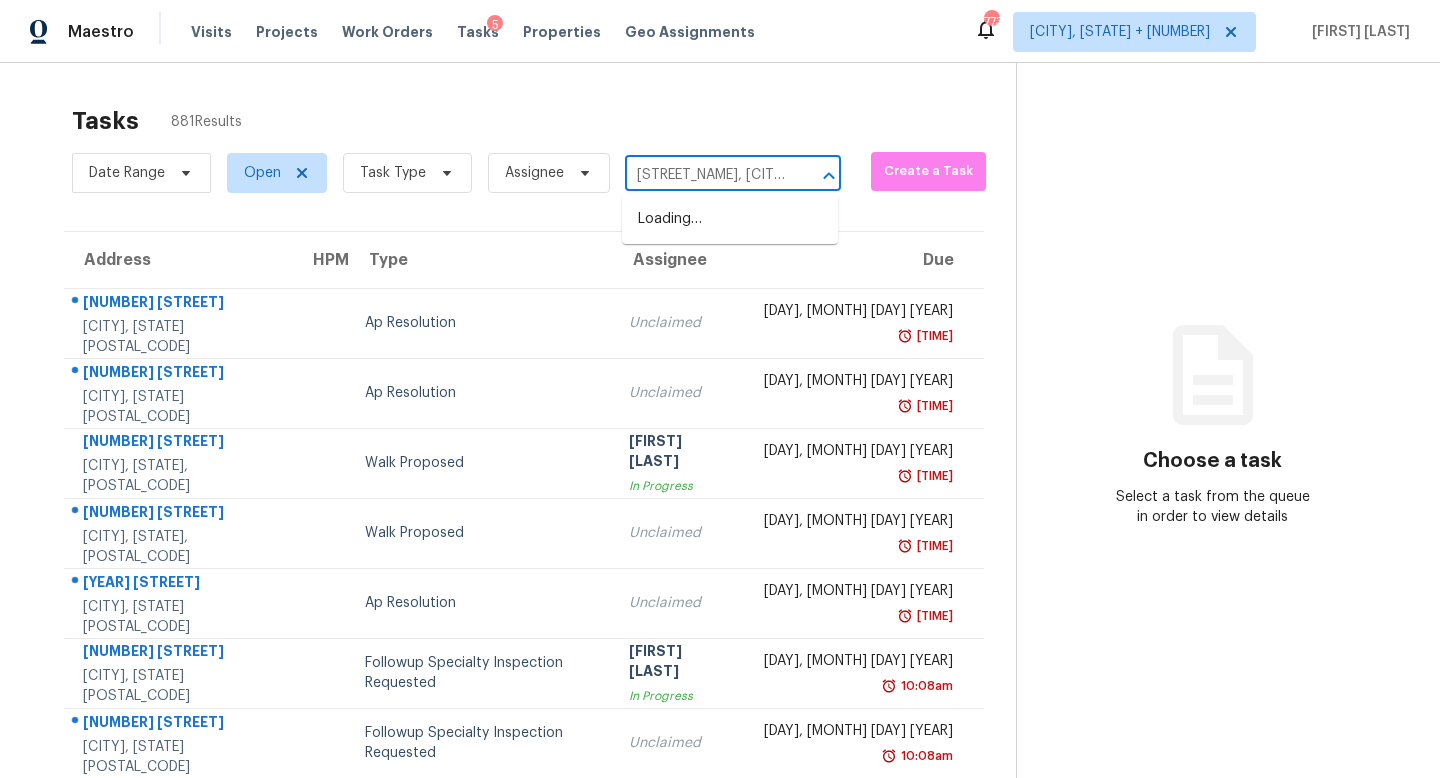 scroll, scrollTop: 0, scrollLeft: 129, axis: horizontal 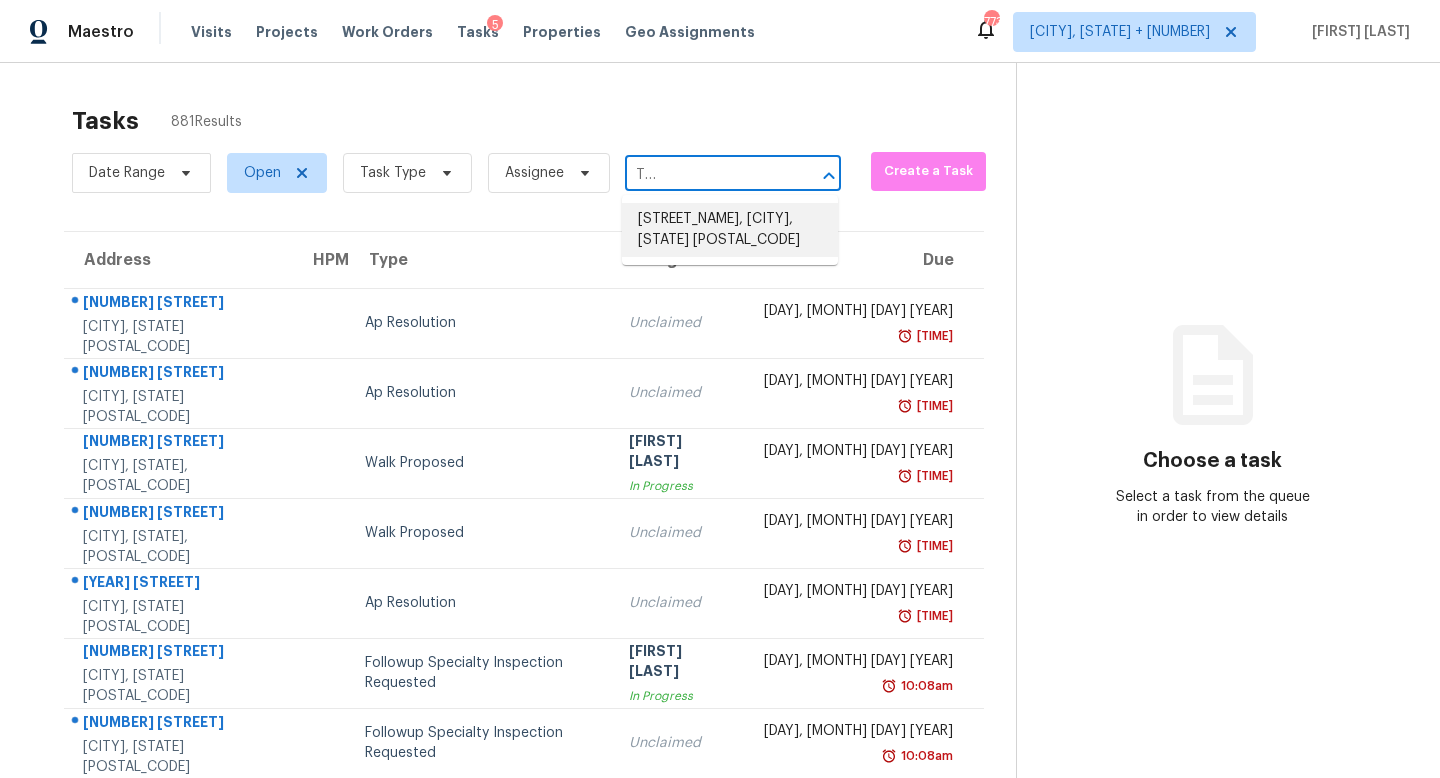 click on "9916 Wiscasset Way, Cincinnati, OH 45251" at bounding box center (730, 230) 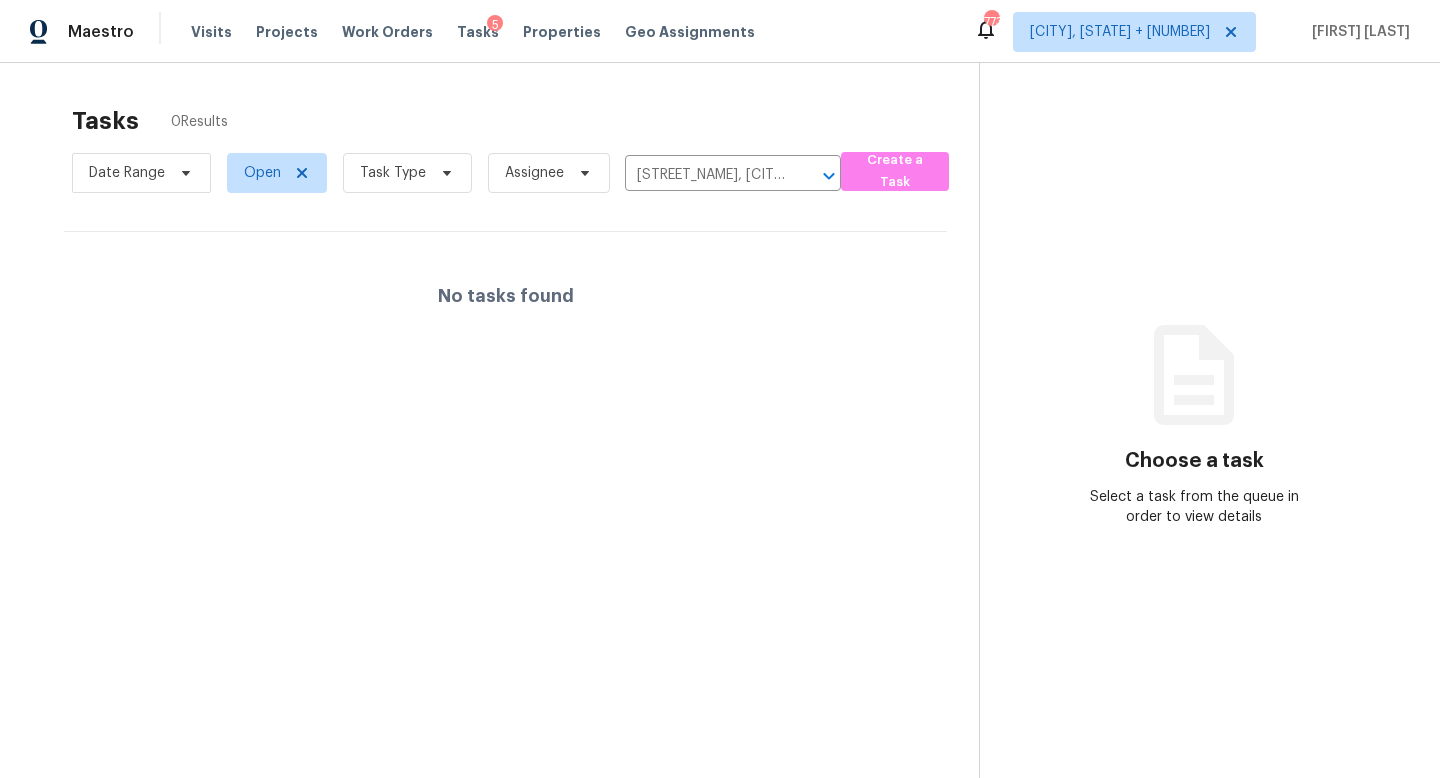 click on "Open" at bounding box center (269, 173) 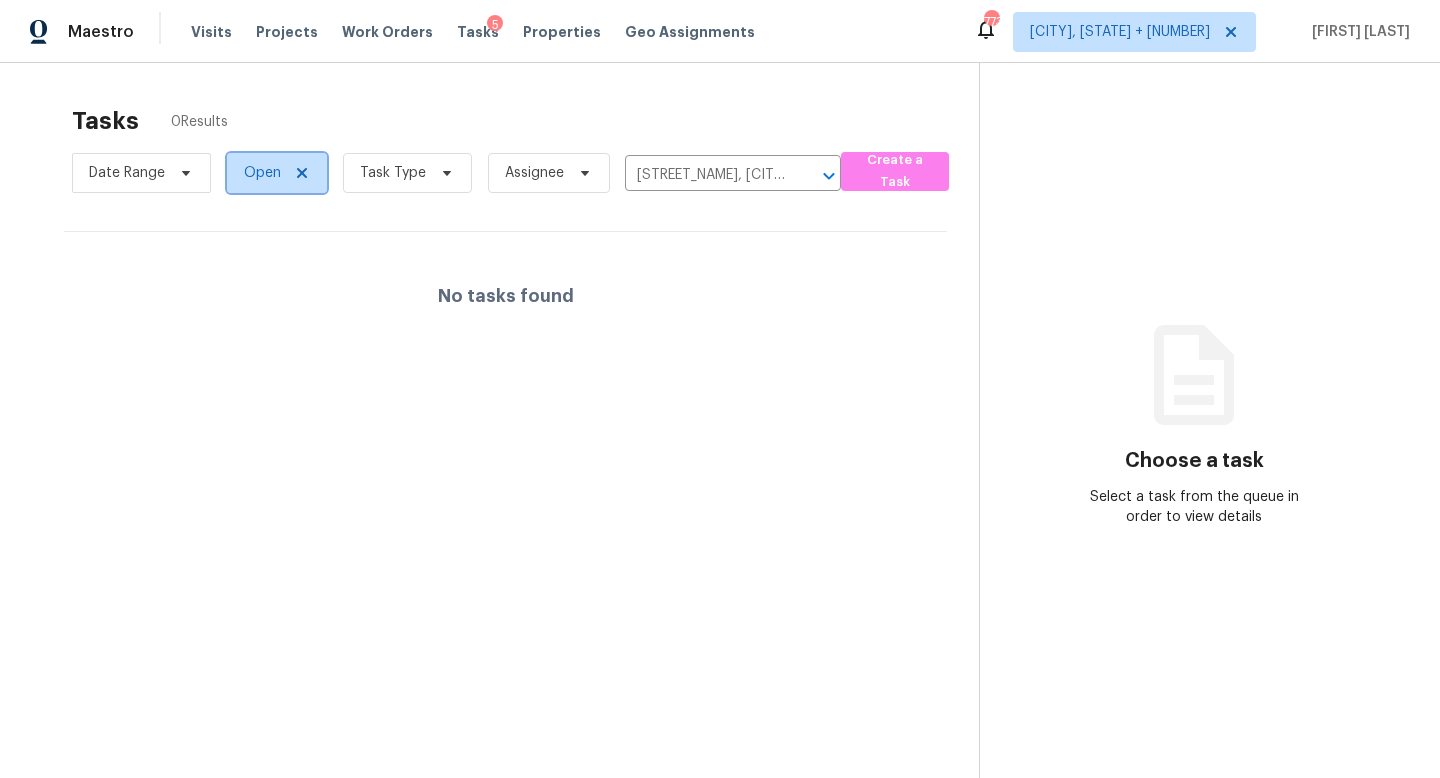 click on "Open" at bounding box center (262, 173) 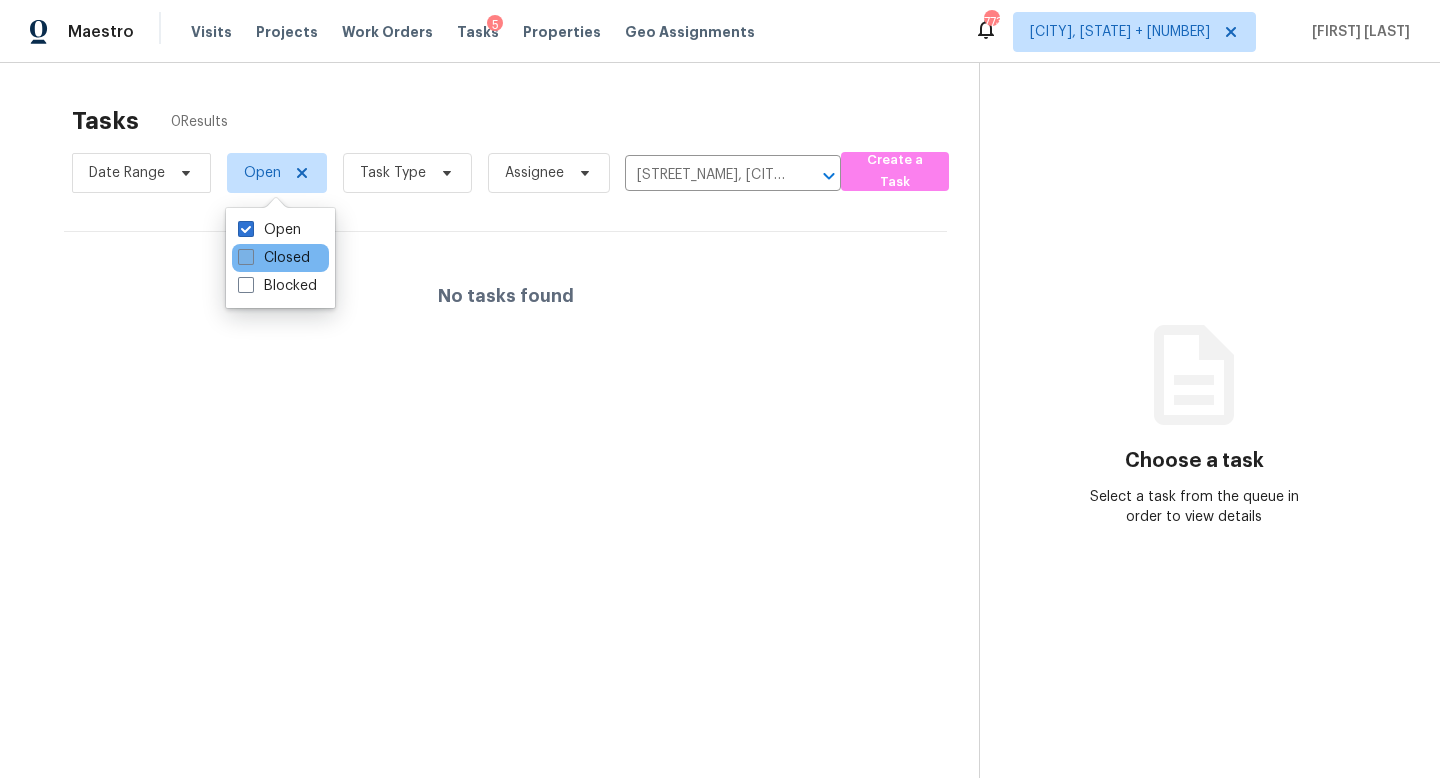 click on "Closed" at bounding box center (274, 258) 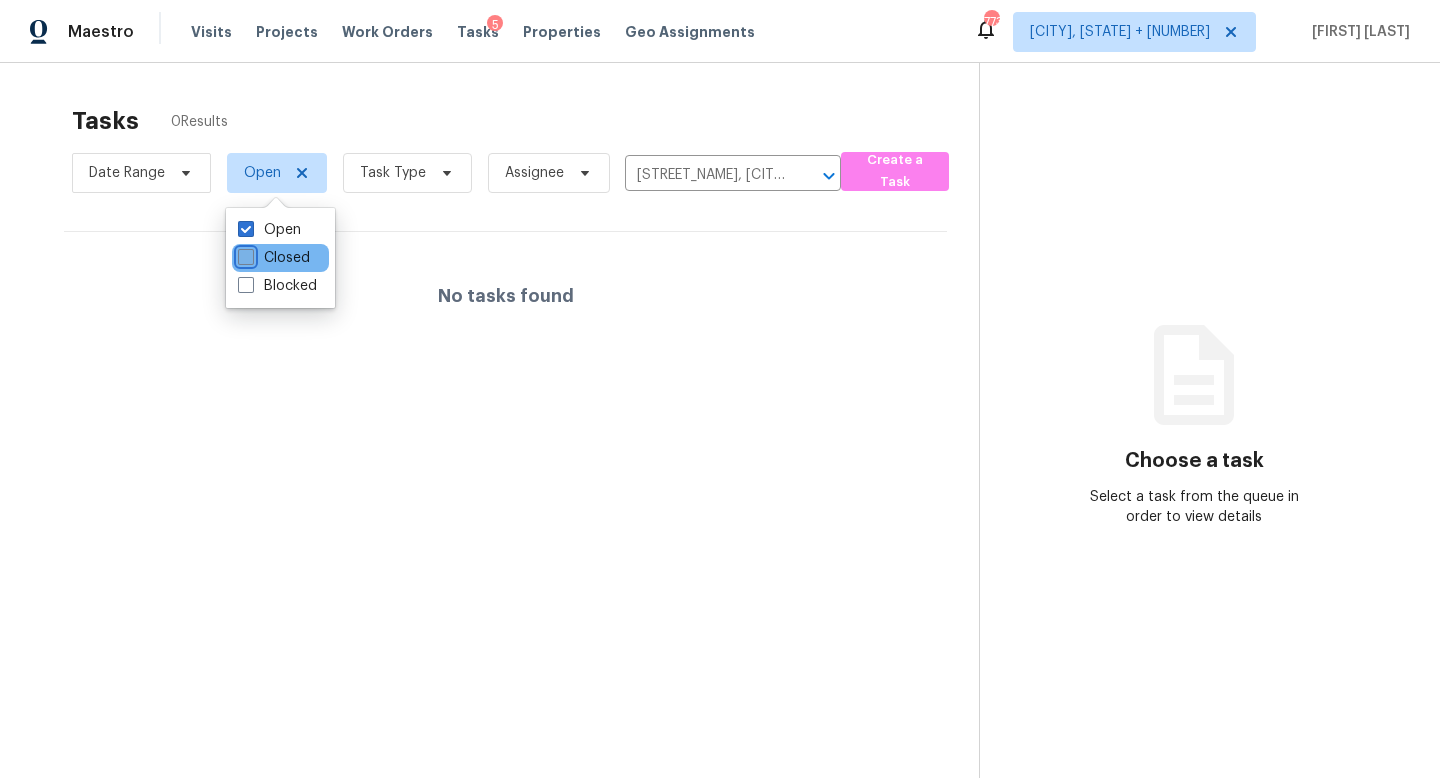 click on "Closed" at bounding box center (244, 254) 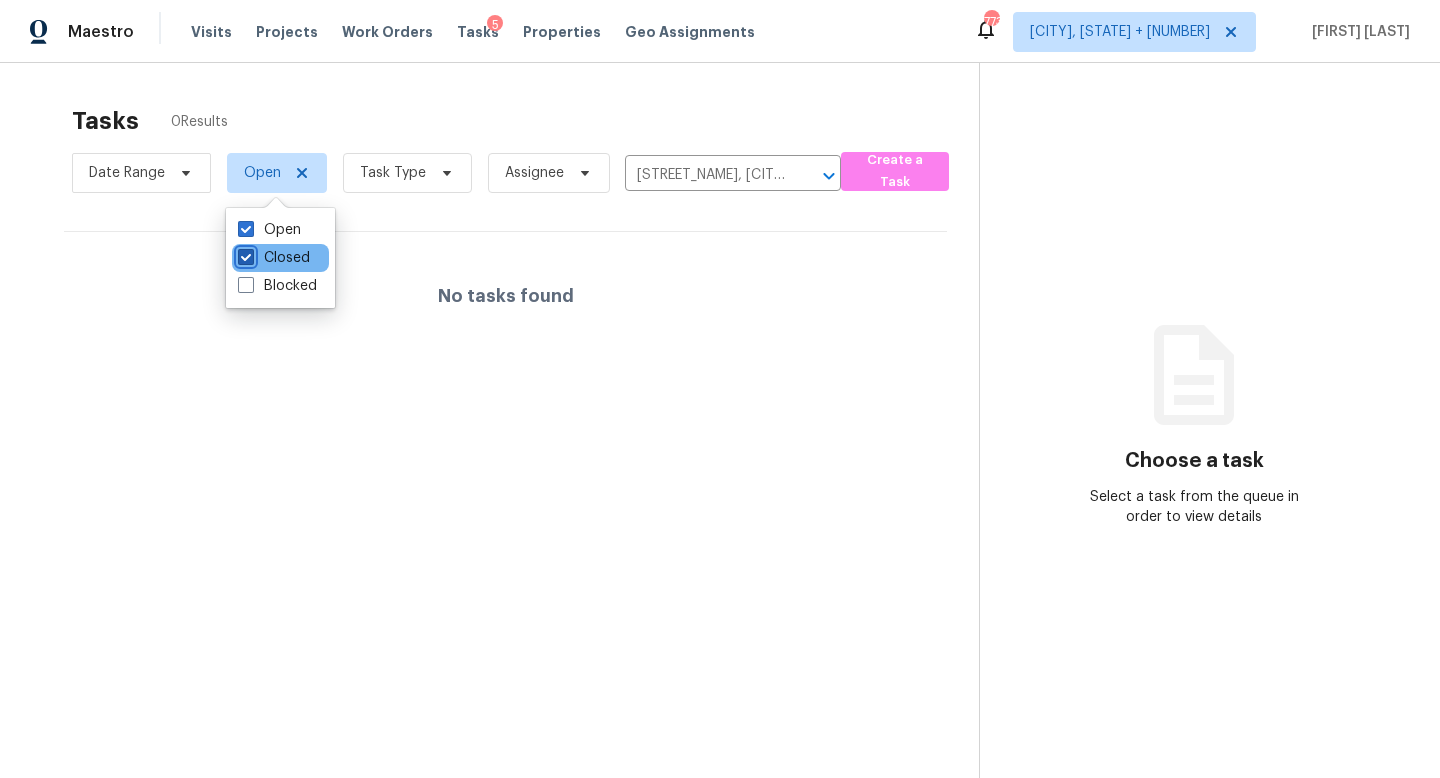 checkbox on "true" 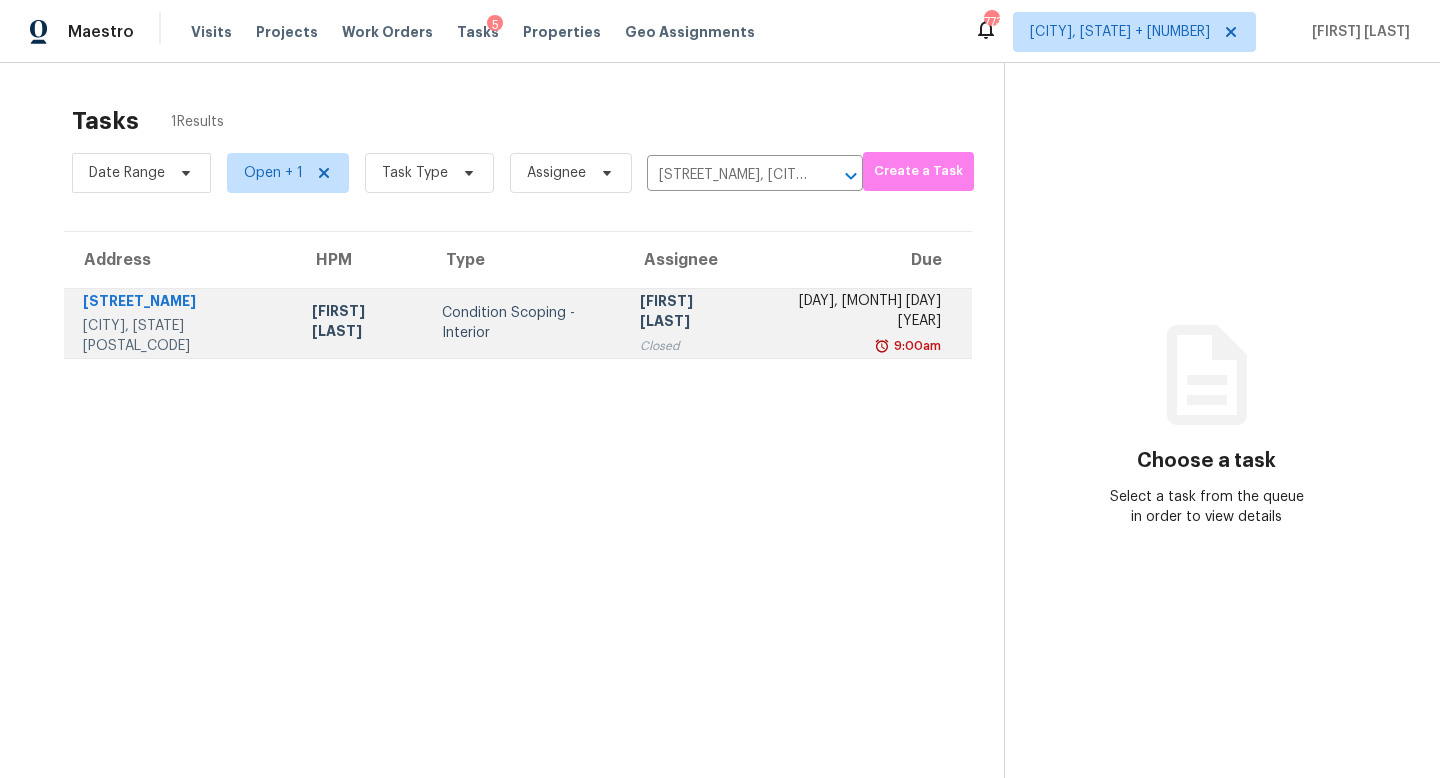 click on "Condition Scoping - Interior" at bounding box center [525, 323] 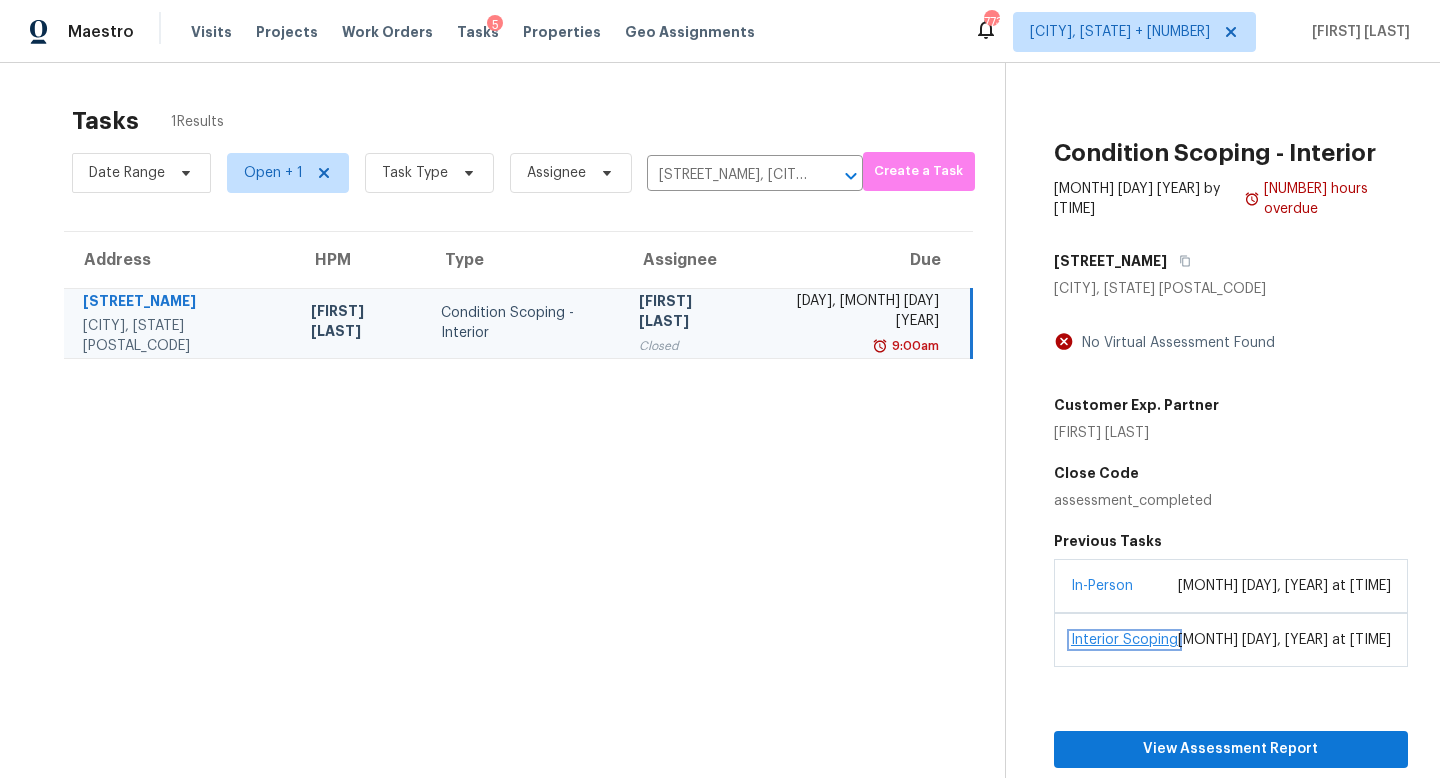 click on "Interior Scoping" at bounding box center [1124, 640] 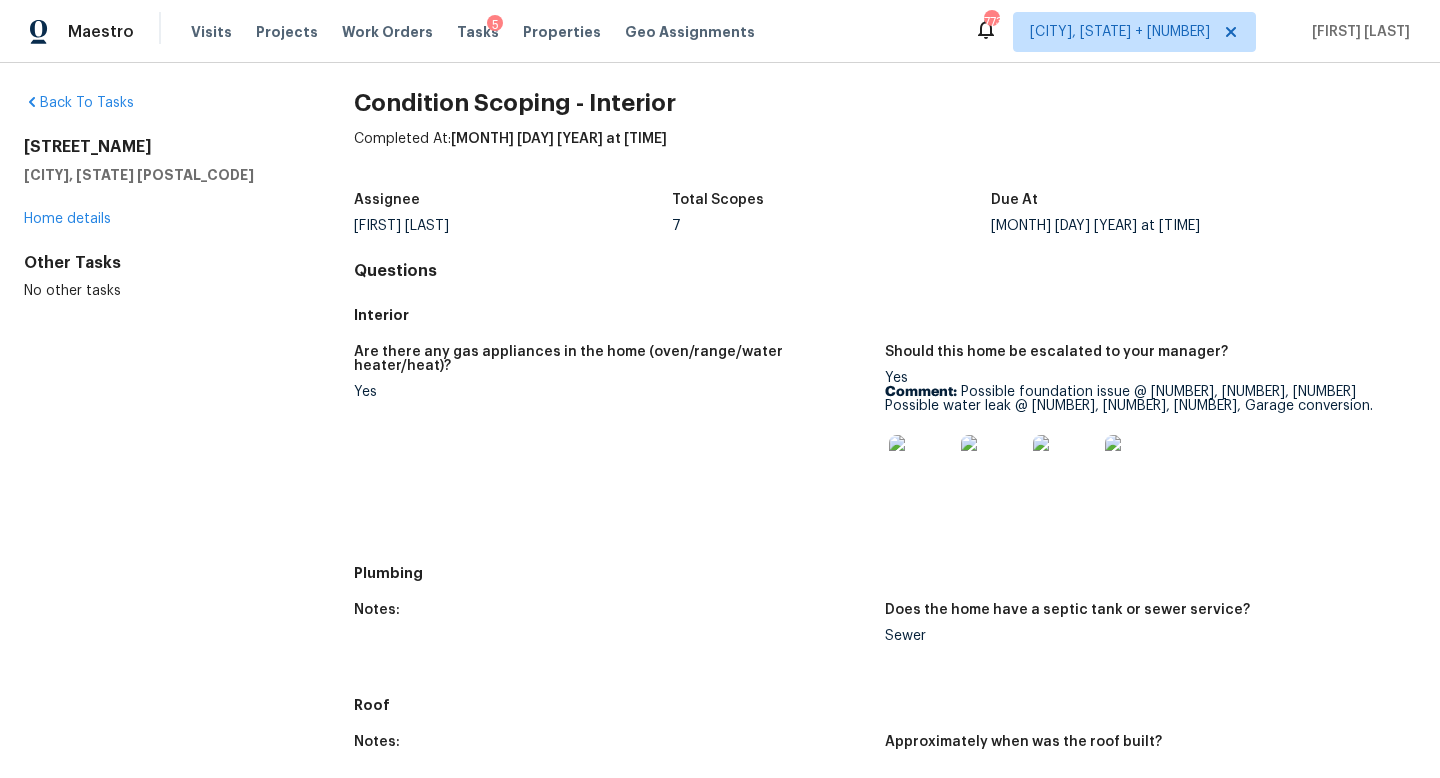 scroll, scrollTop: 11, scrollLeft: 0, axis: vertical 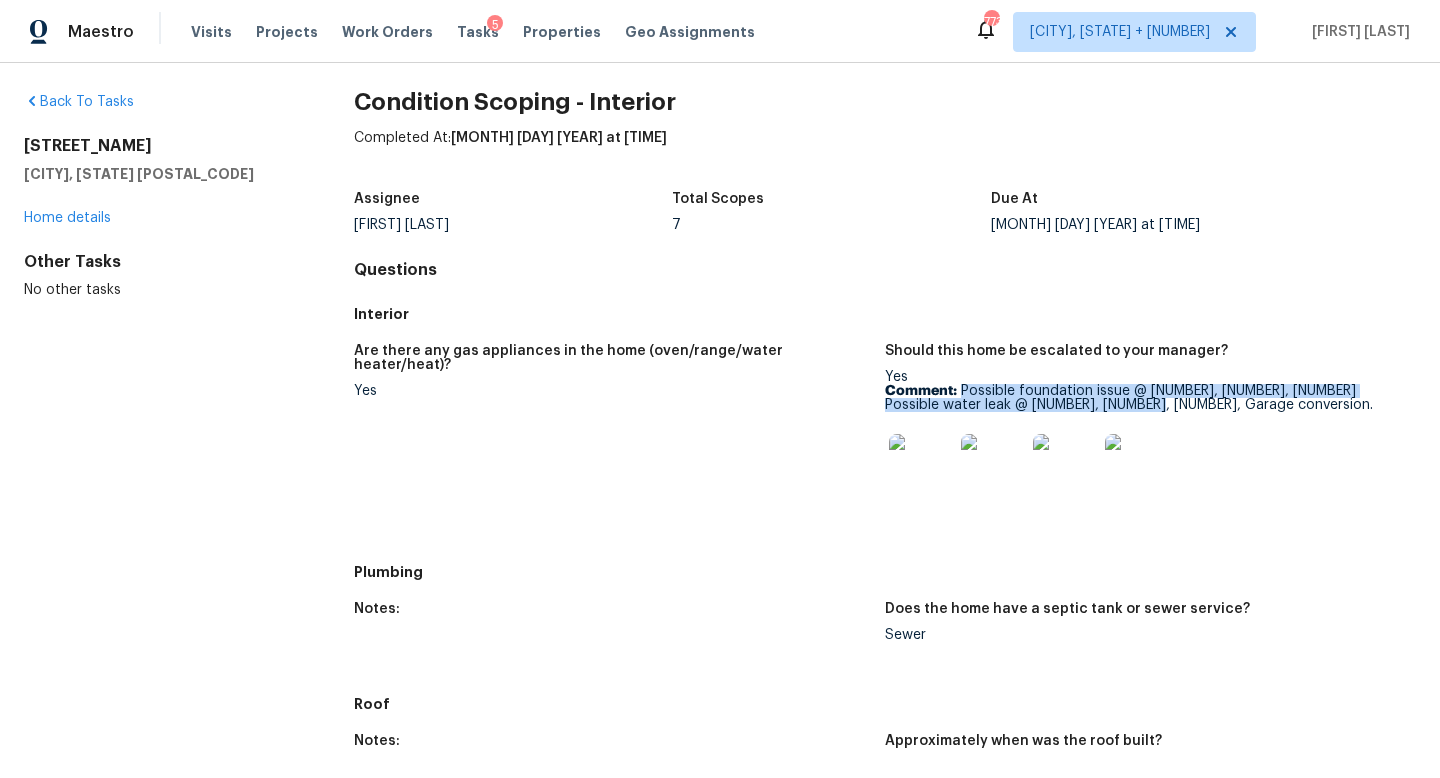 drag, startPoint x: 960, startPoint y: 393, endPoint x: 1088, endPoint y: 402, distance: 128.31601 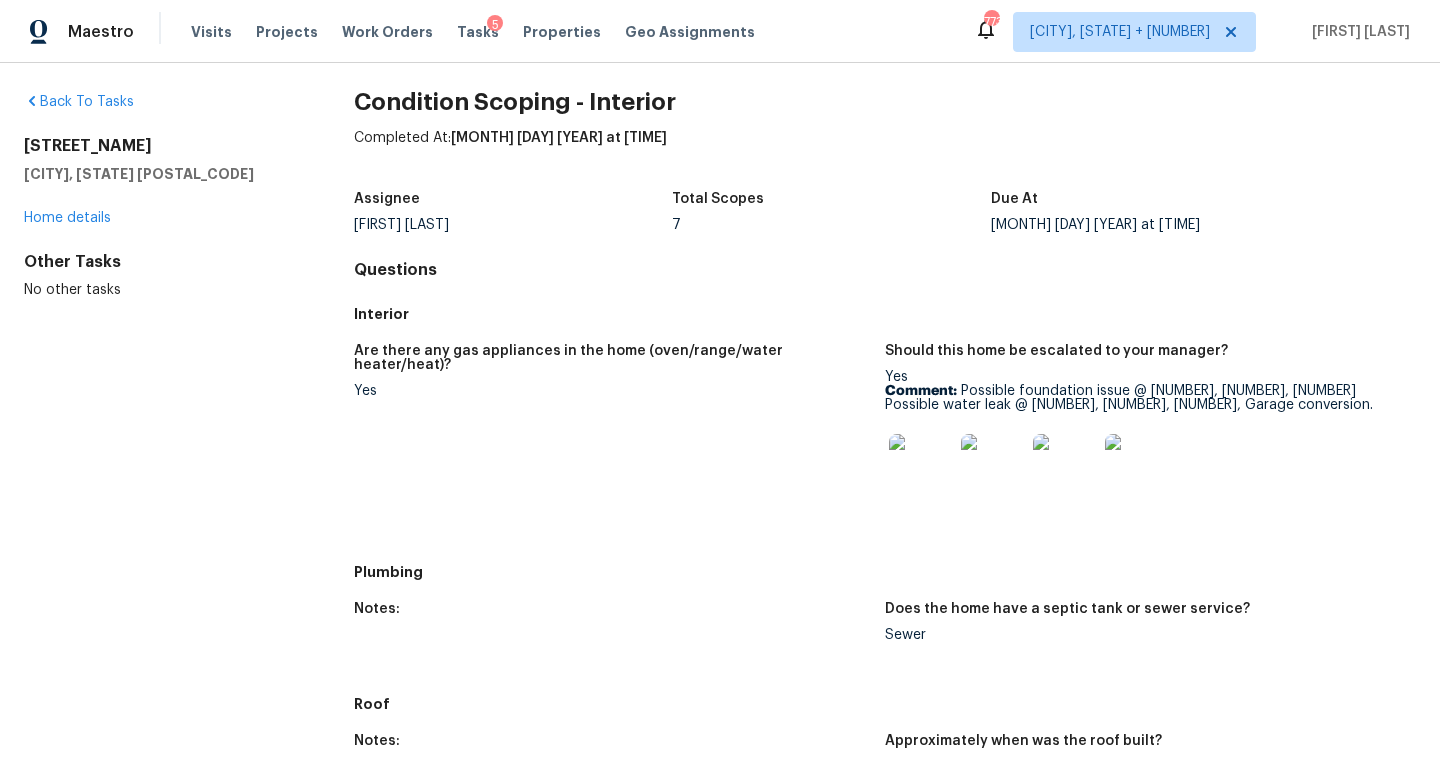 click on "Are there any gas appliances in the home (oven/range/water heater/heat)? Yes" at bounding box center (619, 443) 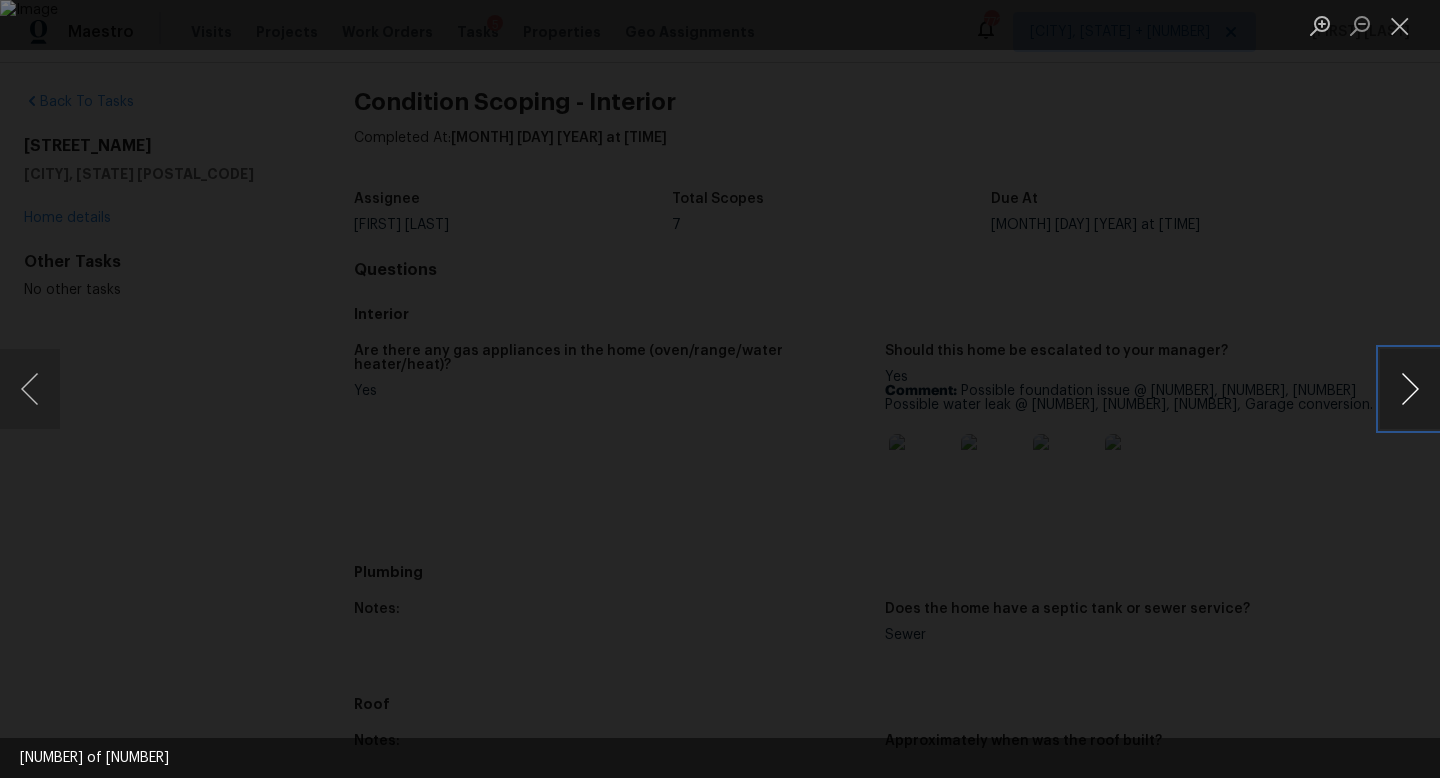 click at bounding box center (1410, 389) 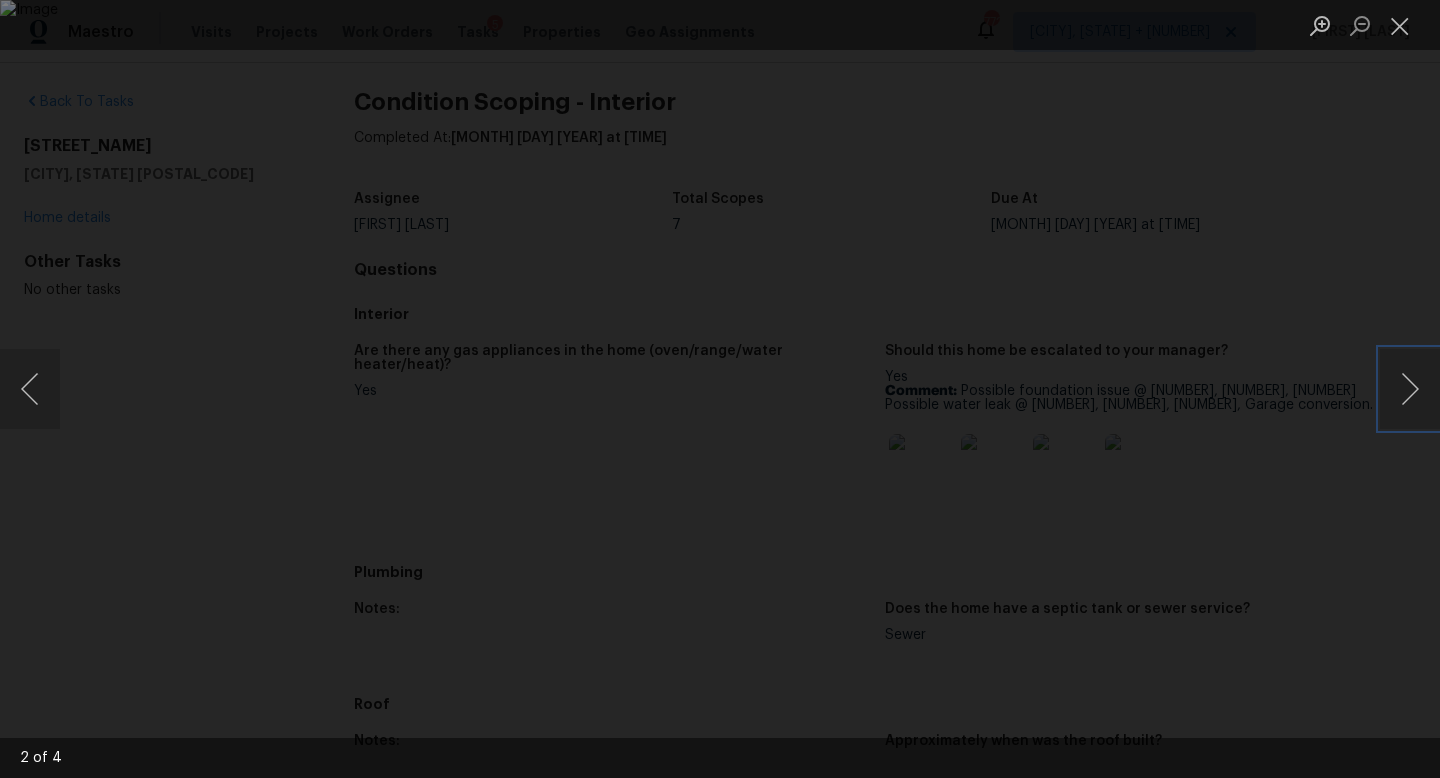 type 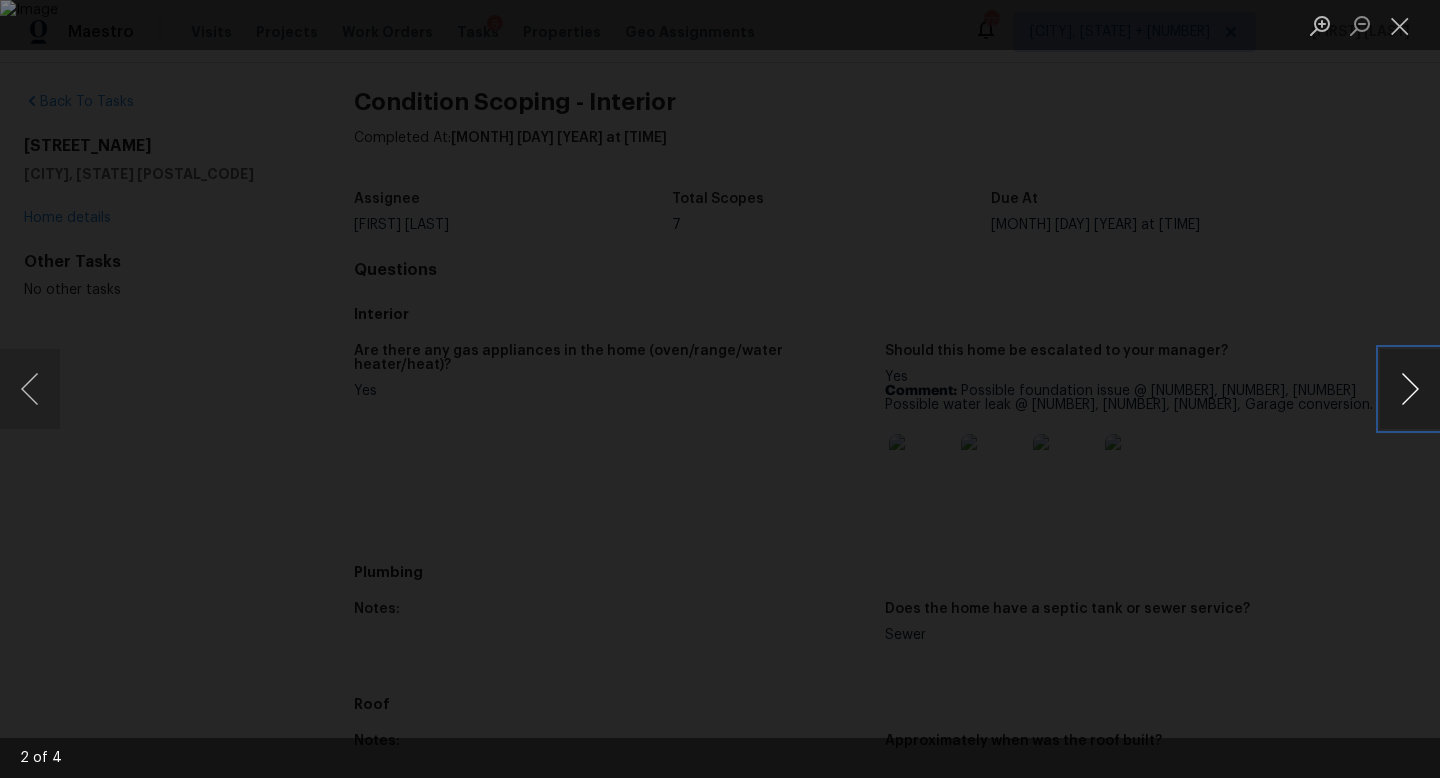 click at bounding box center [1410, 389] 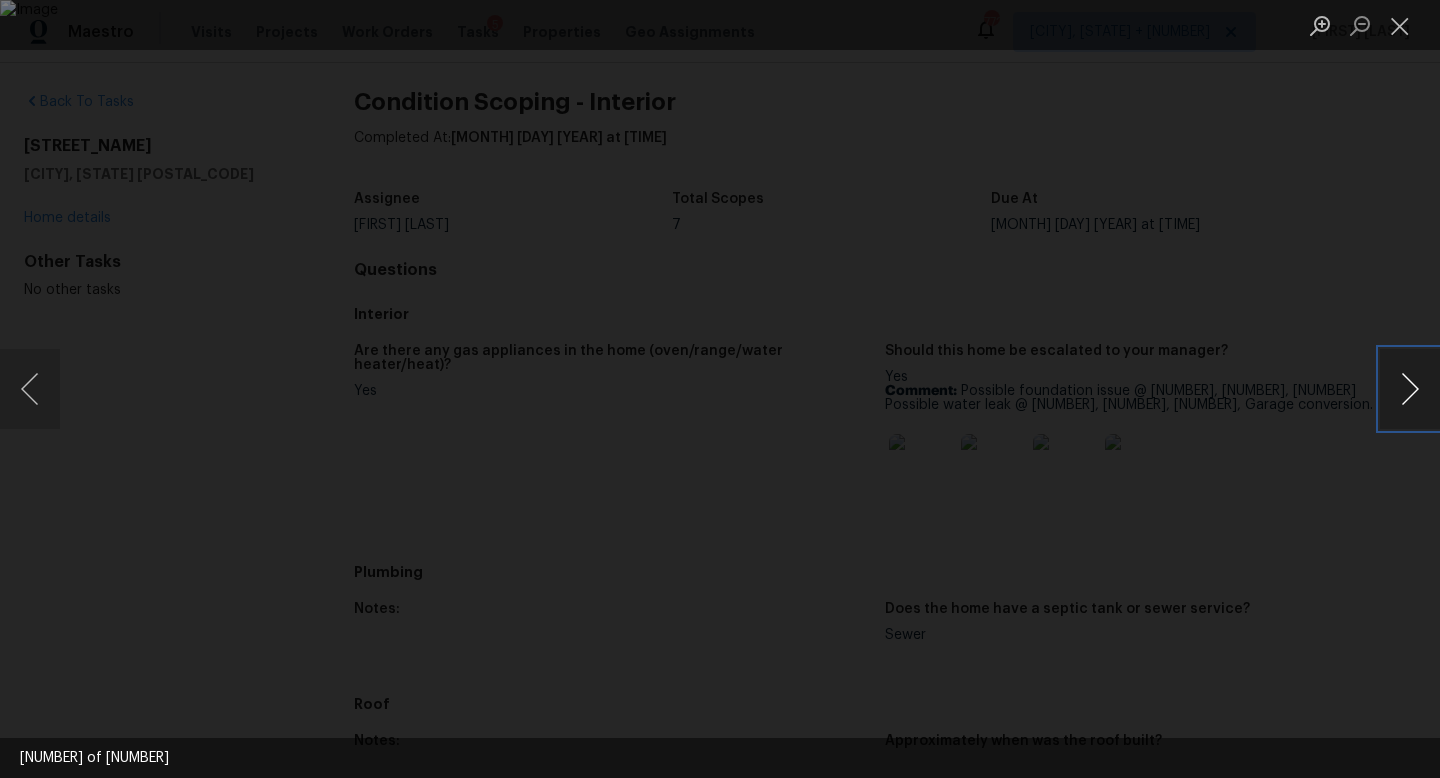 click at bounding box center [1410, 389] 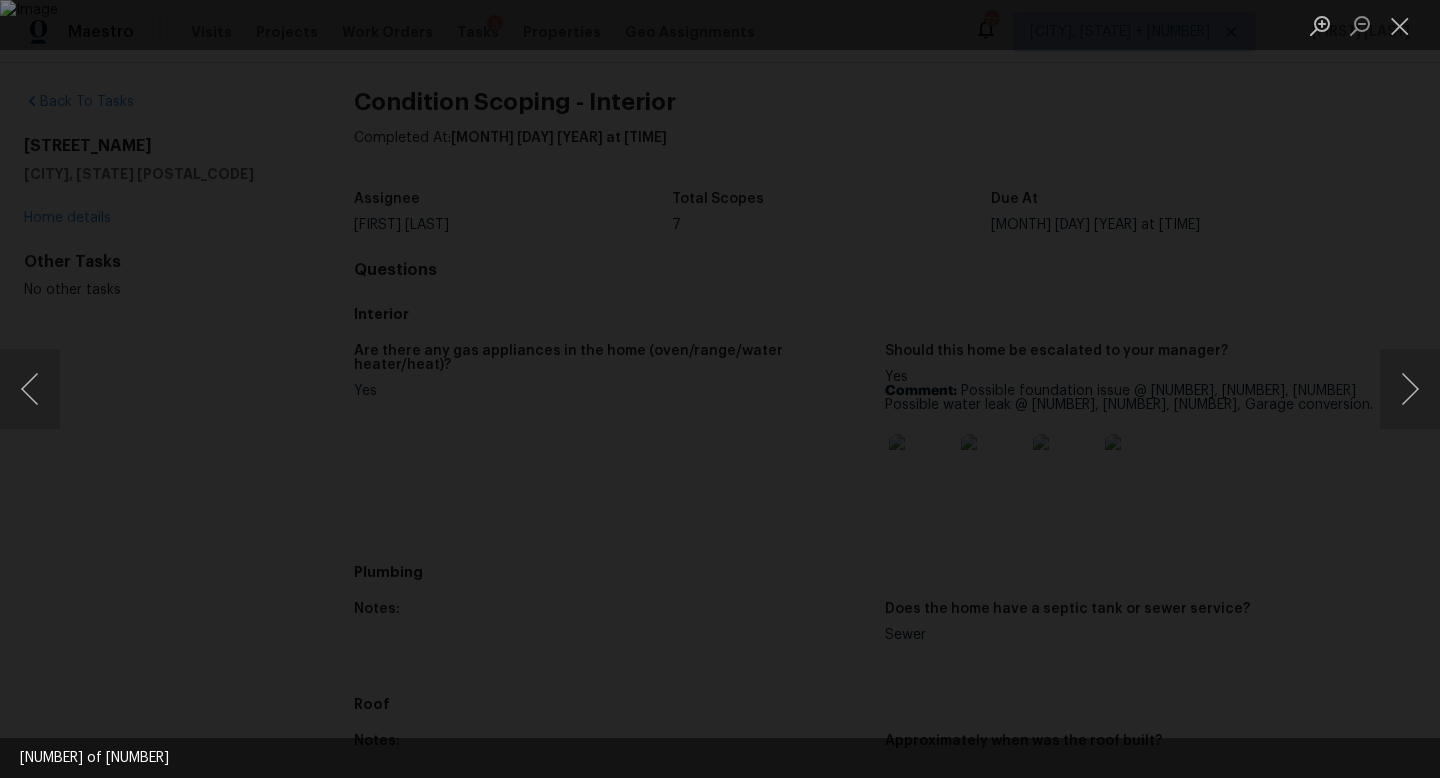 click at bounding box center (720, 389) 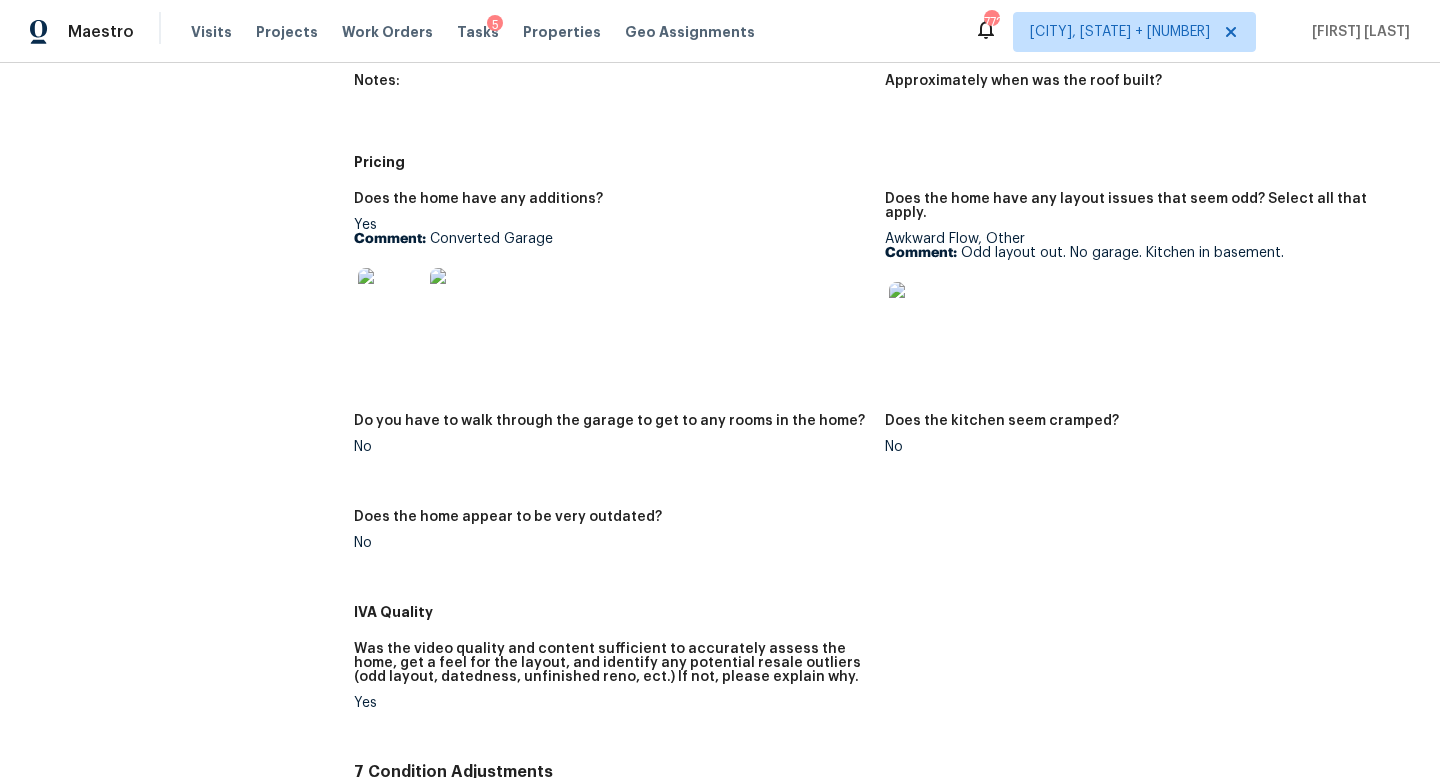 scroll, scrollTop: 692, scrollLeft: 0, axis: vertical 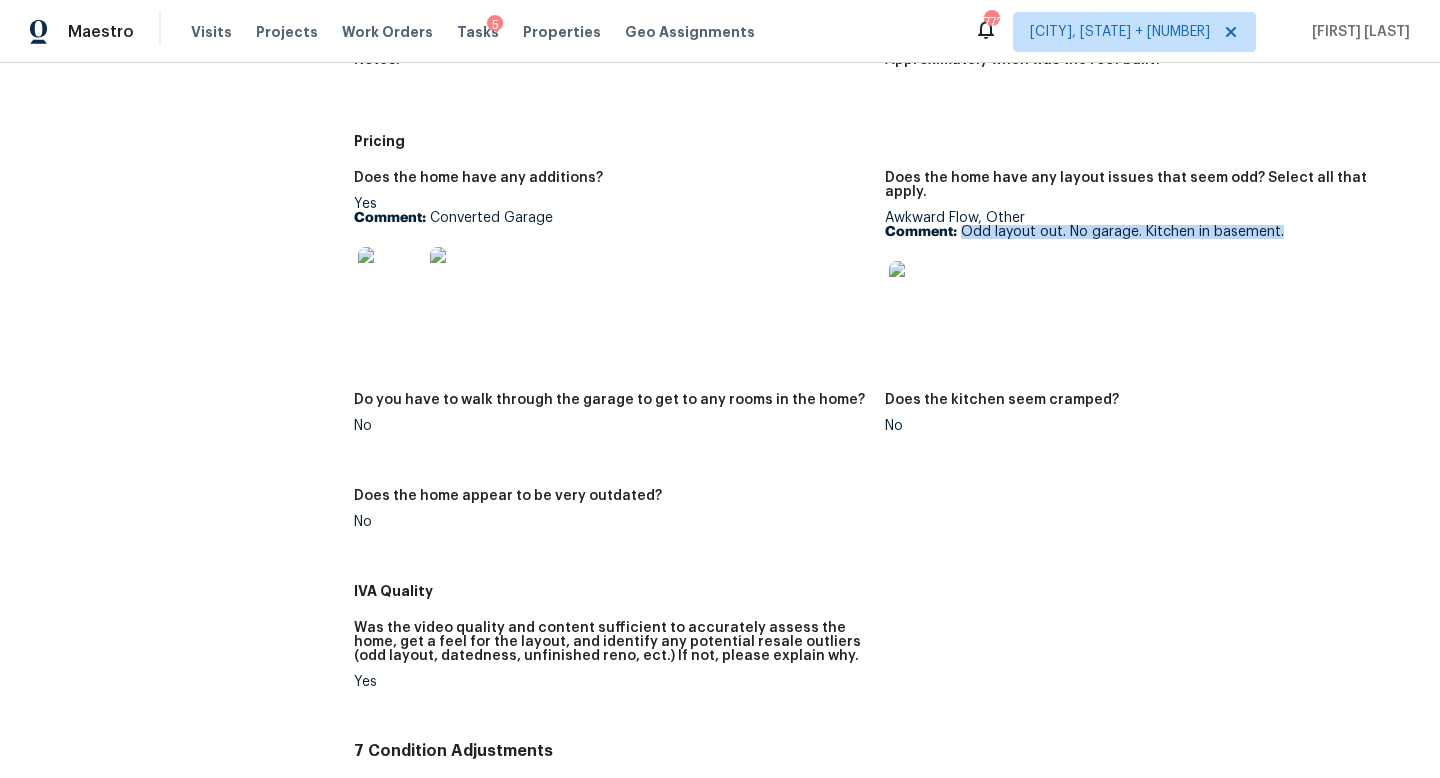 drag, startPoint x: 963, startPoint y: 216, endPoint x: 1348, endPoint y: 215, distance: 385.0013 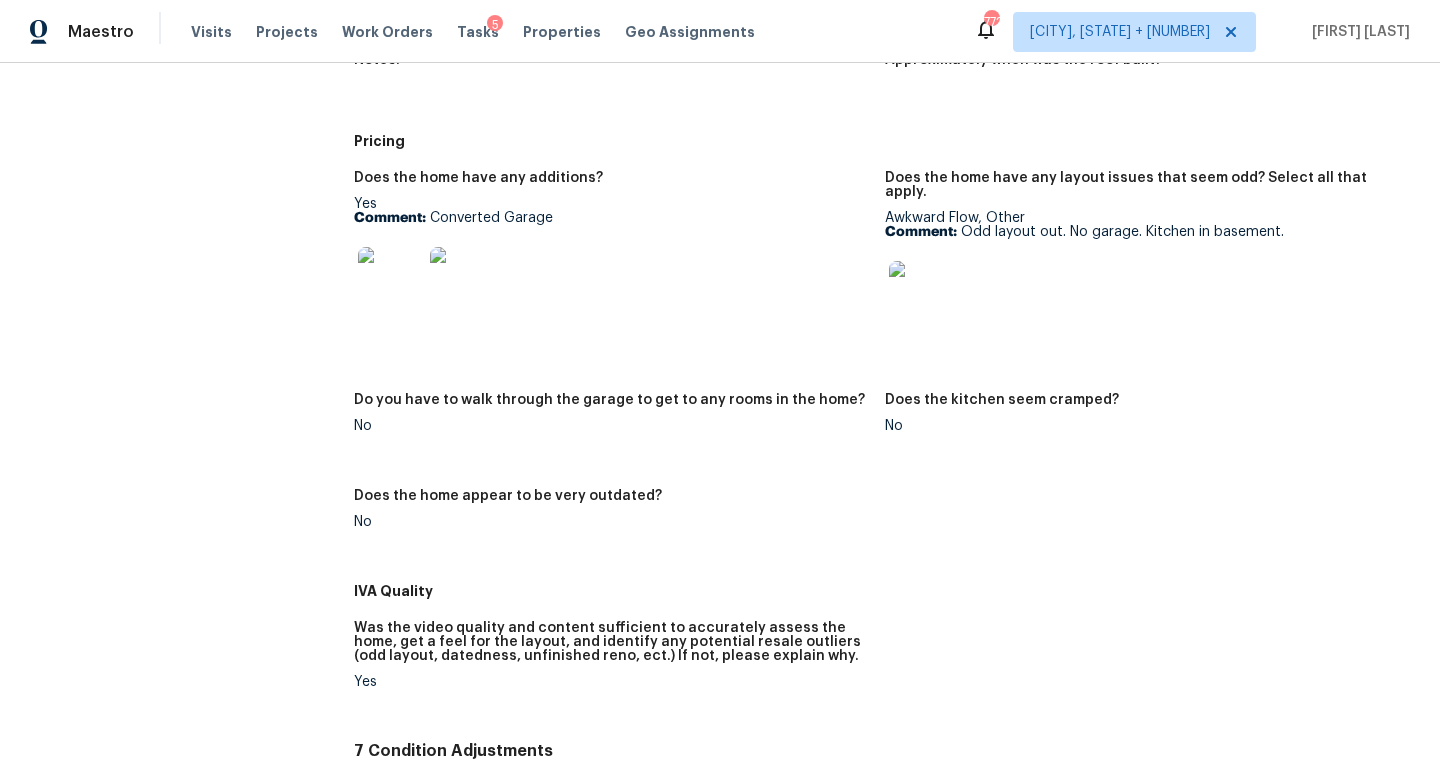 click on "Yes Comment:   Converted Garage" at bounding box center [611, 260] 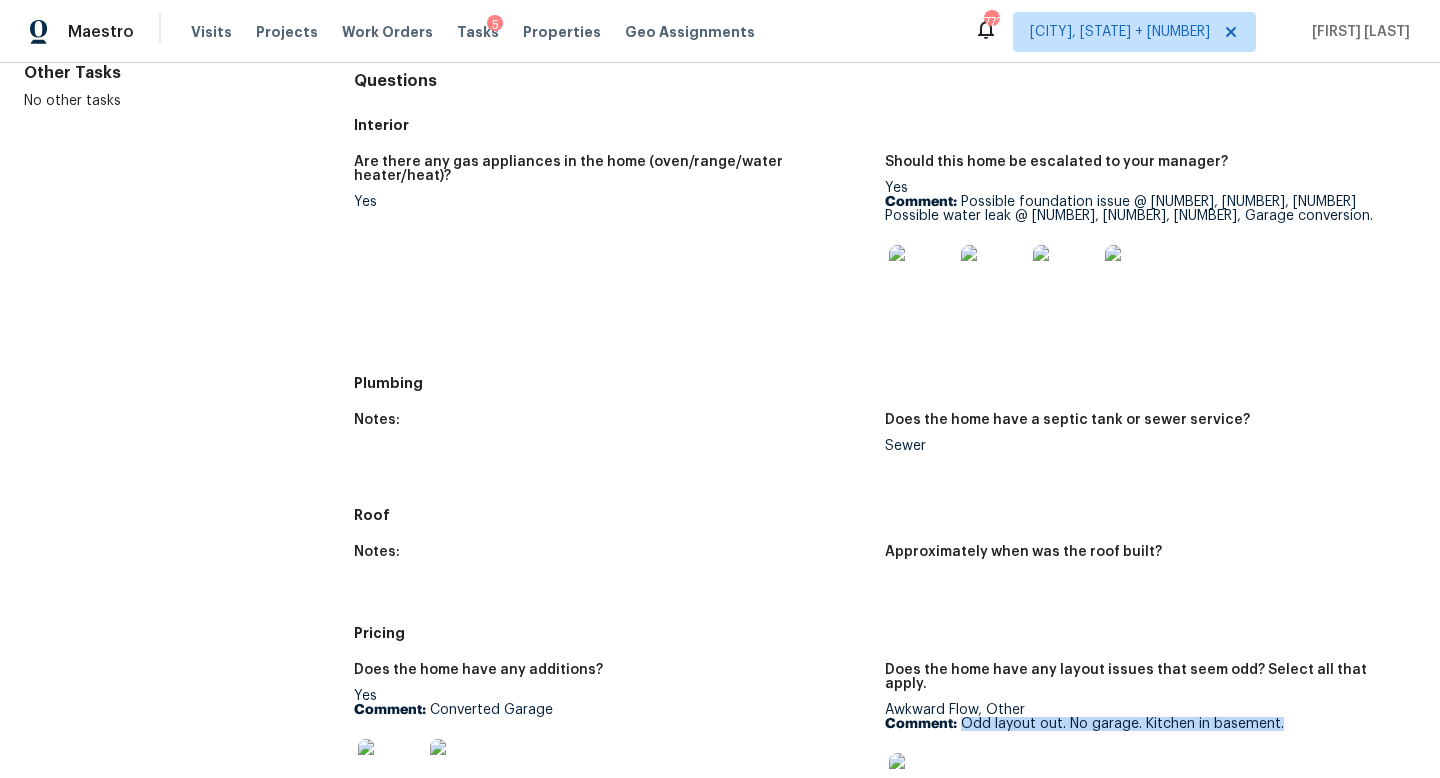 drag, startPoint x: 960, startPoint y: 709, endPoint x: 1287, endPoint y: 709, distance: 327 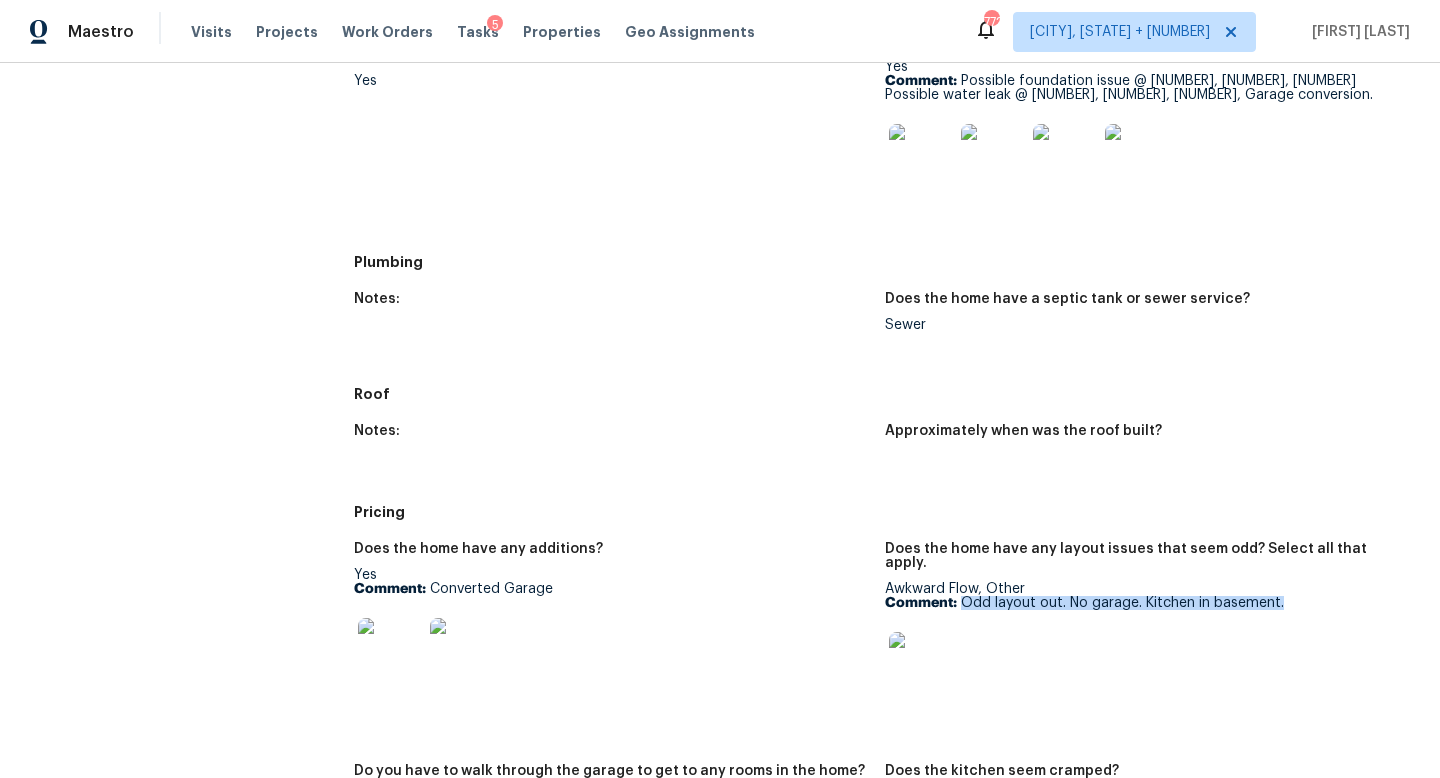 click at bounding box center (390, 650) 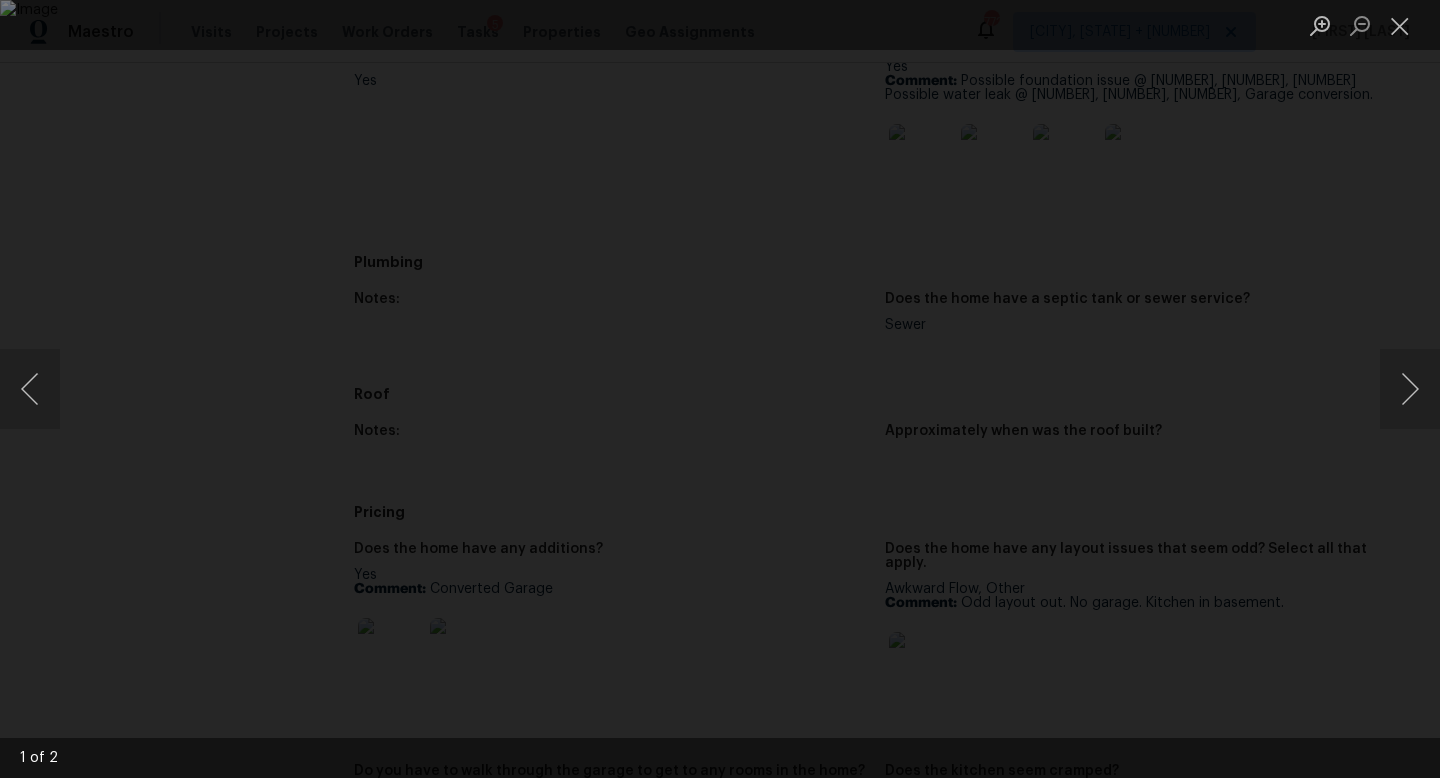click at bounding box center [720, 389] 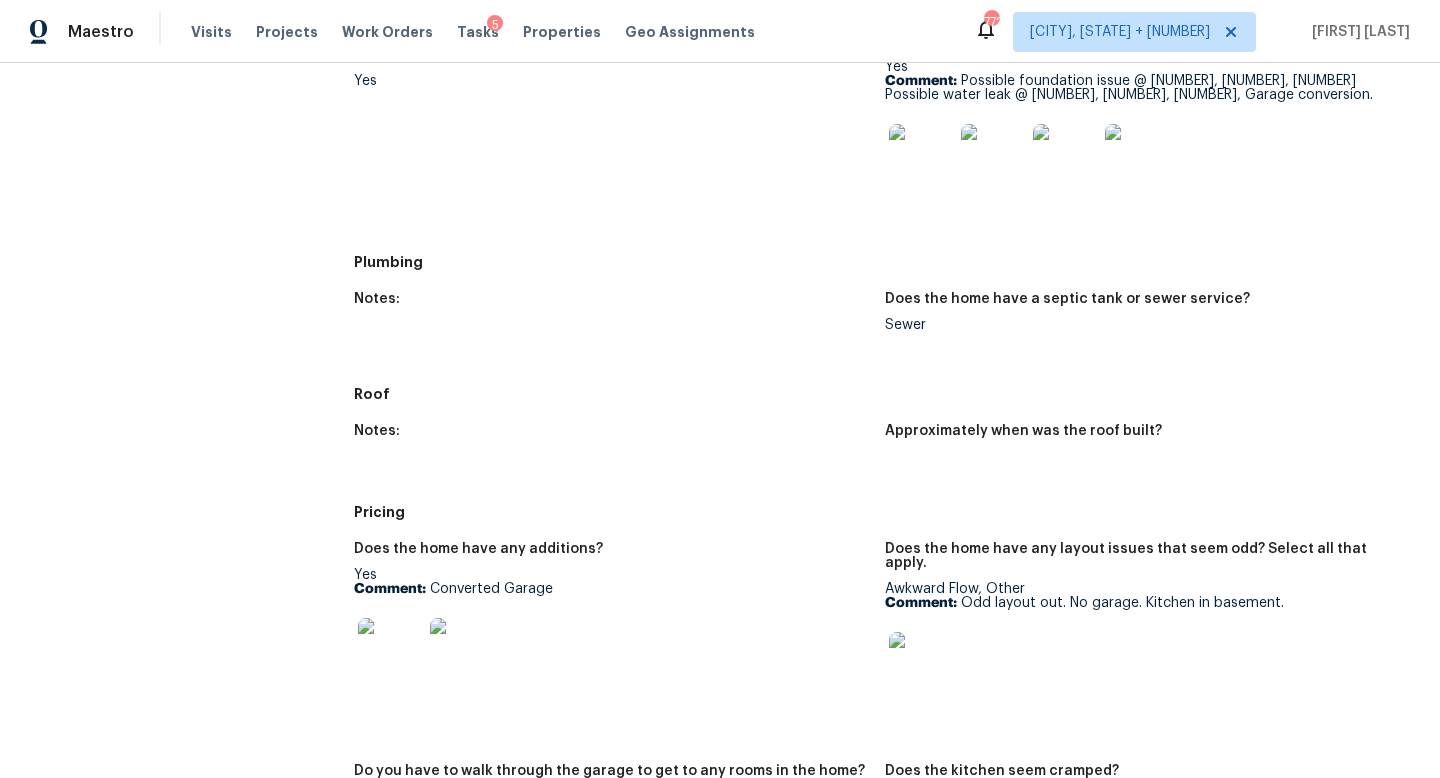 scroll, scrollTop: 389, scrollLeft: 0, axis: vertical 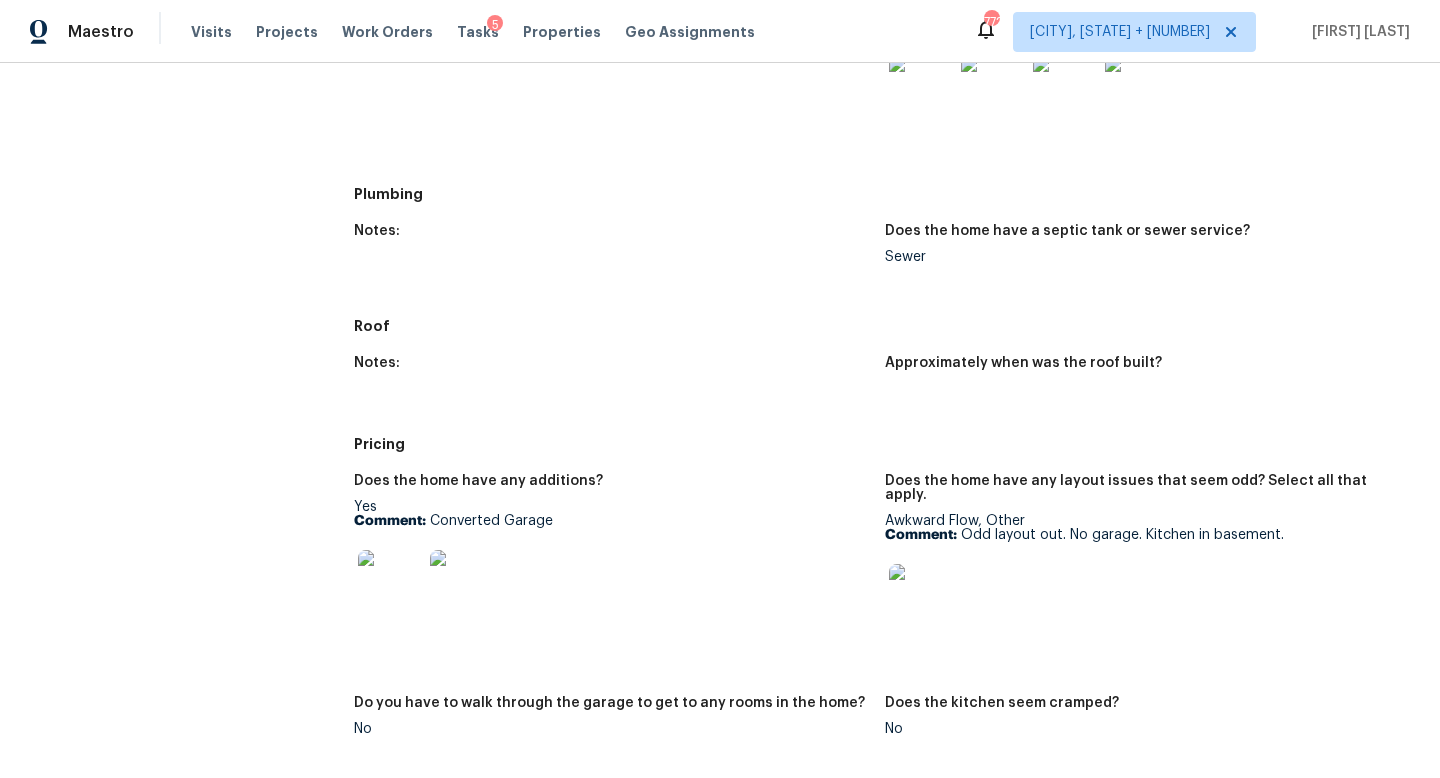 click at bounding box center (921, 596) 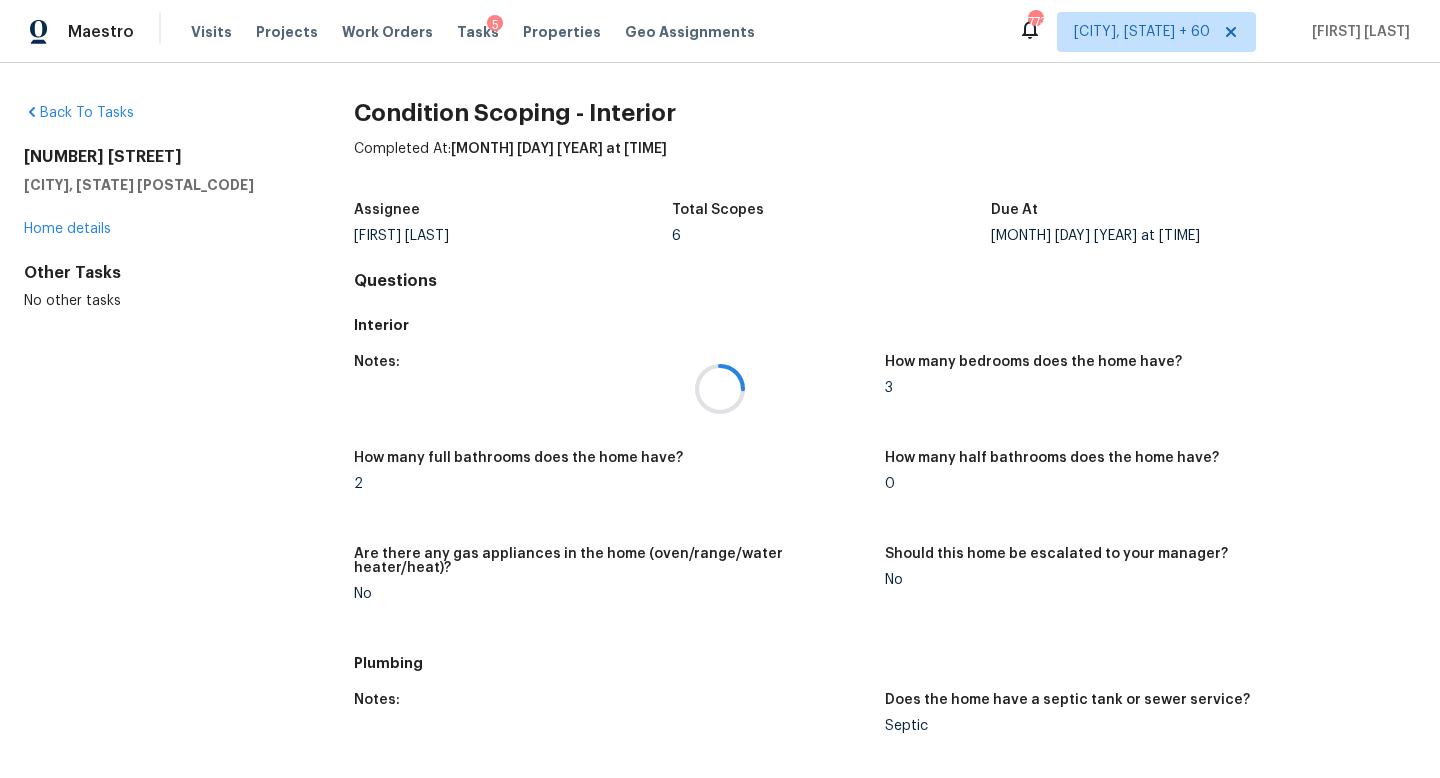 scroll, scrollTop: 0, scrollLeft: 0, axis: both 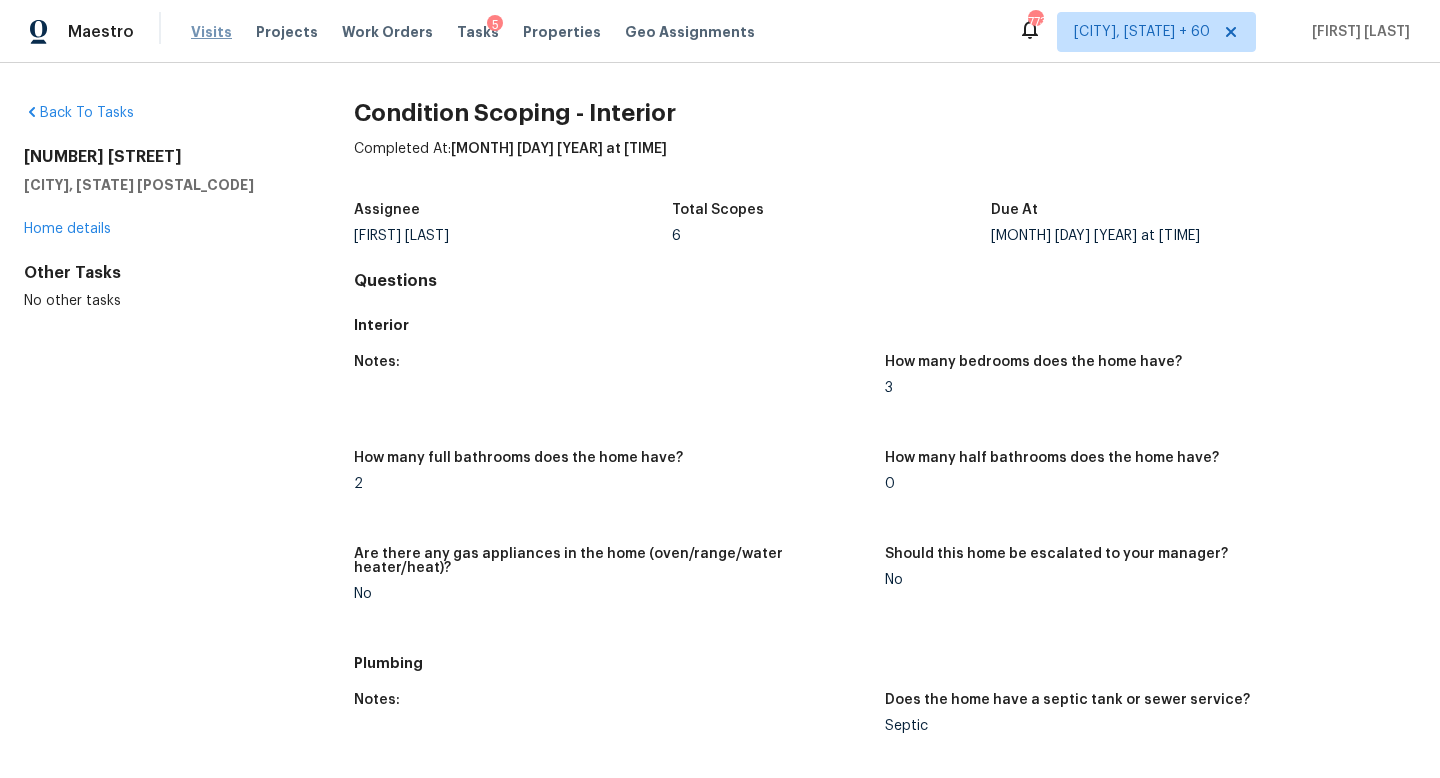 click on "Visits" at bounding box center (211, 32) 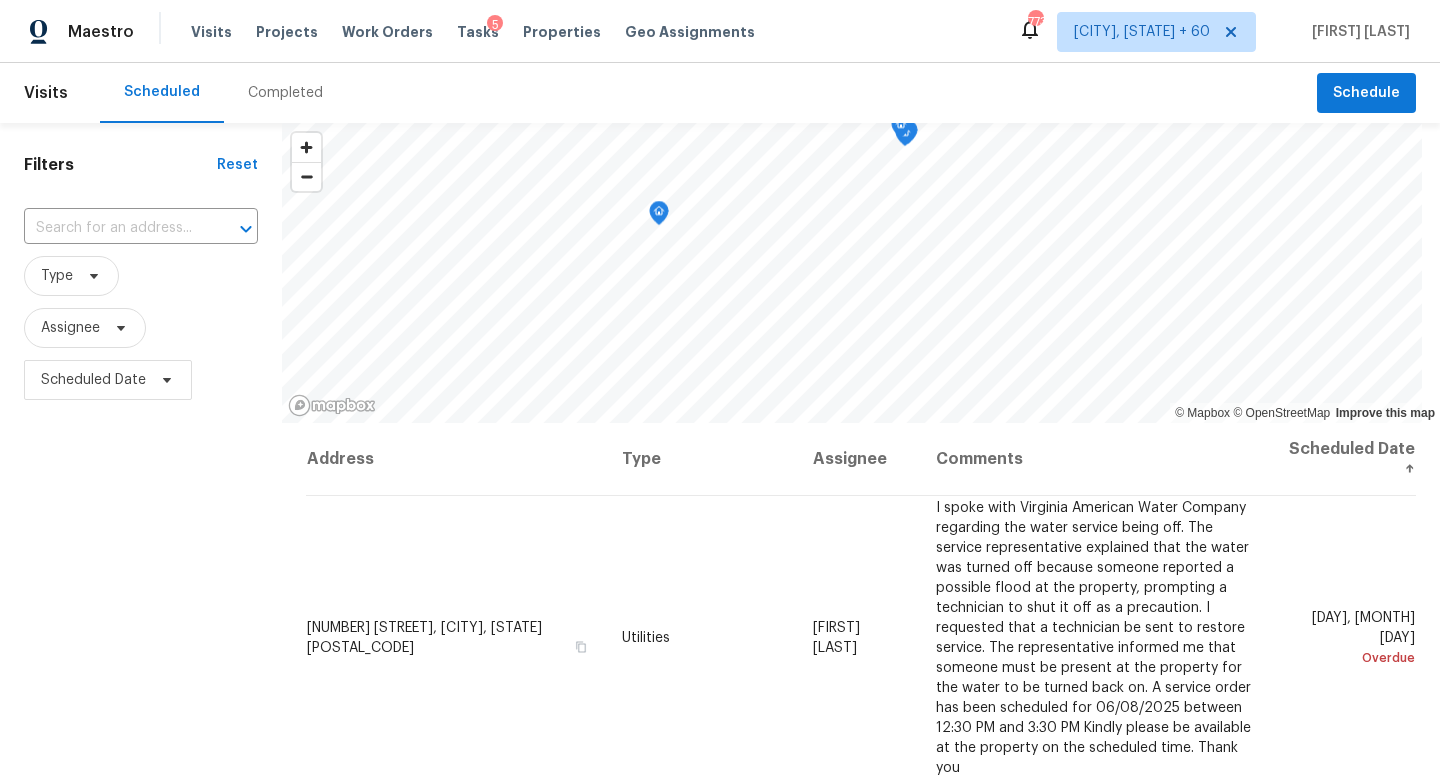click on "Completed" at bounding box center [285, 93] 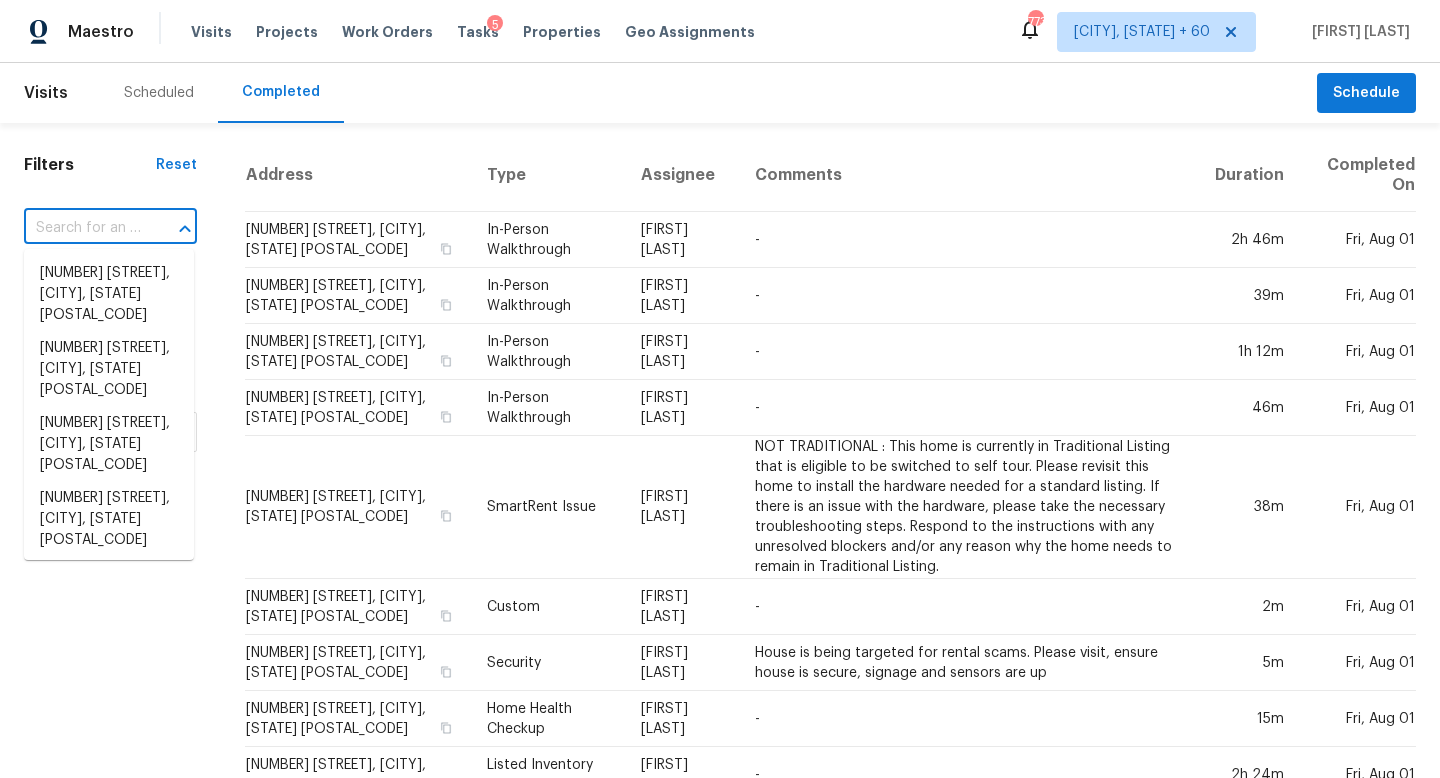 click at bounding box center [82, 228] 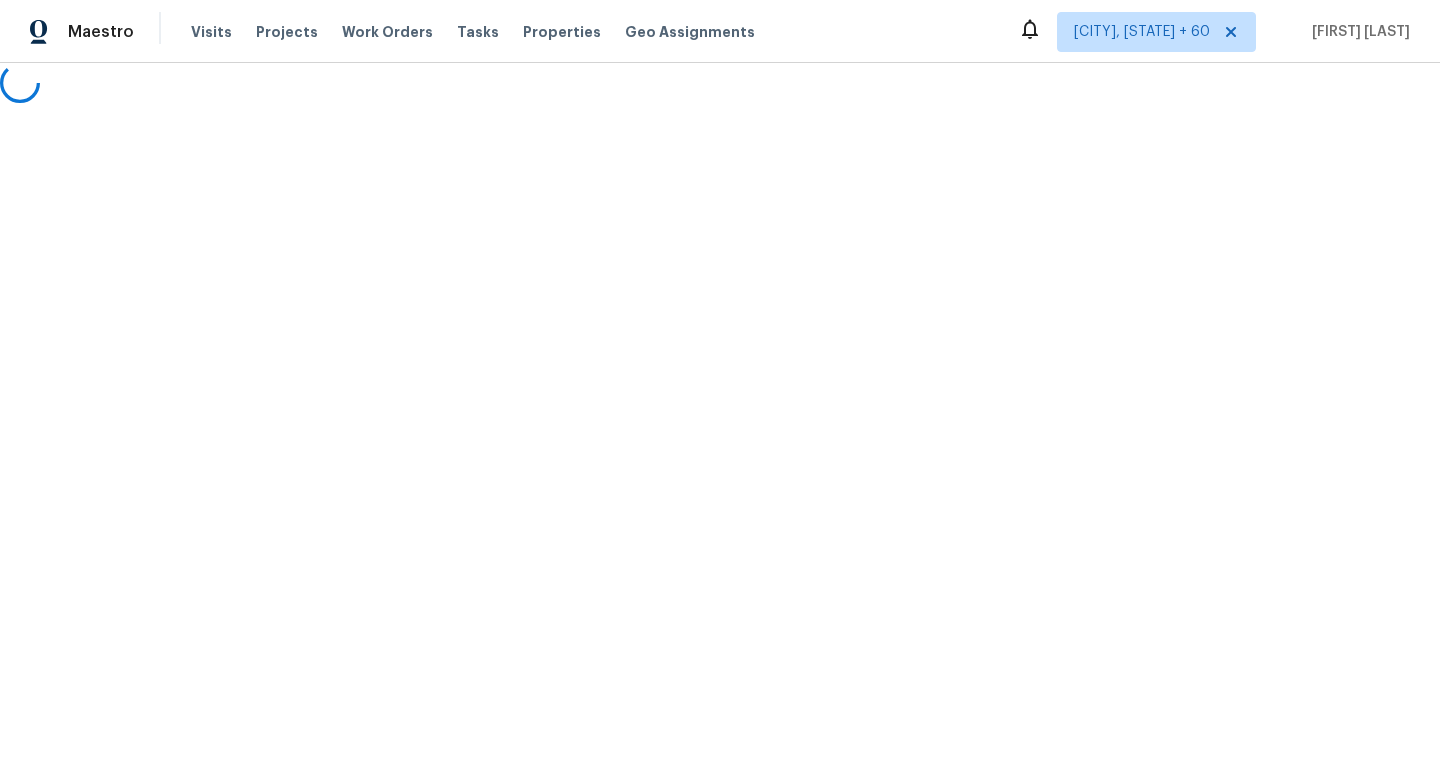 scroll, scrollTop: 0, scrollLeft: 0, axis: both 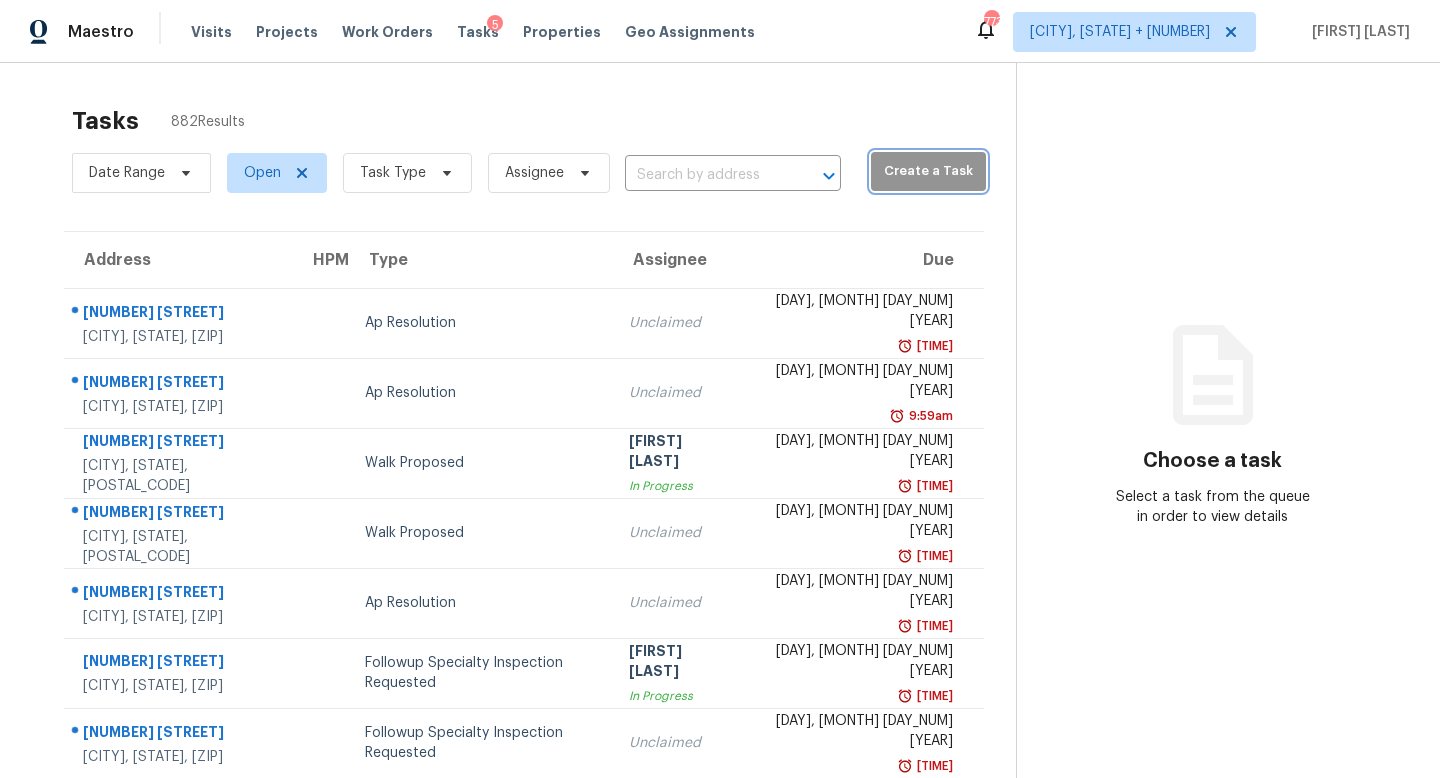 click on "Create a Task" at bounding box center (928, 171) 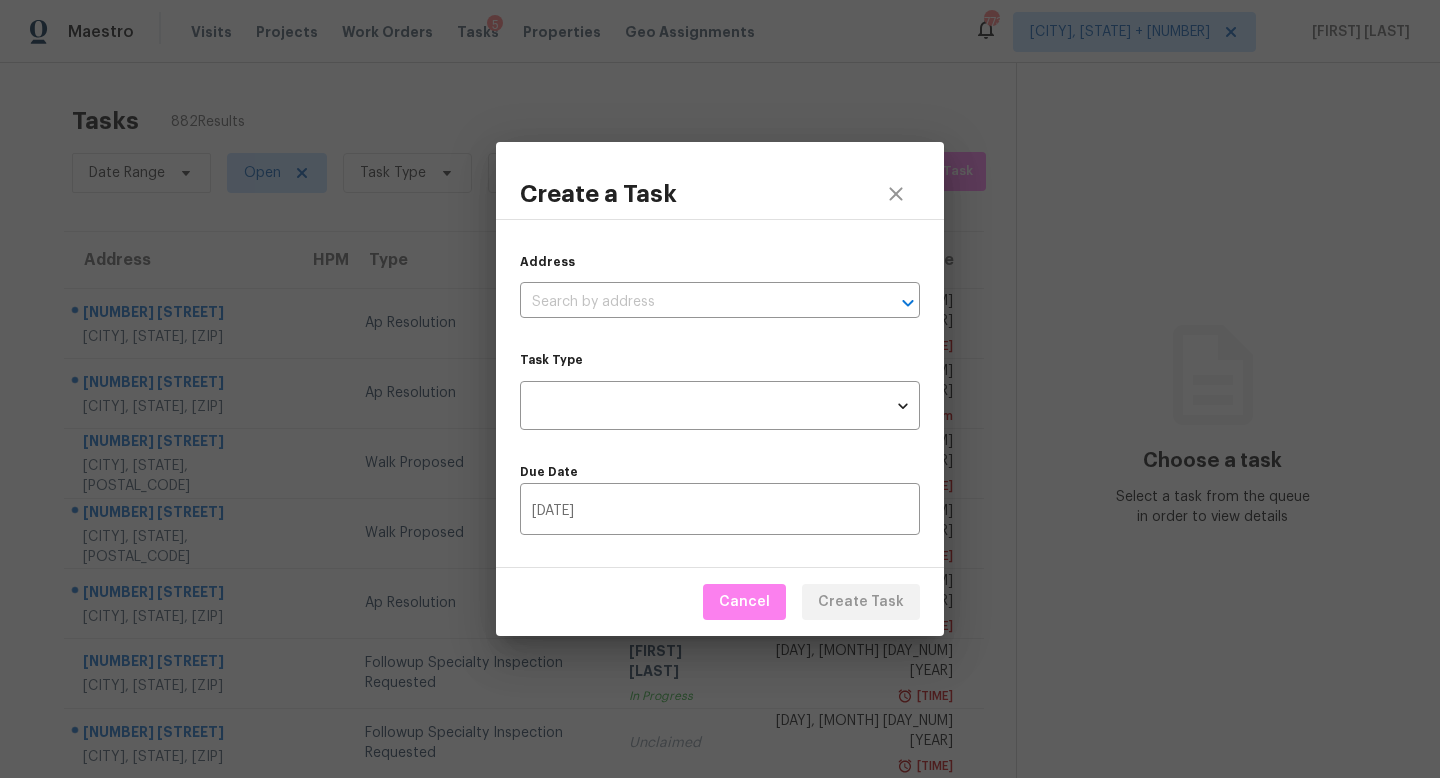 click on "Address ​ Task Type ​ Task Type Due Date [DATE] ​" at bounding box center [720, 393] 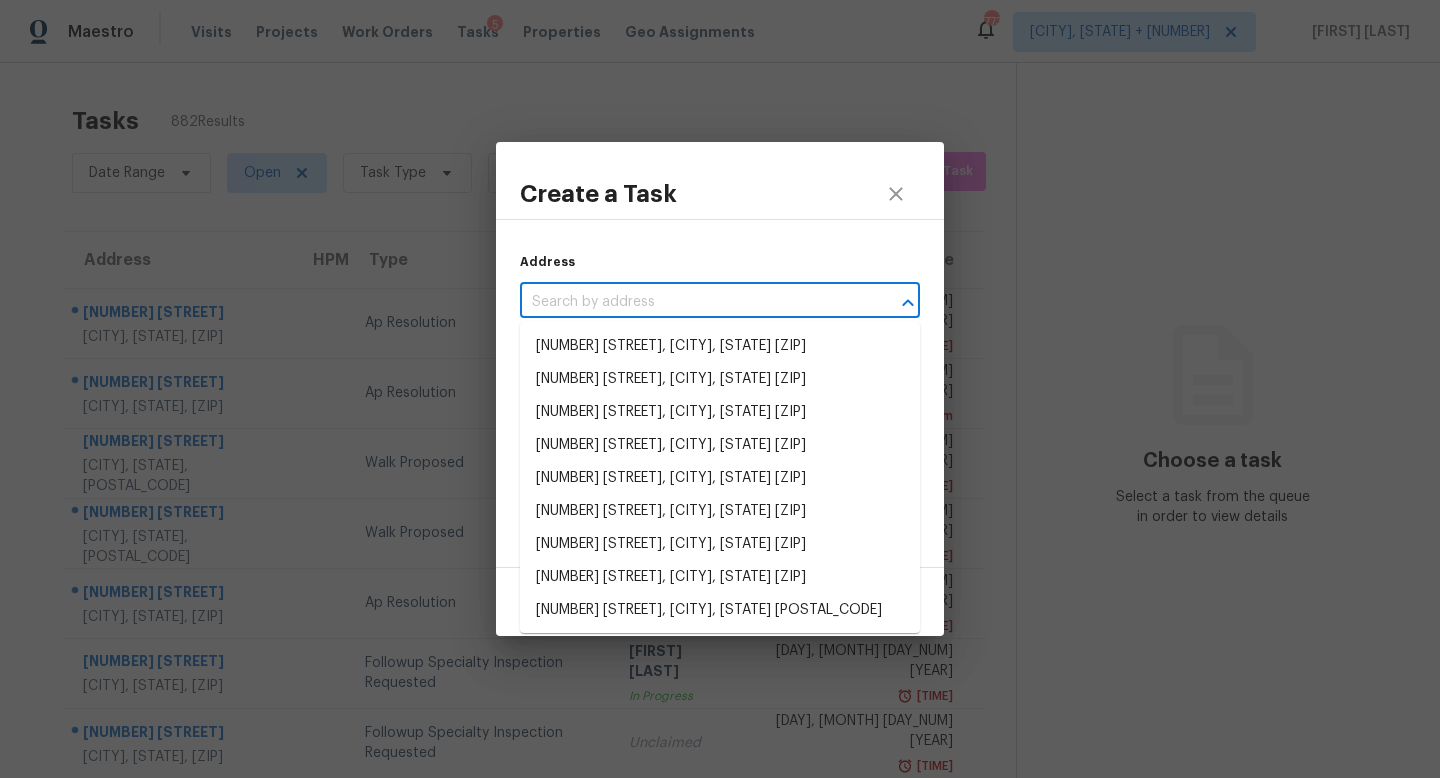 click at bounding box center [692, 302] 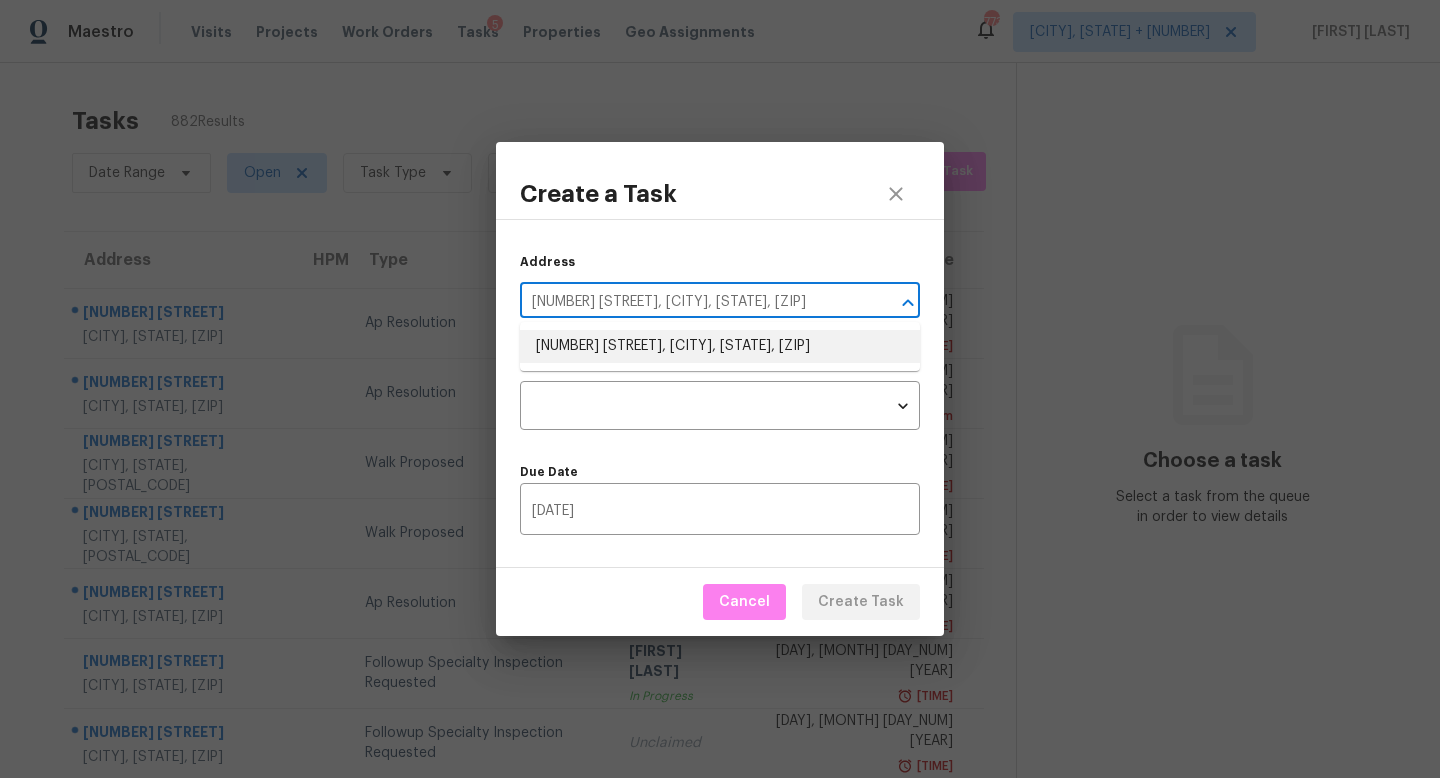 click on "[STREET_NAME], [CITY], [STATE] [POSTAL_CODE]" at bounding box center (720, 346) 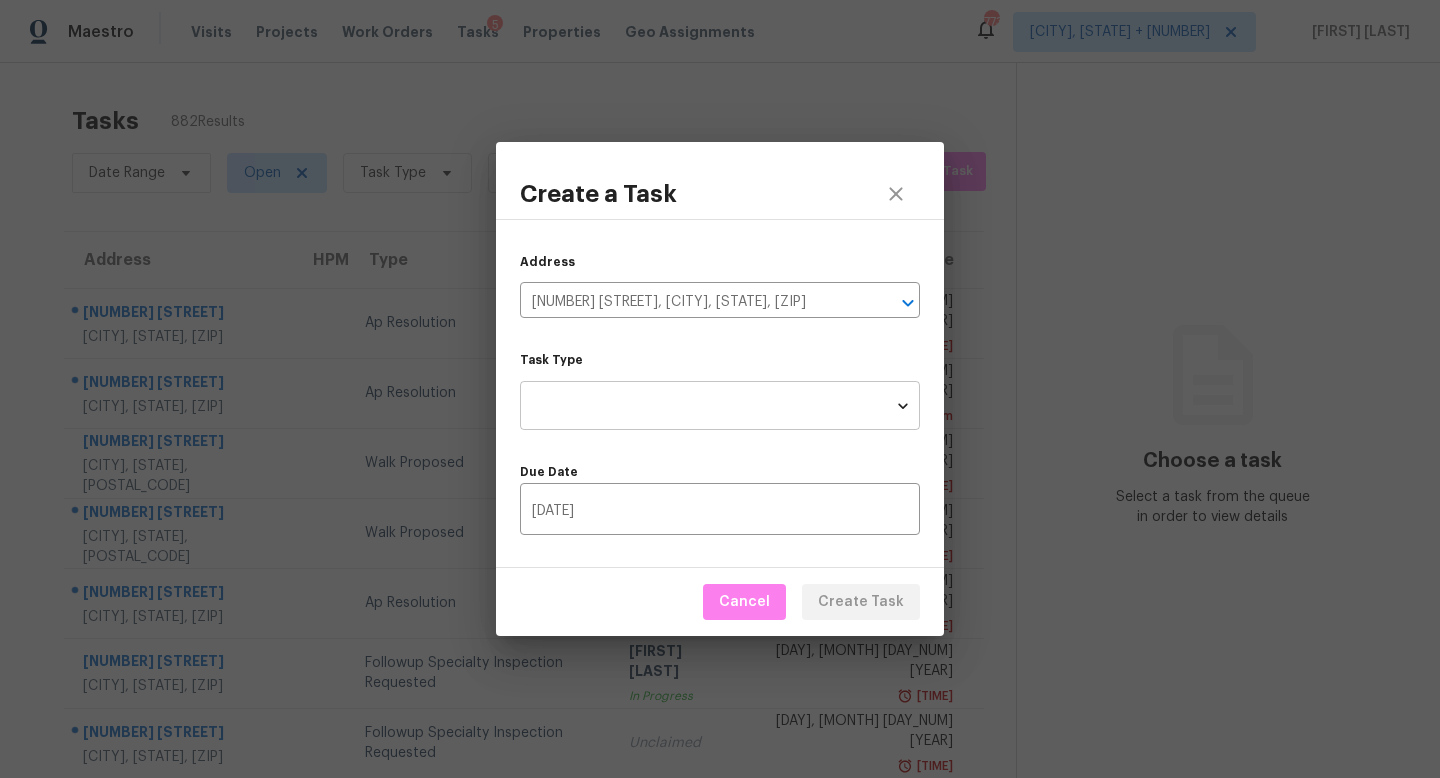 click on "Maestro Visits Projects Work Orders Tasks 5 Properties Geo Assignments 773 Knoxville, TN + 60 Jishnu Manoj Tasks 882  Results Date Range Open Task Type Assignee ​ Create a Task Address HPM Type Assignee Due 3728 W Turtle Hill Dr   Anthem, AZ, 85086 Ap Resolution Unclaimed Tue, Dec 14th 2021 9:57am 1642 W Tuckey Ln   Phoenix, AZ, 85015 Ap Resolution Unclaimed Tue, Dec 14th 2021 9:59am 5930 Beaudry Dr   Houston, TX, 77035 Walk Proposed Seyi Dodo-Williams In Progress Thu, May 12th 2022 1:15pm 5930 Beaudry Dr   Houston, TX, 77035 Walk Proposed Unclaimed Thu, May 12th 2022 1:15pm 2021 W Natal Cir   Mesa, AZ, 85202 Ap Resolution Unclaimed Mon, May 16th 2022 12:30pm 4523 Tangle Creek Ln   Spring, TX, 77388 Followup Specialty Inspection Requested Saleena Pulliam In Progress Thu, Jun 2nd 2022 10:08am 4523 Tangle Creek Ln   Spring, TX, 77388 Followup Specialty Inspection Requested Unclaimed Thu, Jun 2nd 2022 10:08am 3218 Hawkins Glen Ln   Katy, TX, 77449 Ap Resolution Unclaimed Tue, Jun 28th 2022 2:53pm Ap Resolution" at bounding box center (720, 389) 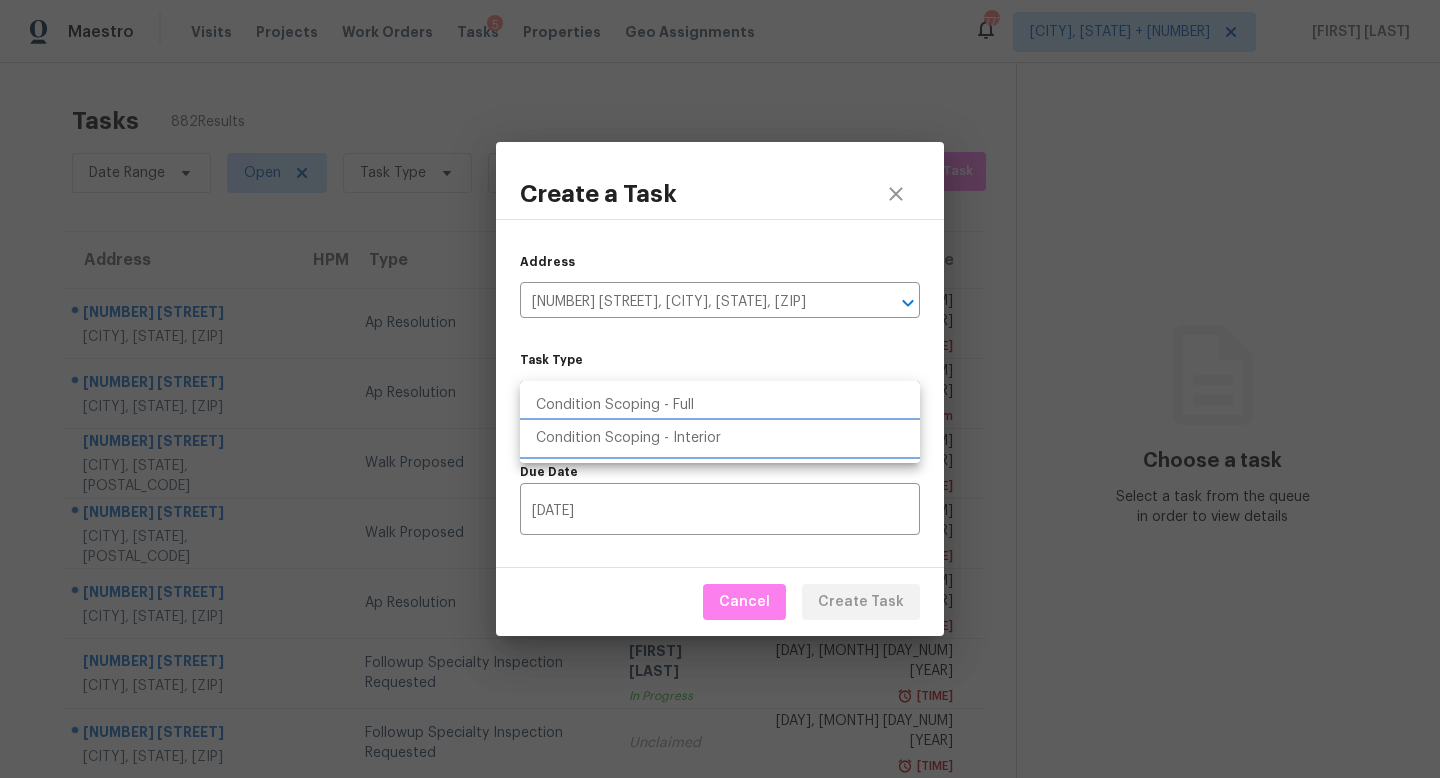 click on "Condition Scoping - Interior" at bounding box center [720, 438] 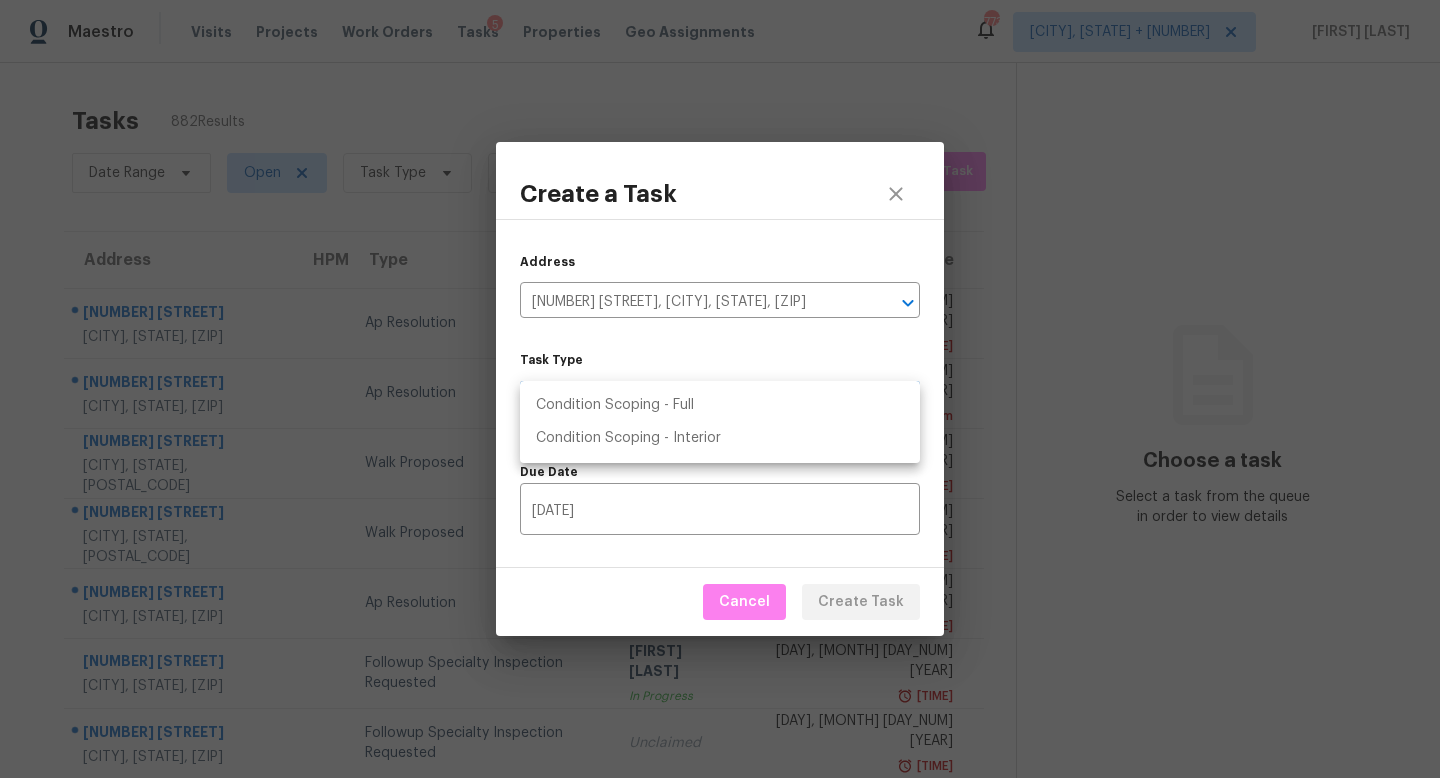 type on "virtual_interior_assessment" 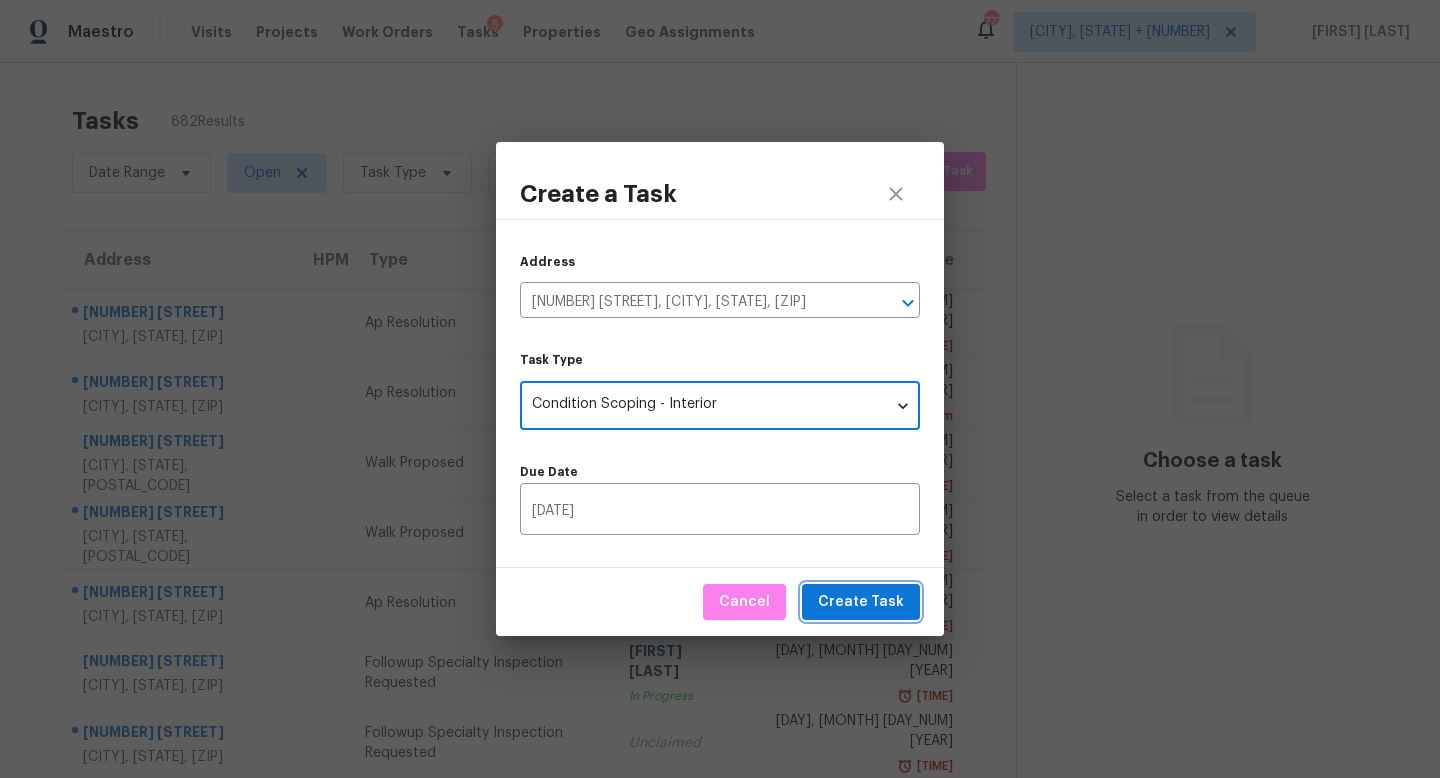 click on "Create Task" at bounding box center (861, 602) 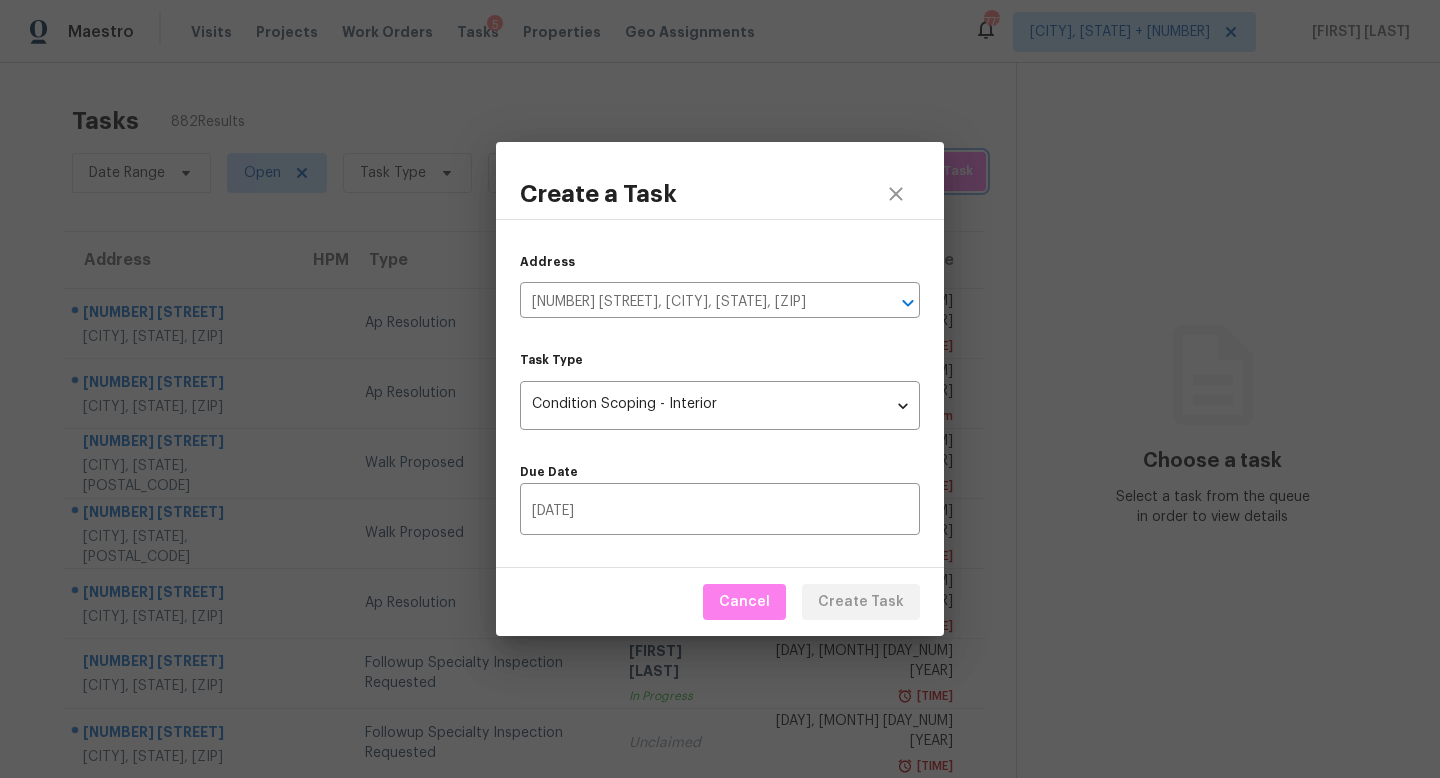 type 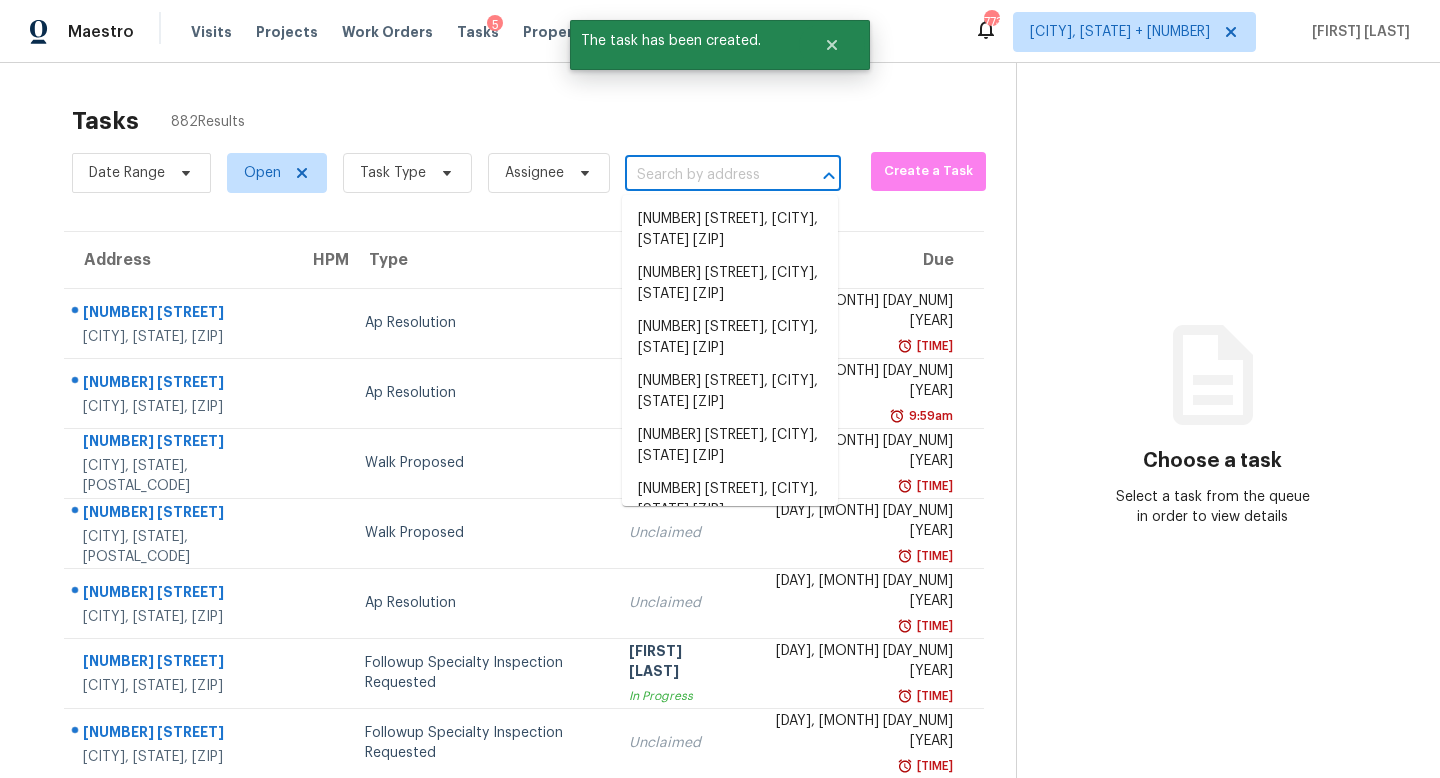 click at bounding box center [705, 175] 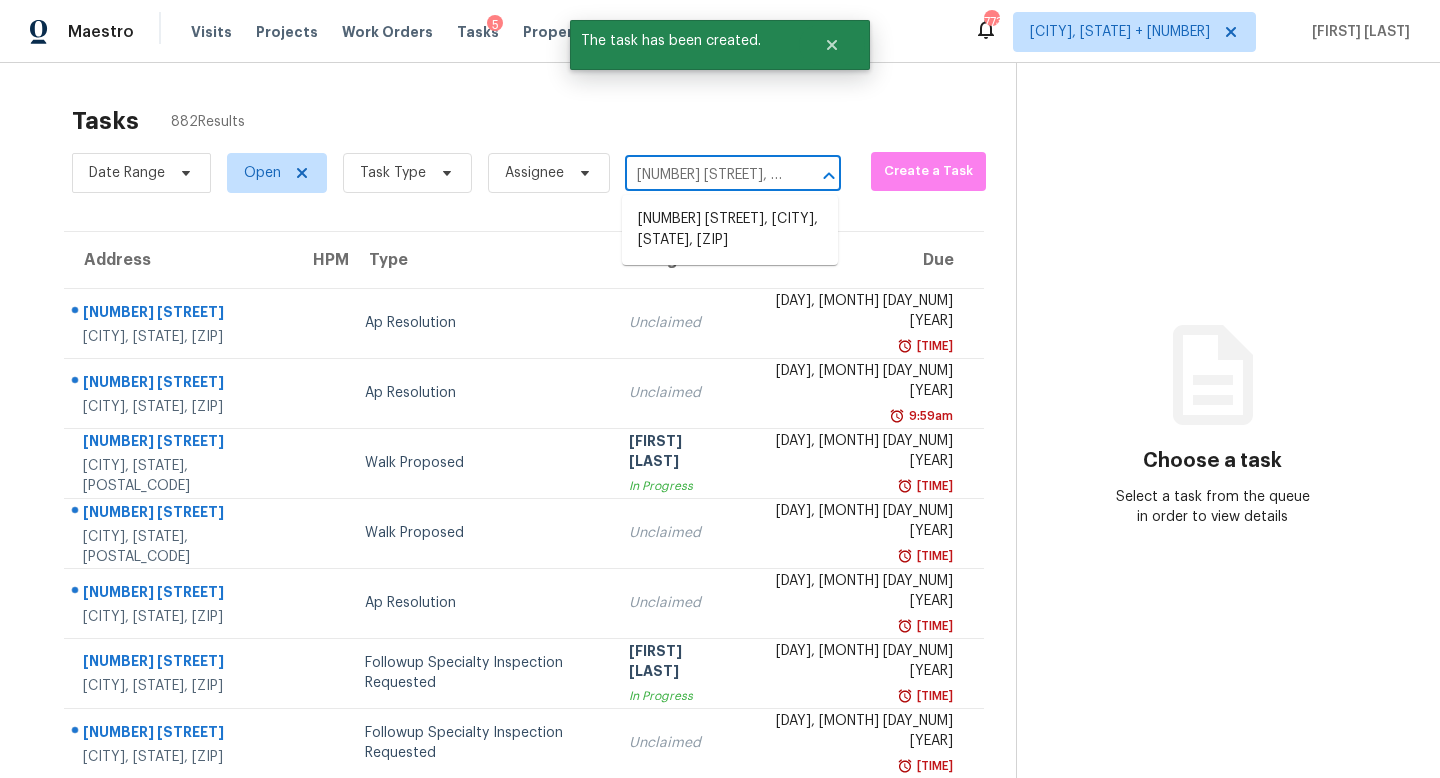 scroll, scrollTop: 0, scrollLeft: 129, axis: horizontal 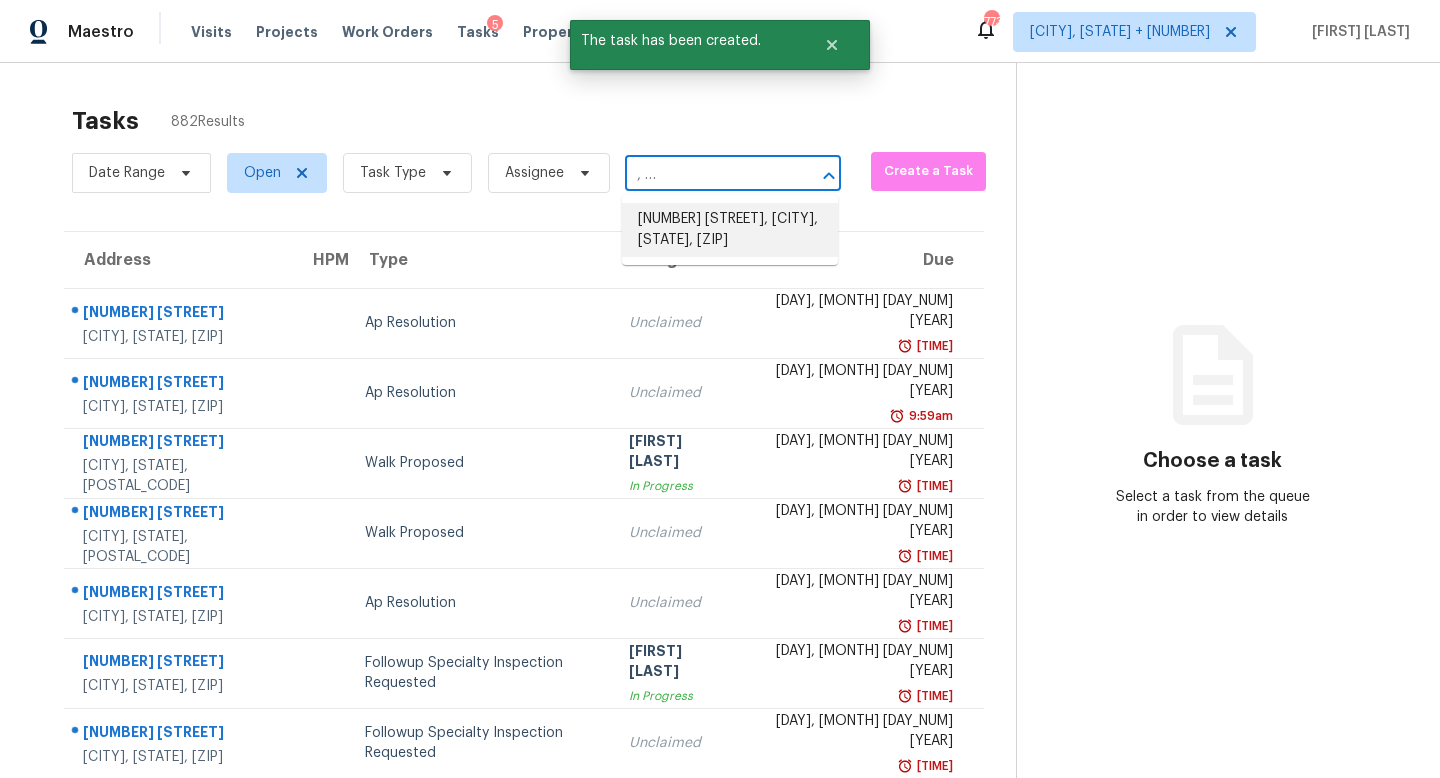 click on "9916 Wiscasset Way, Cincinnati, OH 45251" at bounding box center (730, 230) 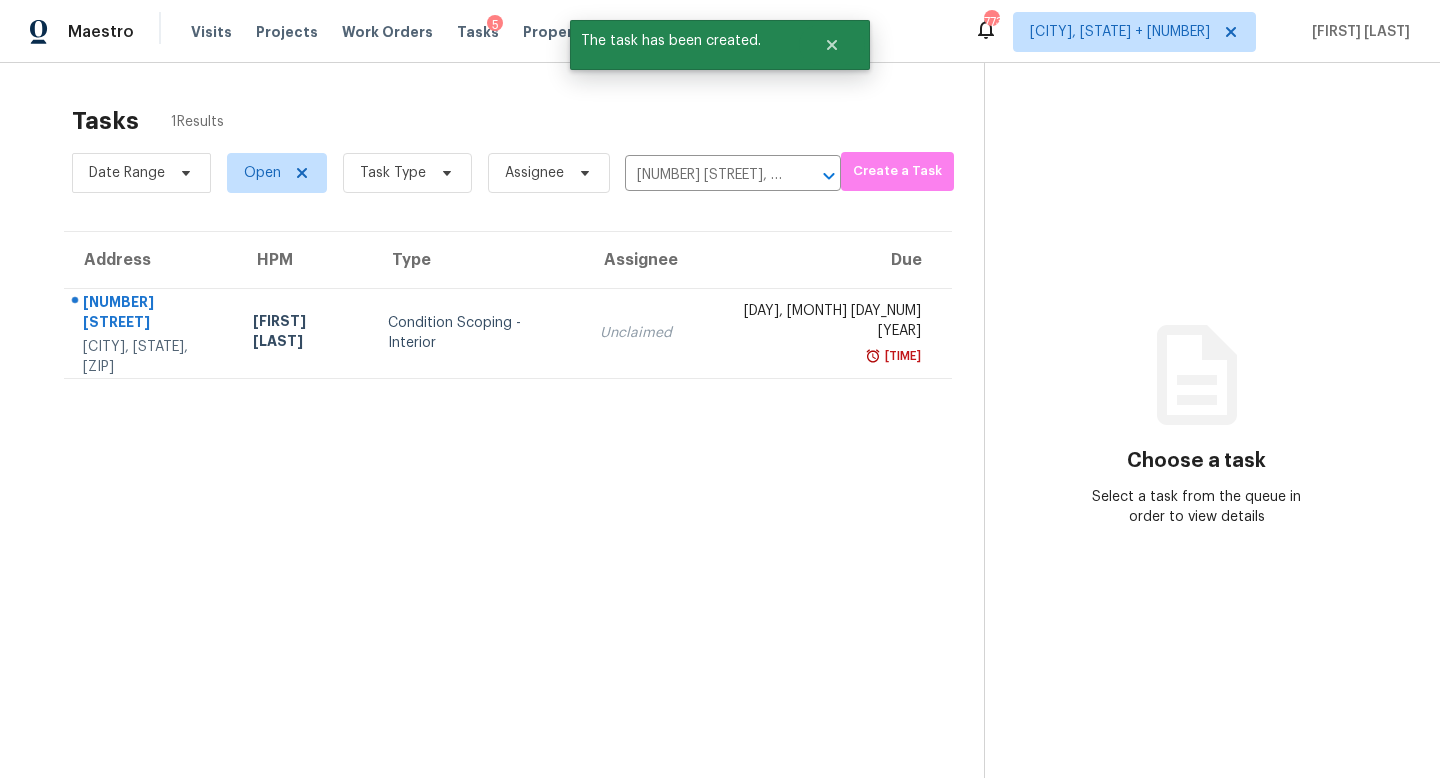click on "Fri, Aug 1st 2025" at bounding box center [812, 323] 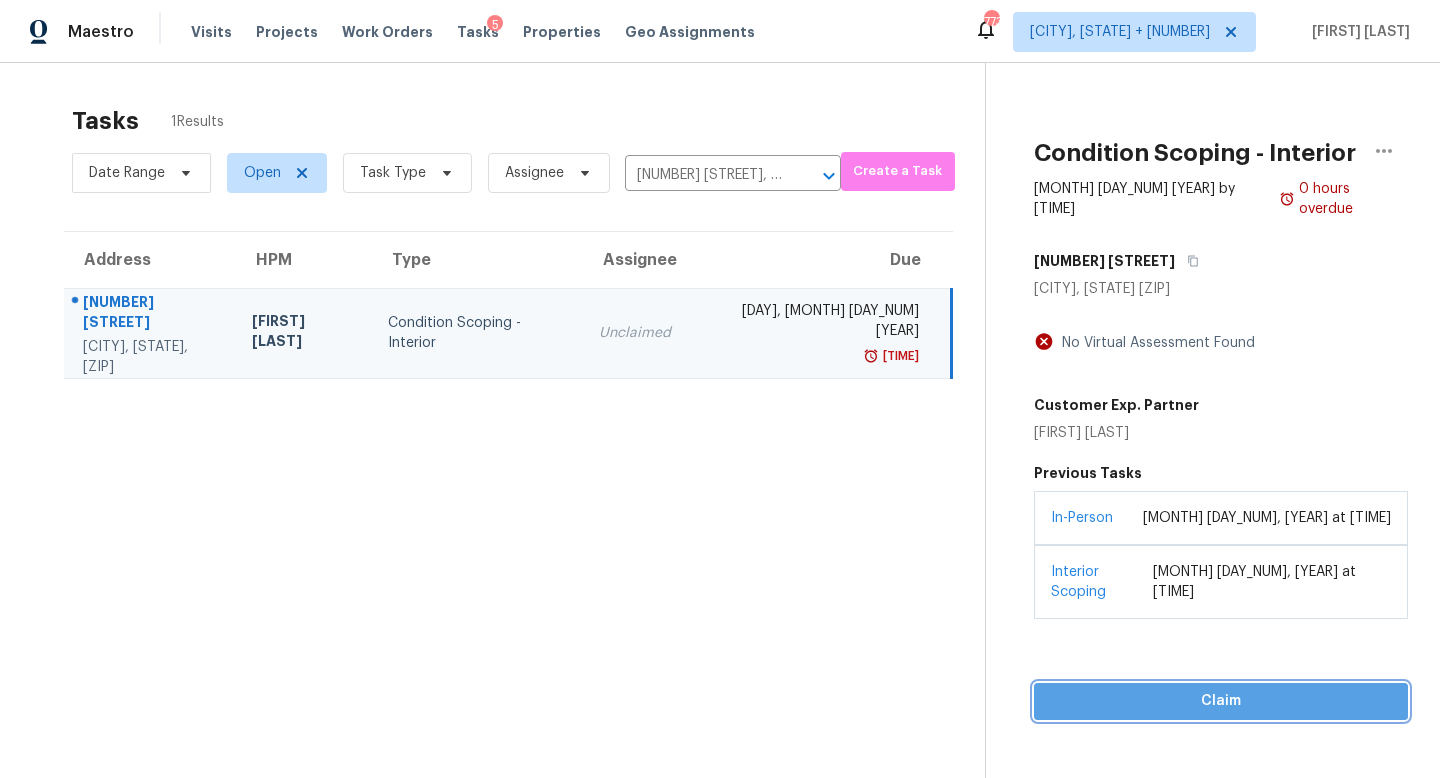click on "Claim" at bounding box center [1221, 701] 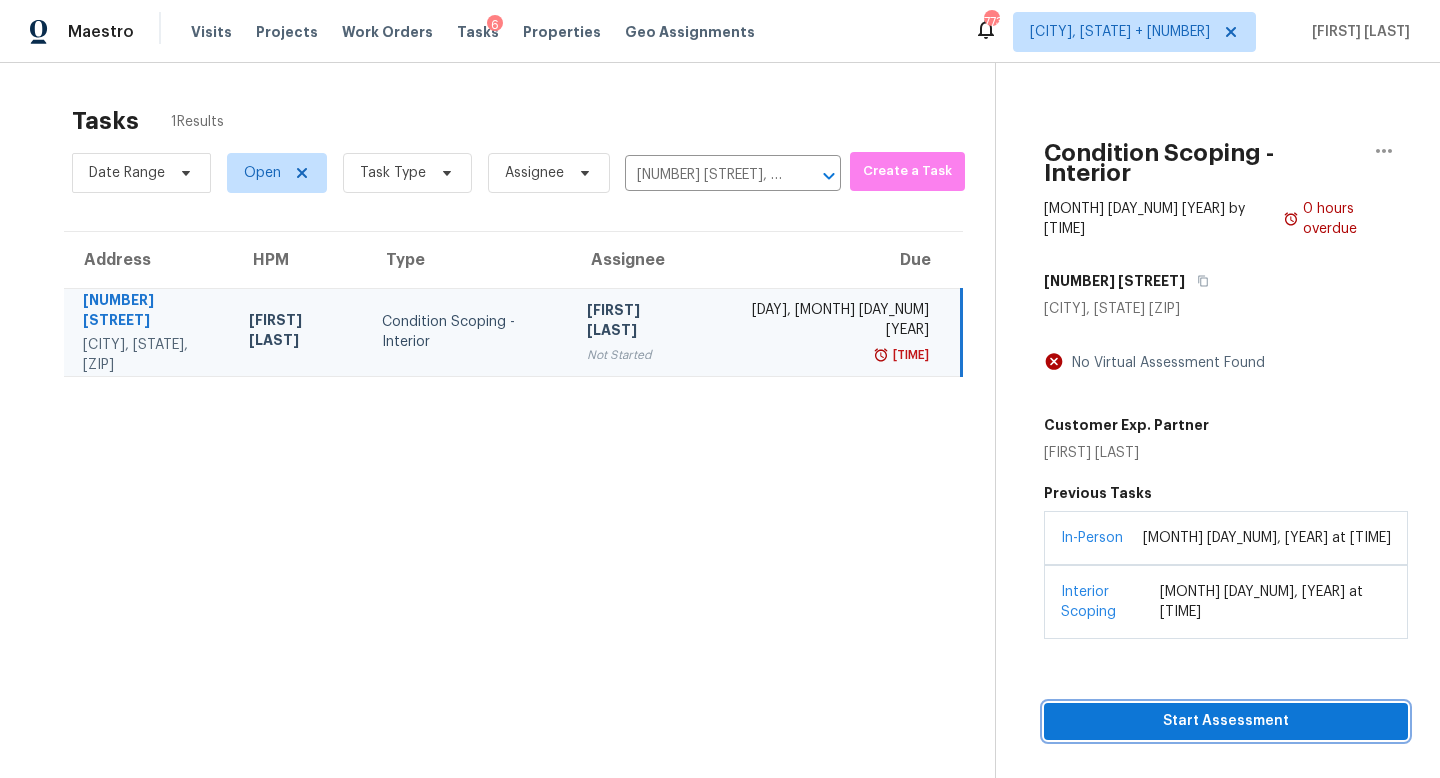 click on "Start Assessment" at bounding box center (1226, 721) 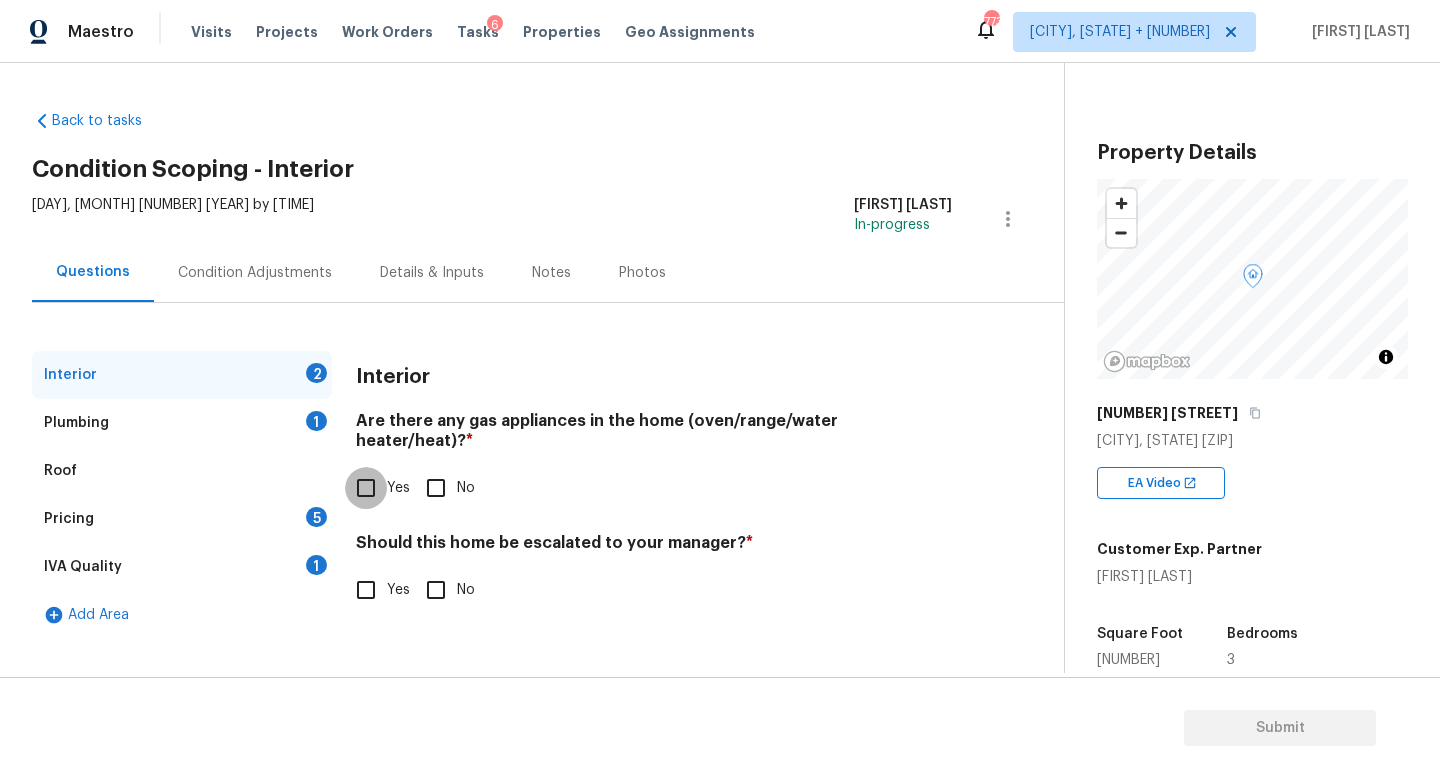 click on "Yes" at bounding box center (366, 488) 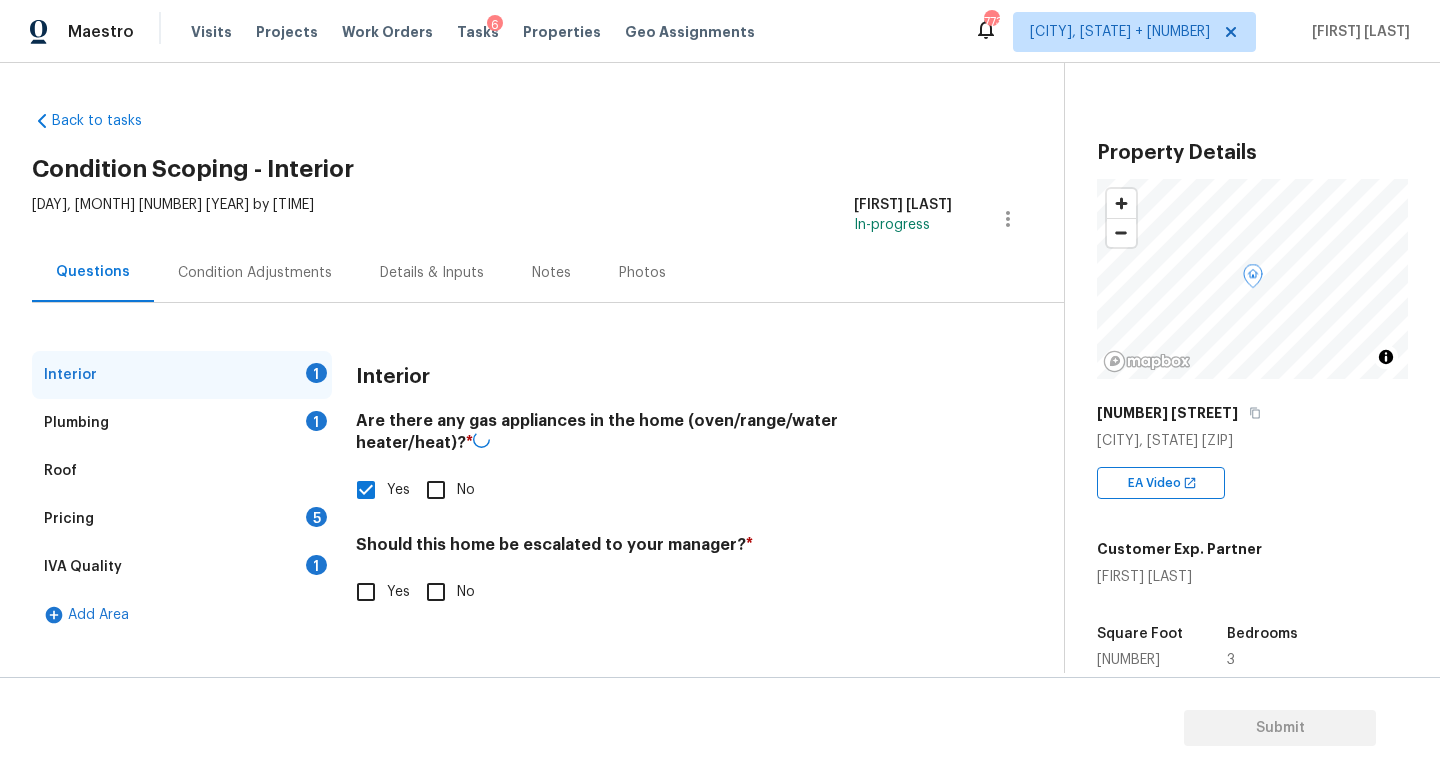 click on "Yes" at bounding box center (366, 592) 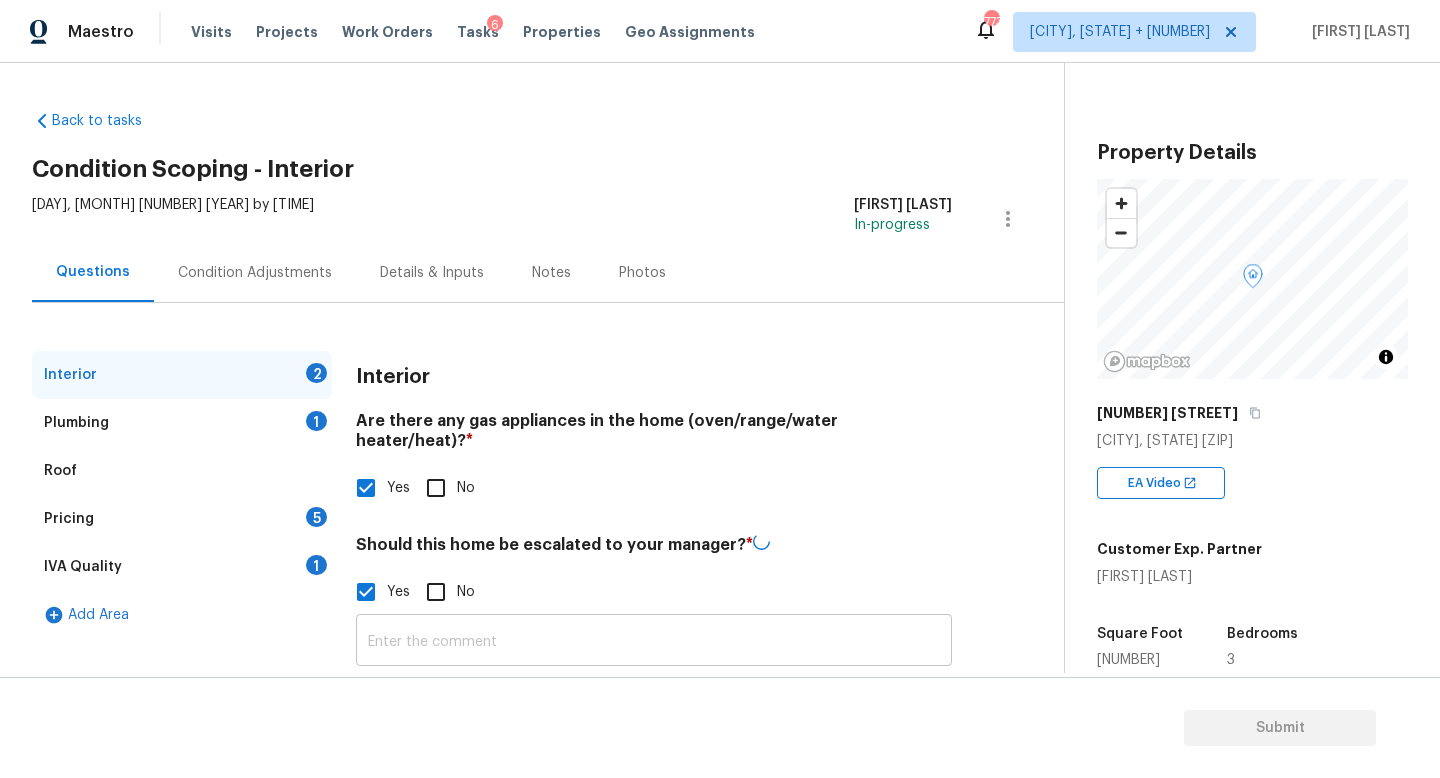 click at bounding box center (654, 642) 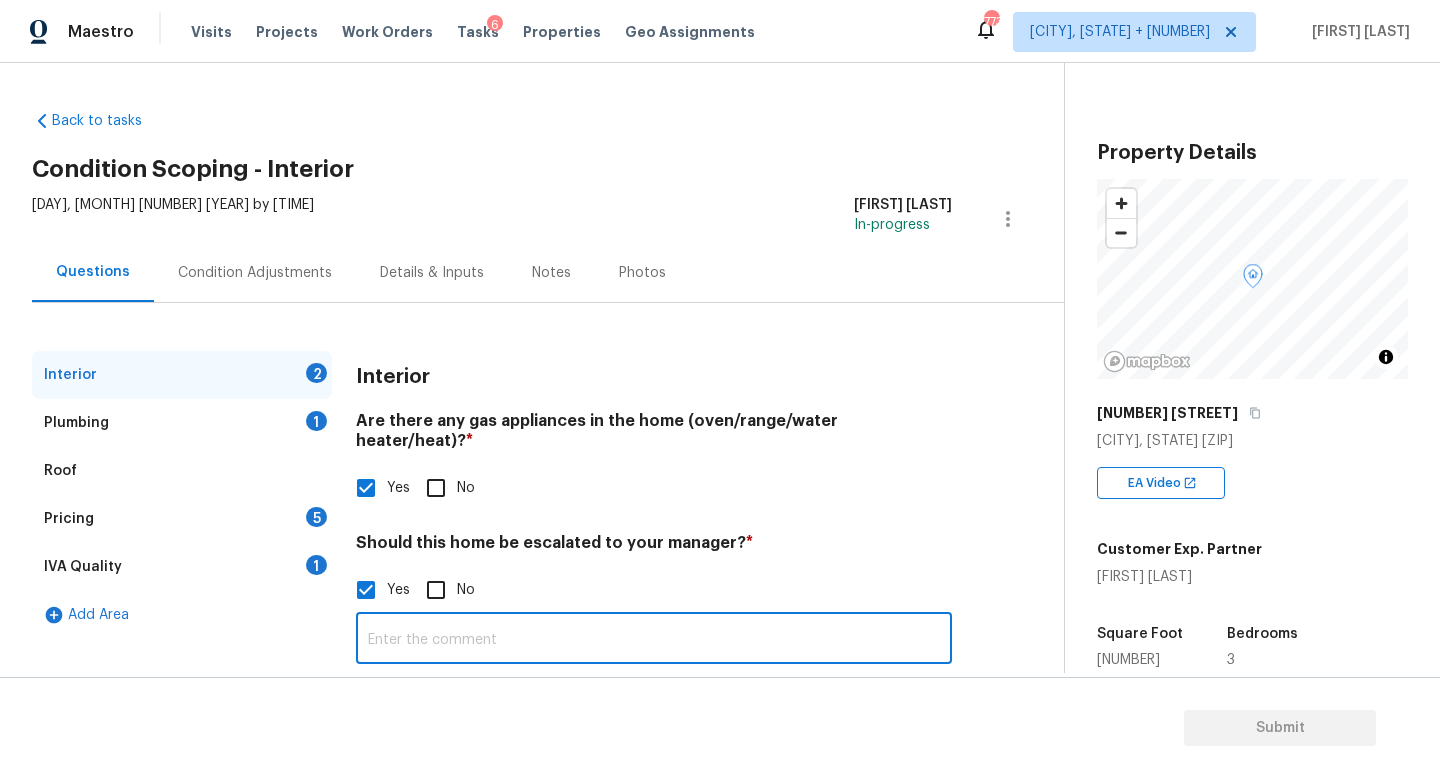 paste on "Possible foundation issue @ 0.50, 5.46, 6.53 Possible water leak @ 4.46, 5.14, Garage conversion." 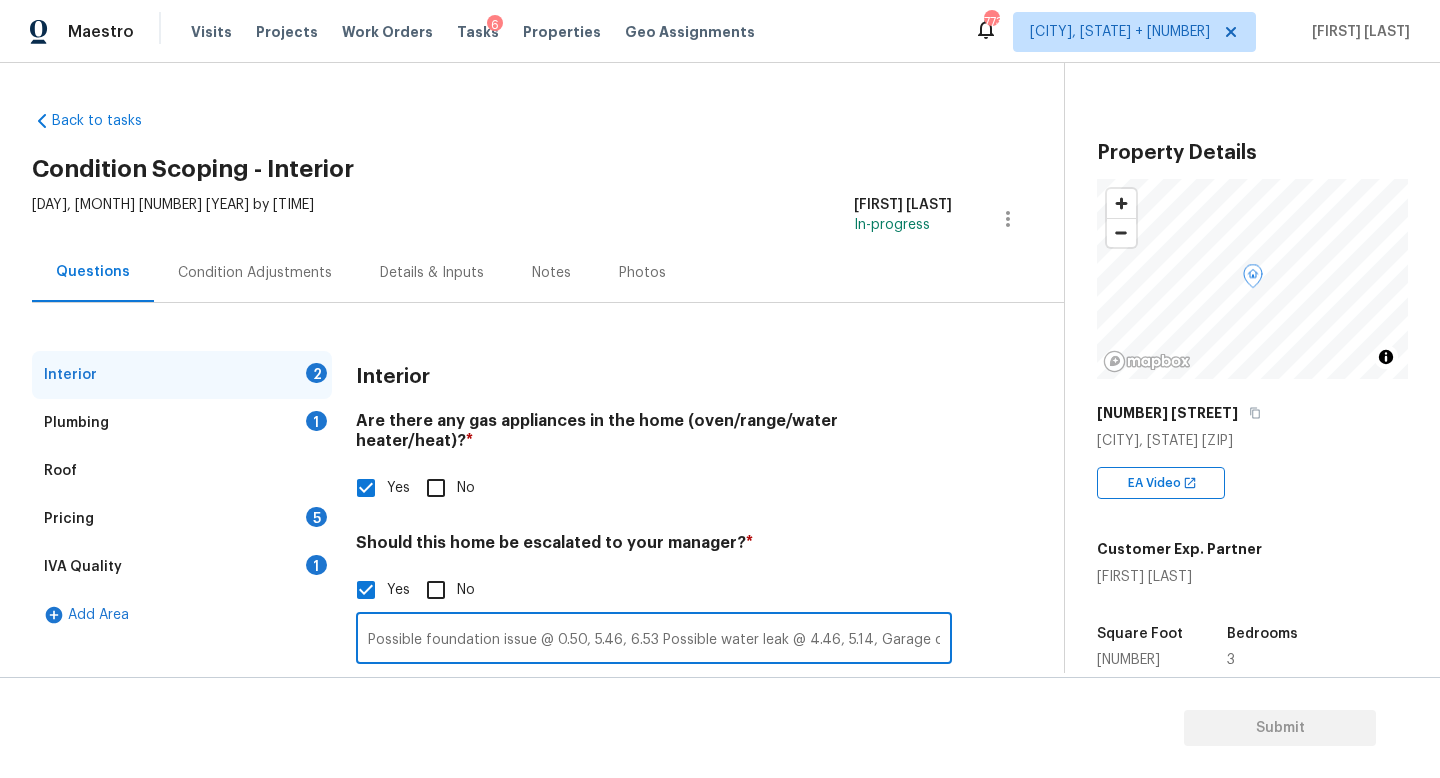 scroll, scrollTop: 0, scrollLeft: 60, axis: horizontal 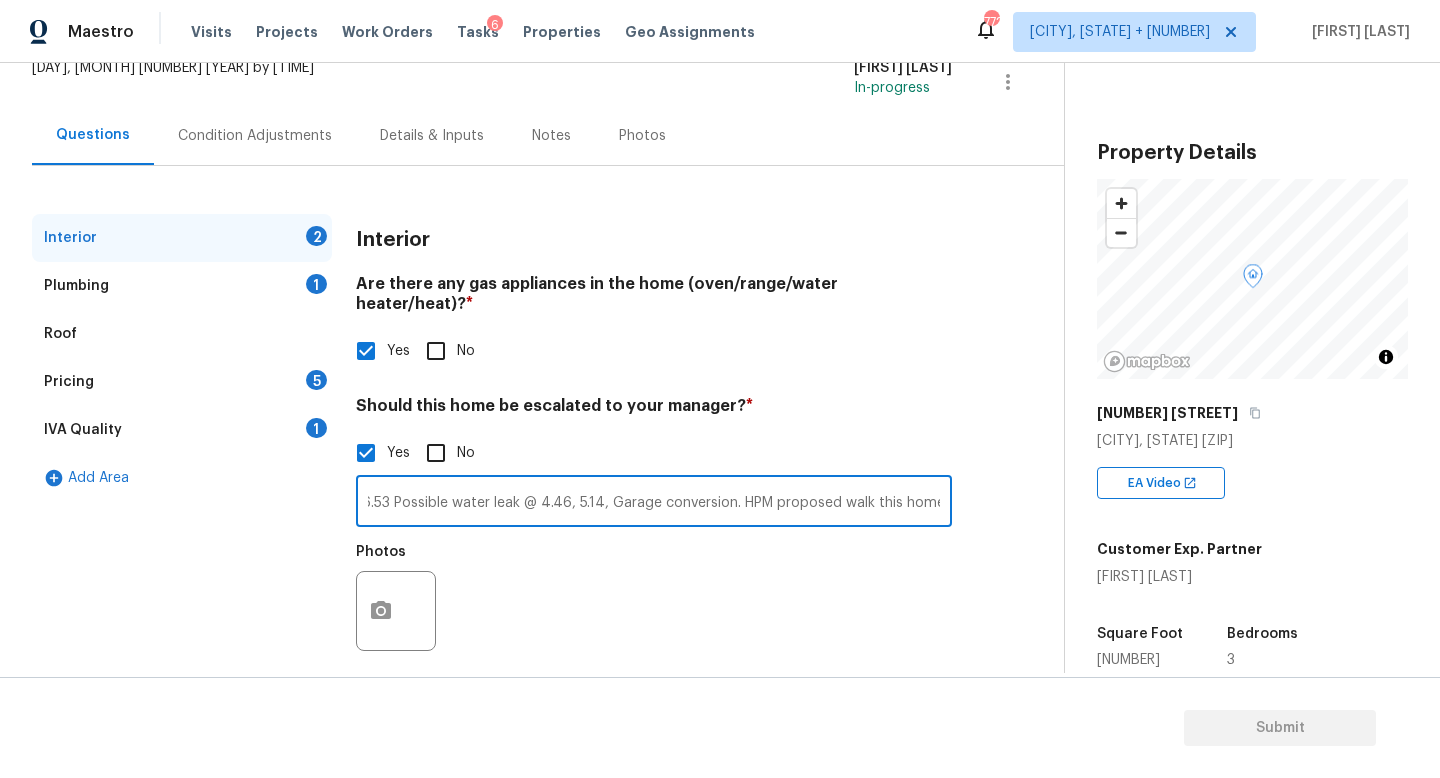 type on "Possible foundation issue @ 0.50, 5.46, 6.53 Possible water leak @ 4.46, 5.14, Garage conversion. HPM proposed walk this home." 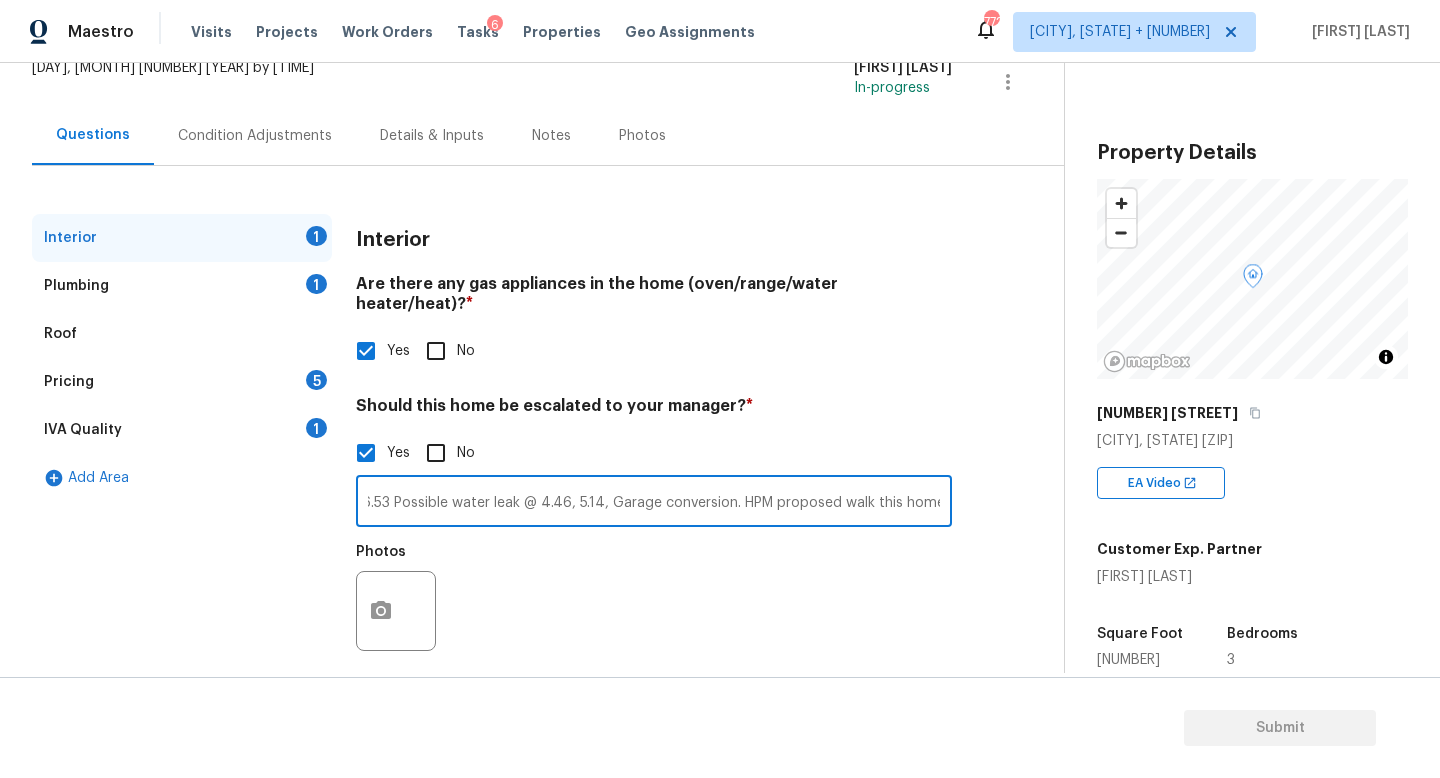 scroll, scrollTop: 0, scrollLeft: 0, axis: both 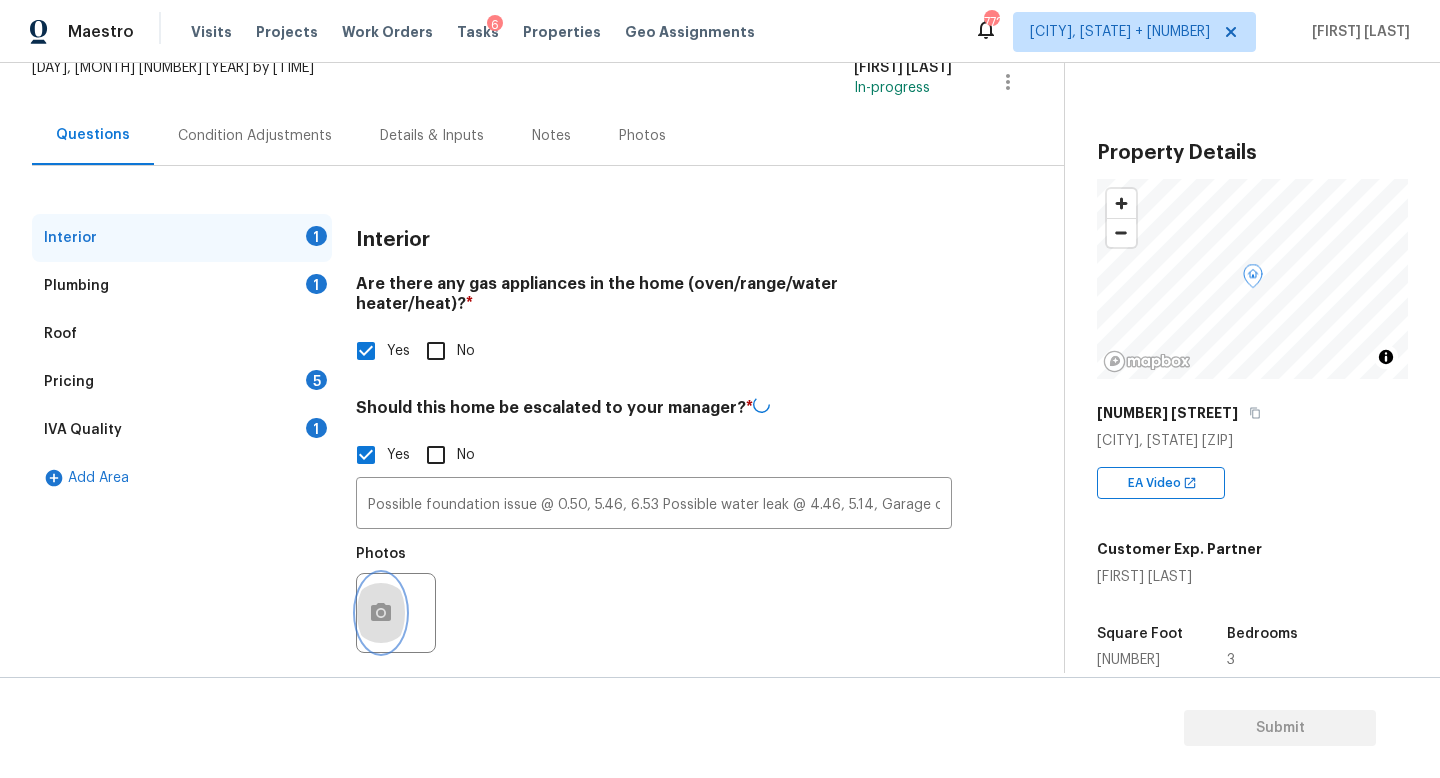 click 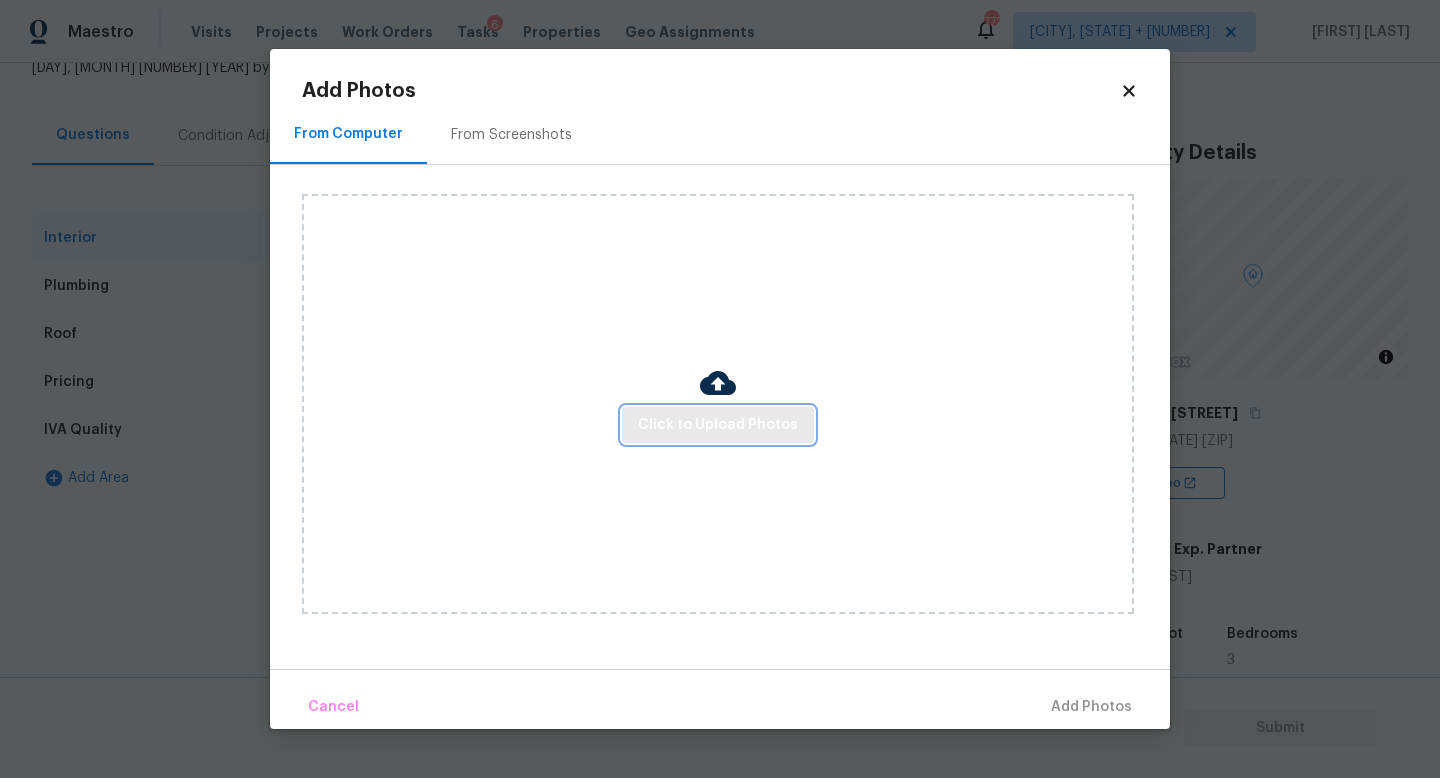 click on "Click to Upload Photos" at bounding box center (718, 425) 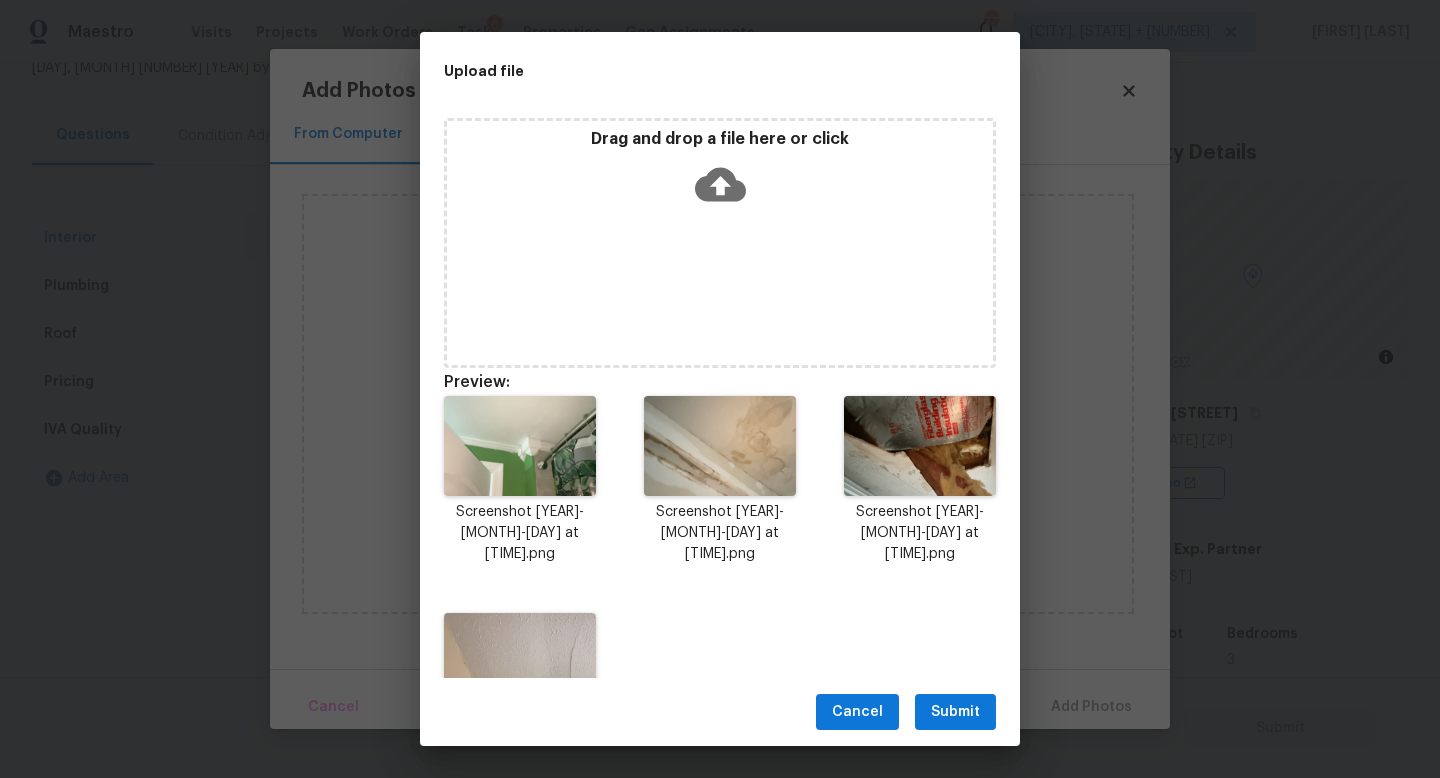 click on "Submit" at bounding box center (955, 712) 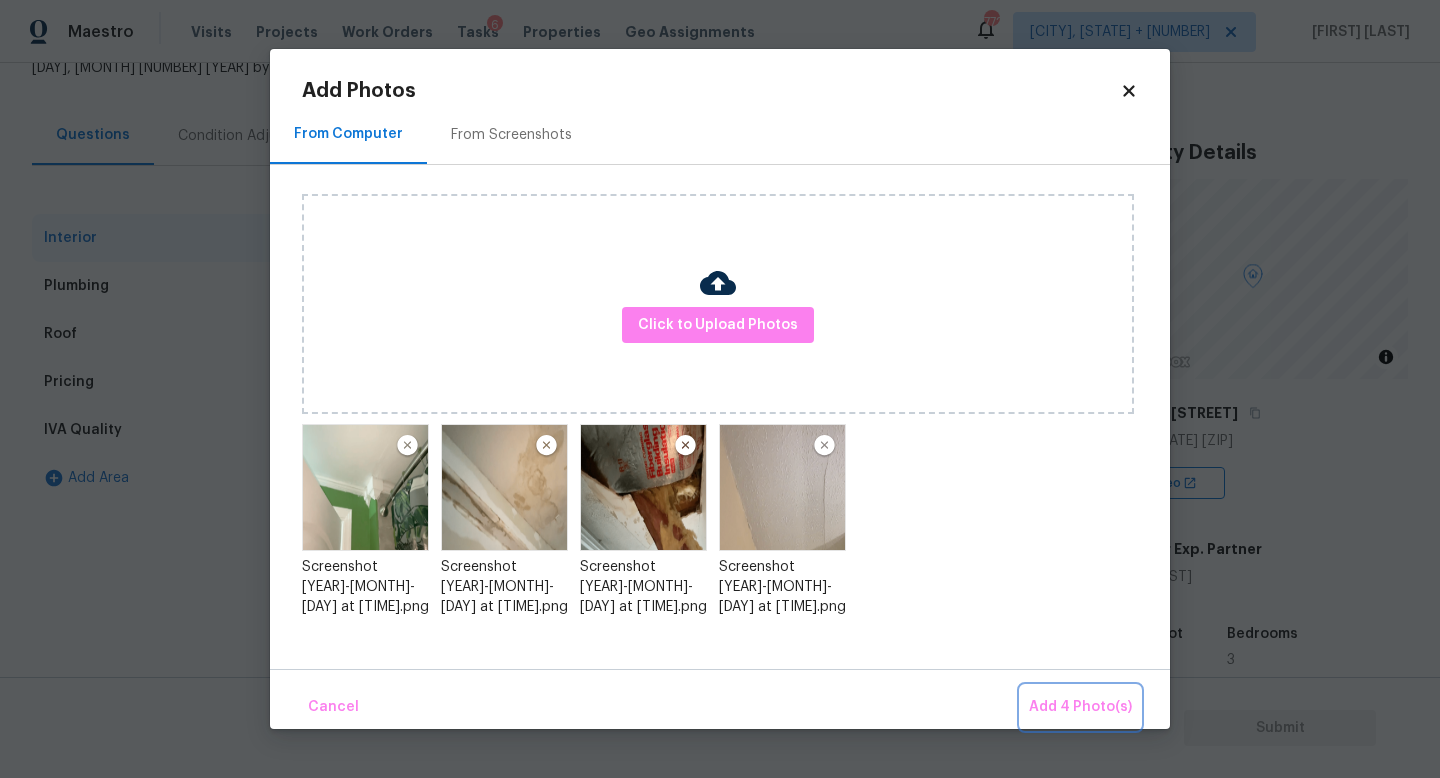 click on "Add 4 Photo(s)" at bounding box center [1080, 707] 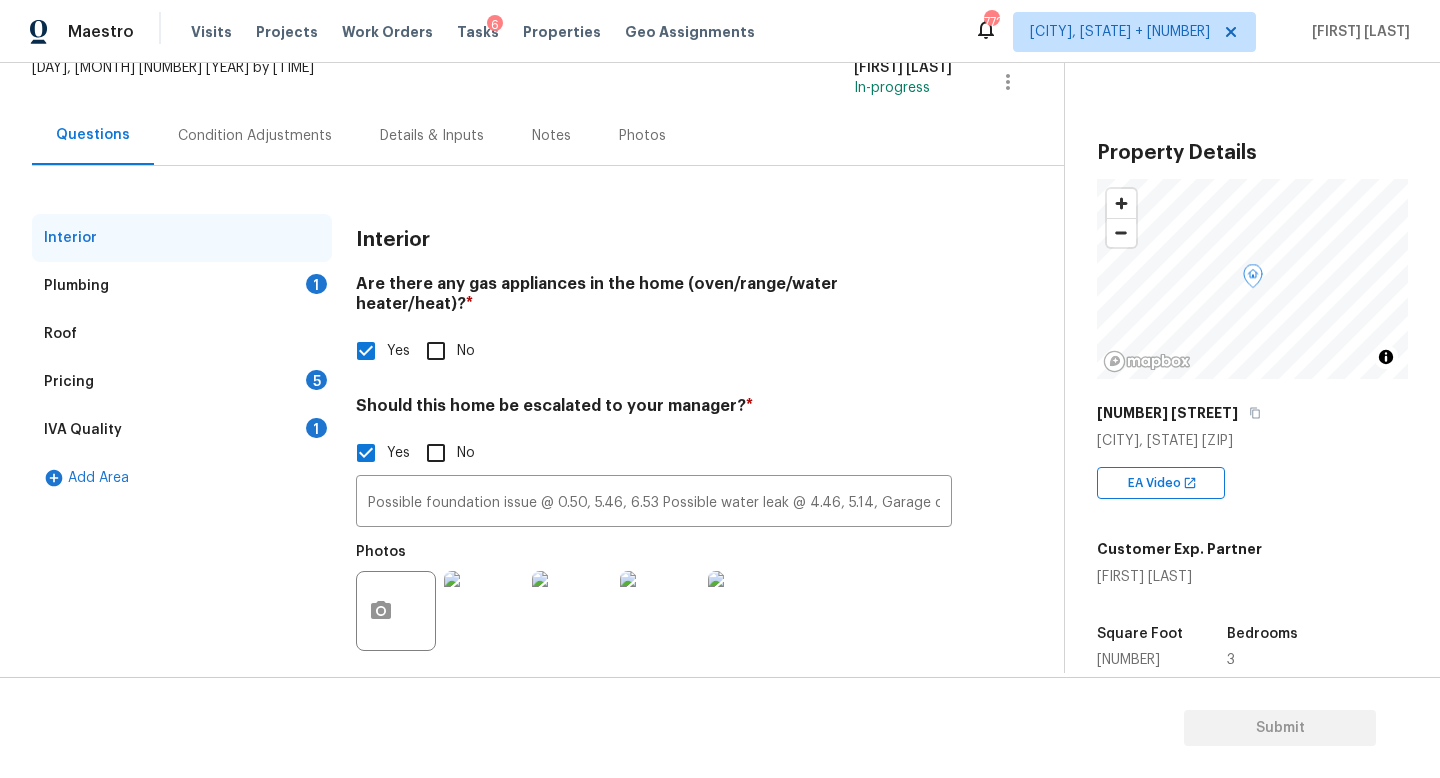 click on "Plumbing 1" at bounding box center (182, 286) 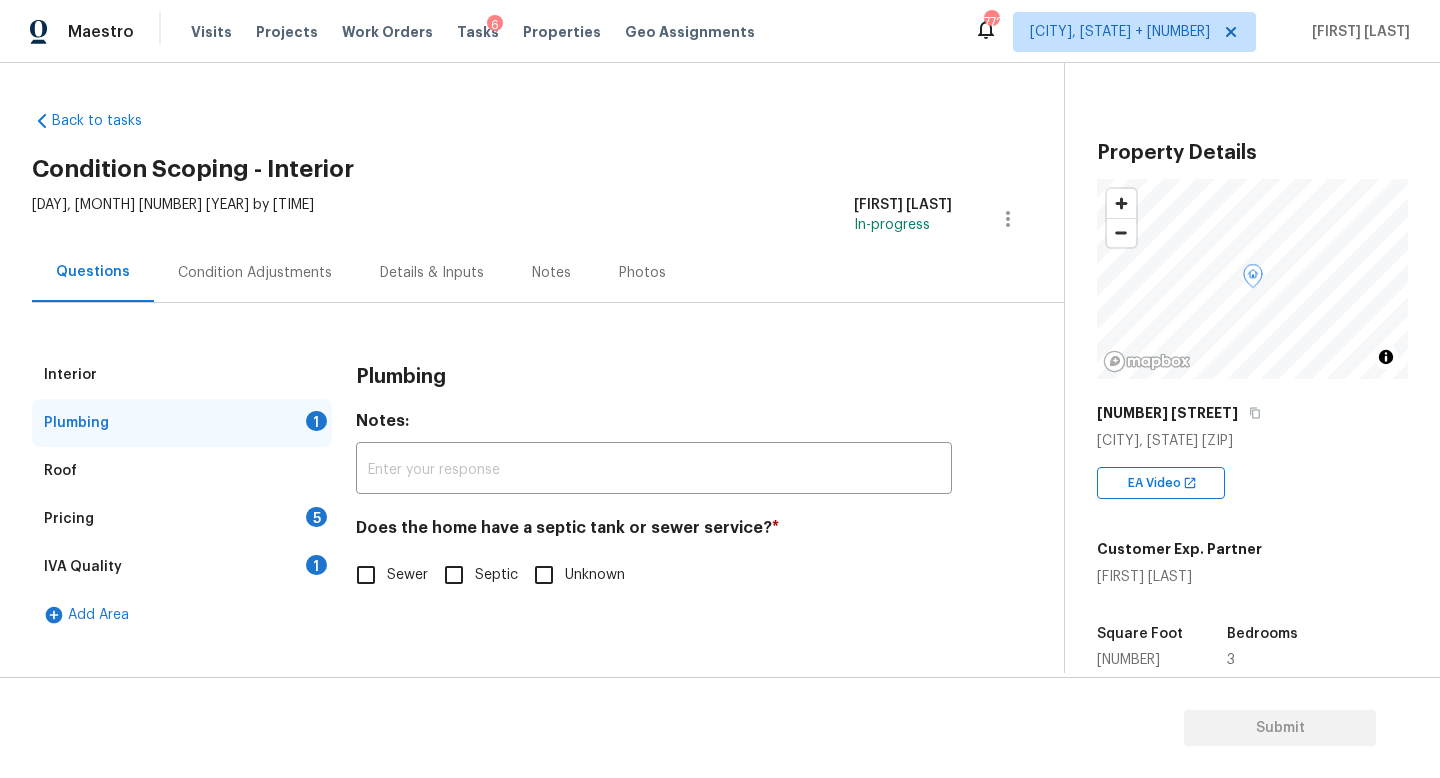 scroll, scrollTop: 0, scrollLeft: 0, axis: both 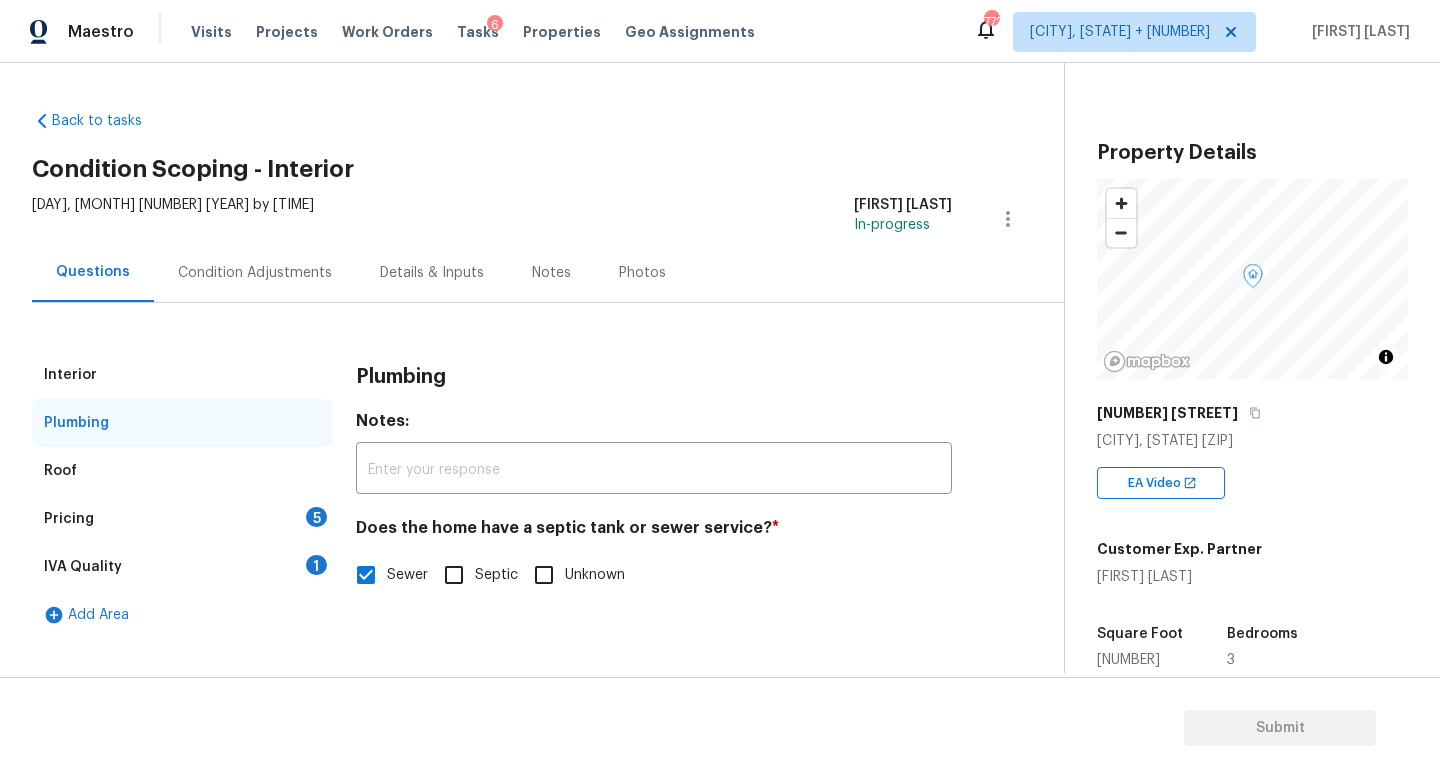 click on "Pricing 5" at bounding box center (182, 519) 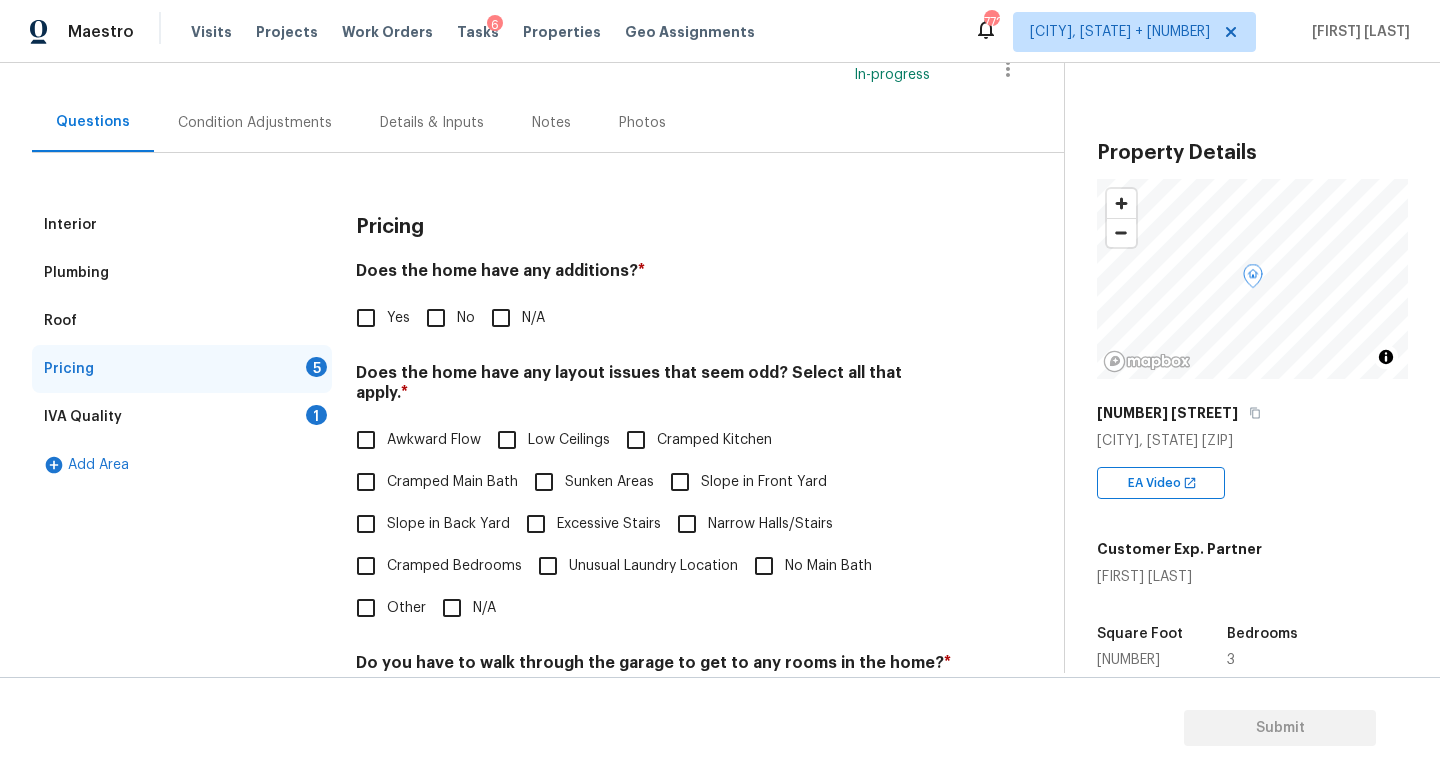 scroll, scrollTop: 171, scrollLeft: 0, axis: vertical 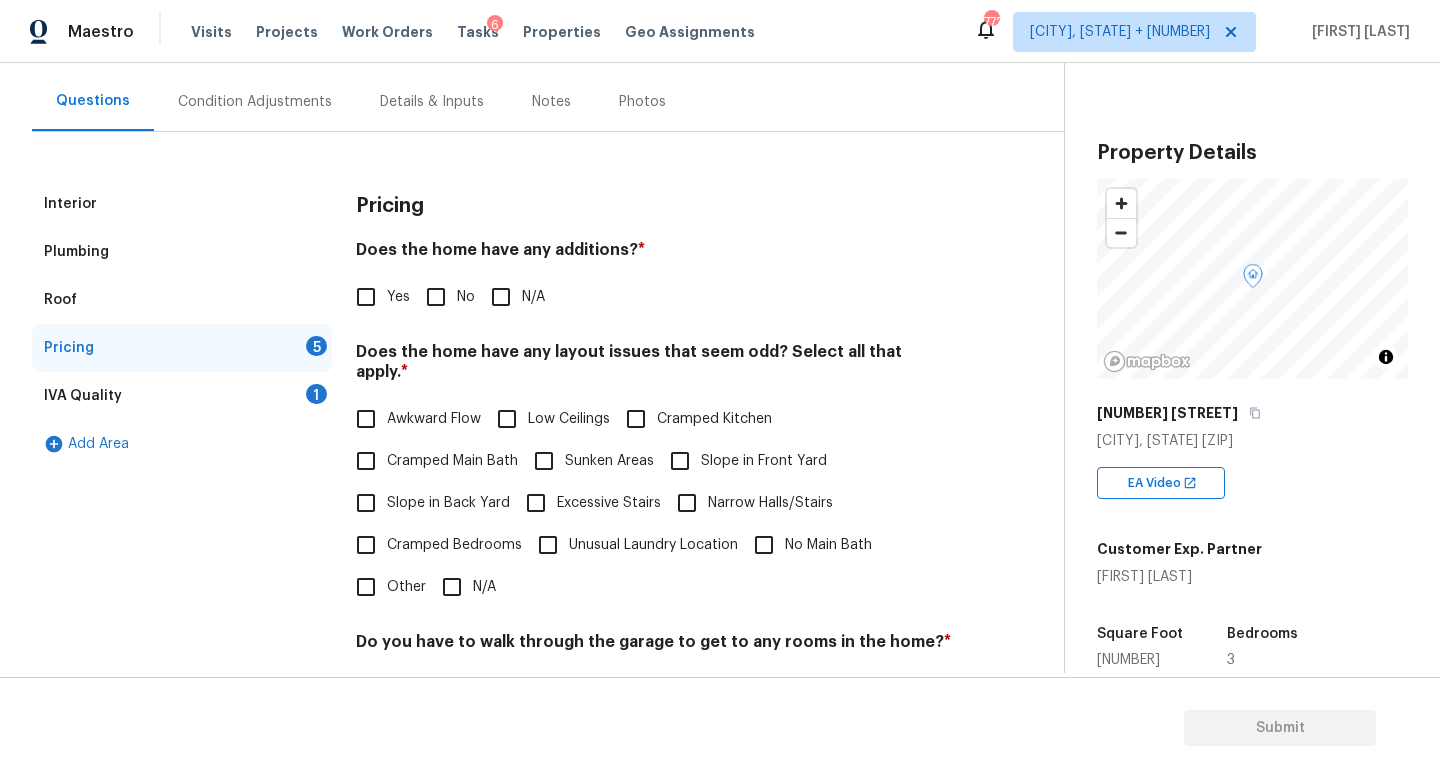 click on "Yes" at bounding box center [366, 297] 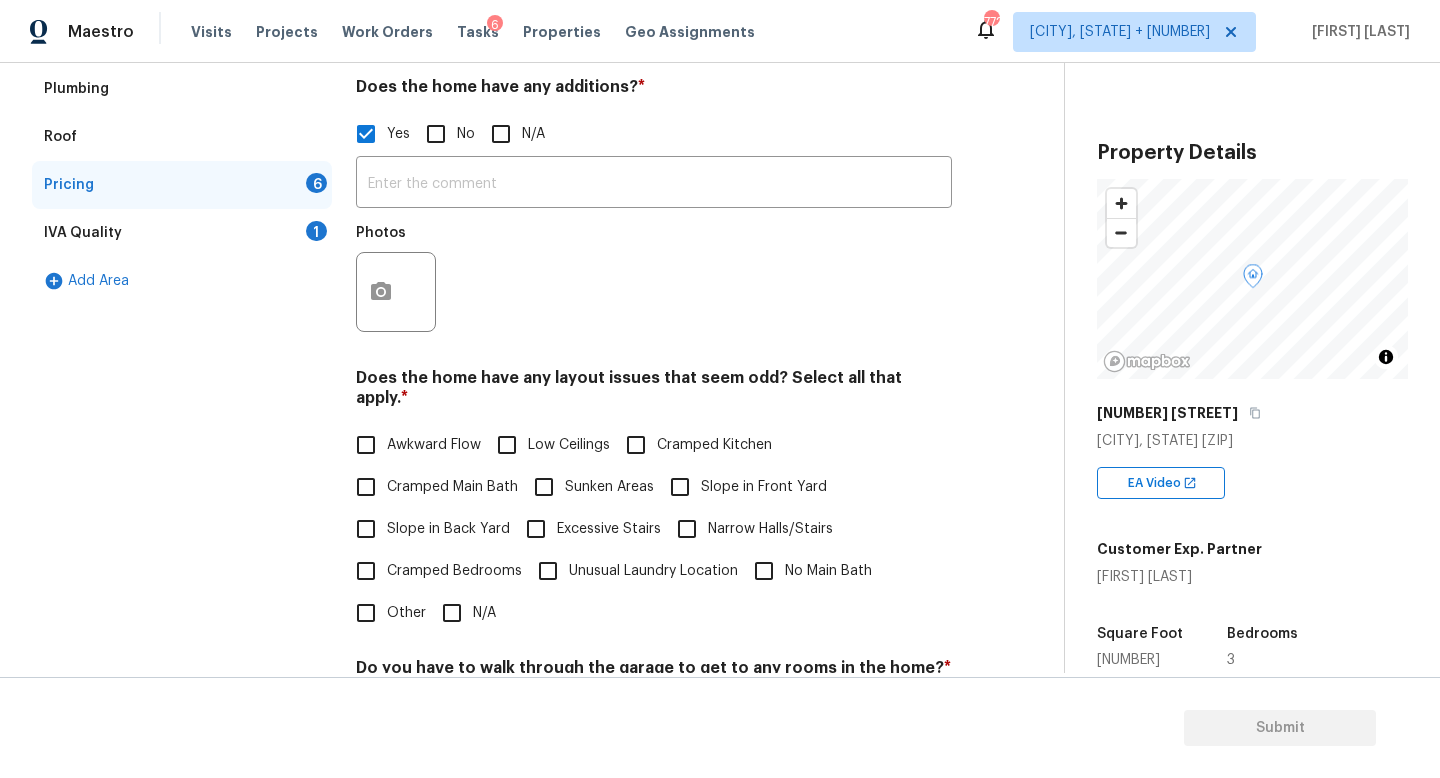 scroll, scrollTop: 350, scrollLeft: 0, axis: vertical 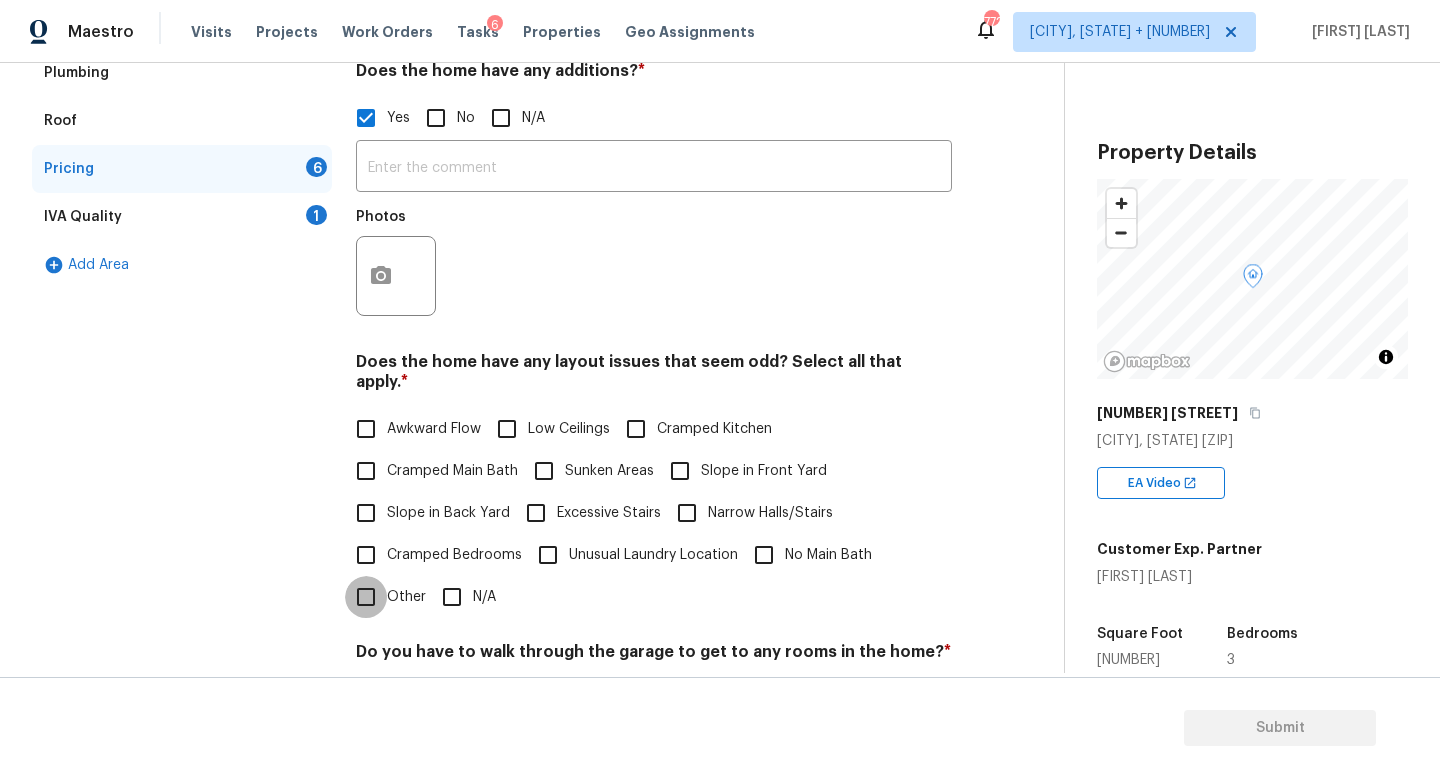 click on "Other" at bounding box center [366, 597] 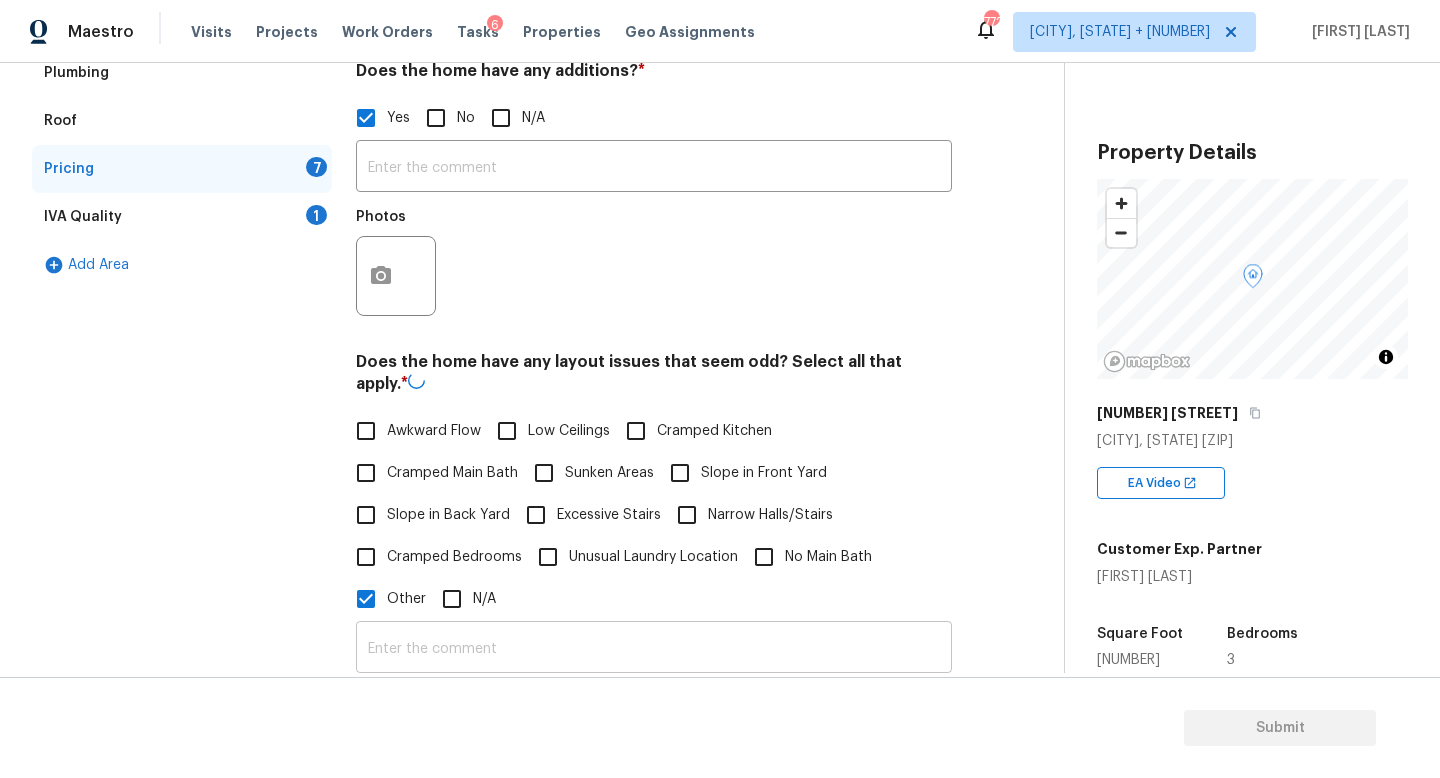 click on "​ Photos" at bounding box center (654, 714) 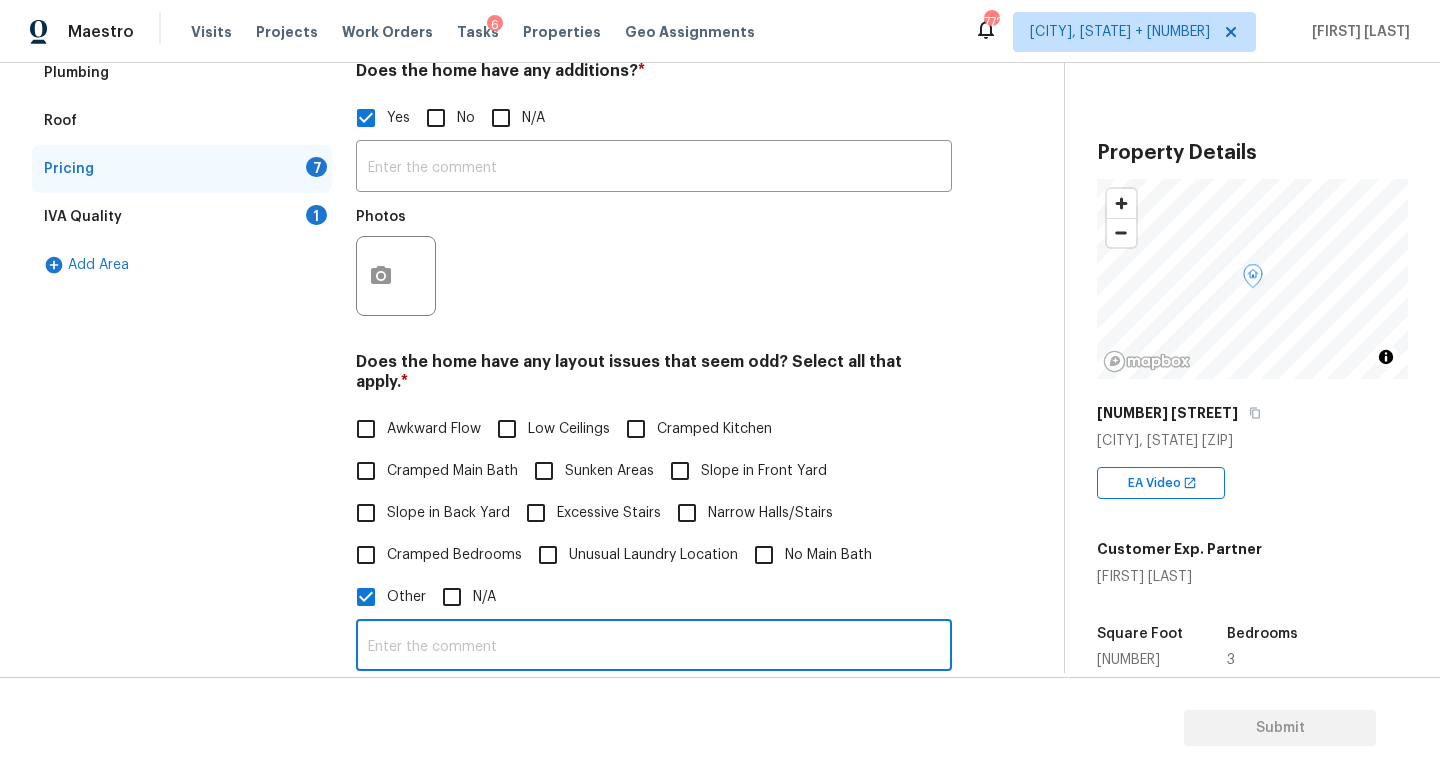 paste on "Odd layout out. No garage. Kitchen in basement." 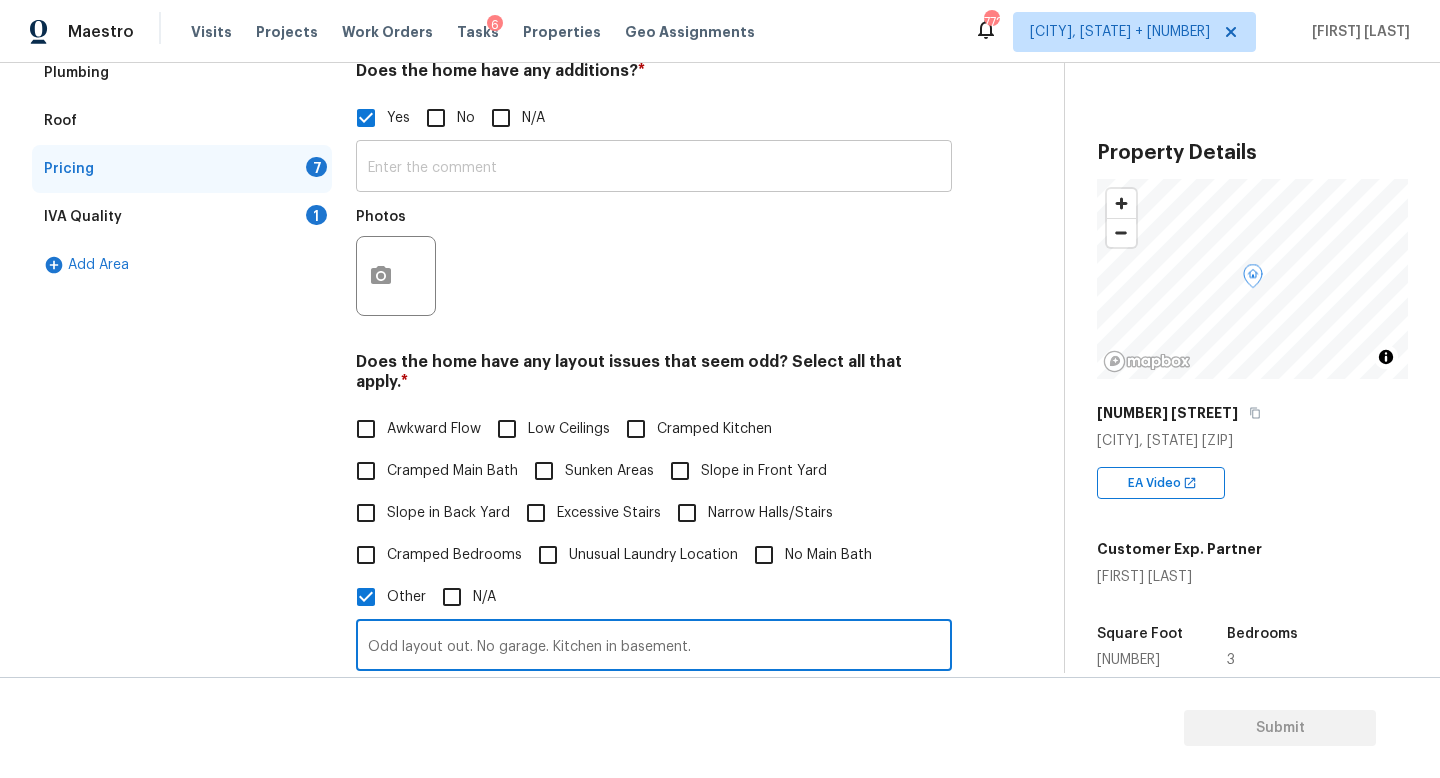 type on "Odd layout out. No garage. Kitchen in basement." 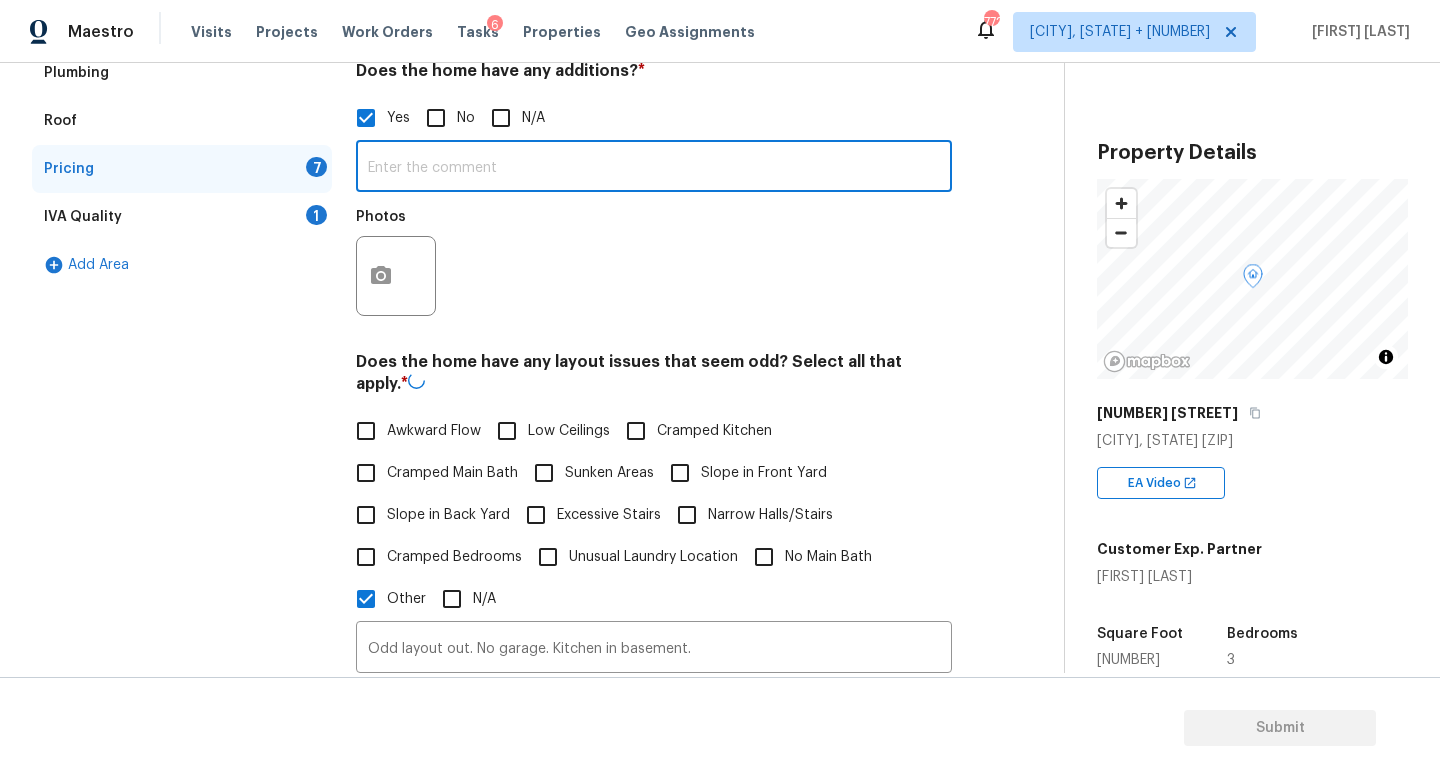 click at bounding box center [654, 168] 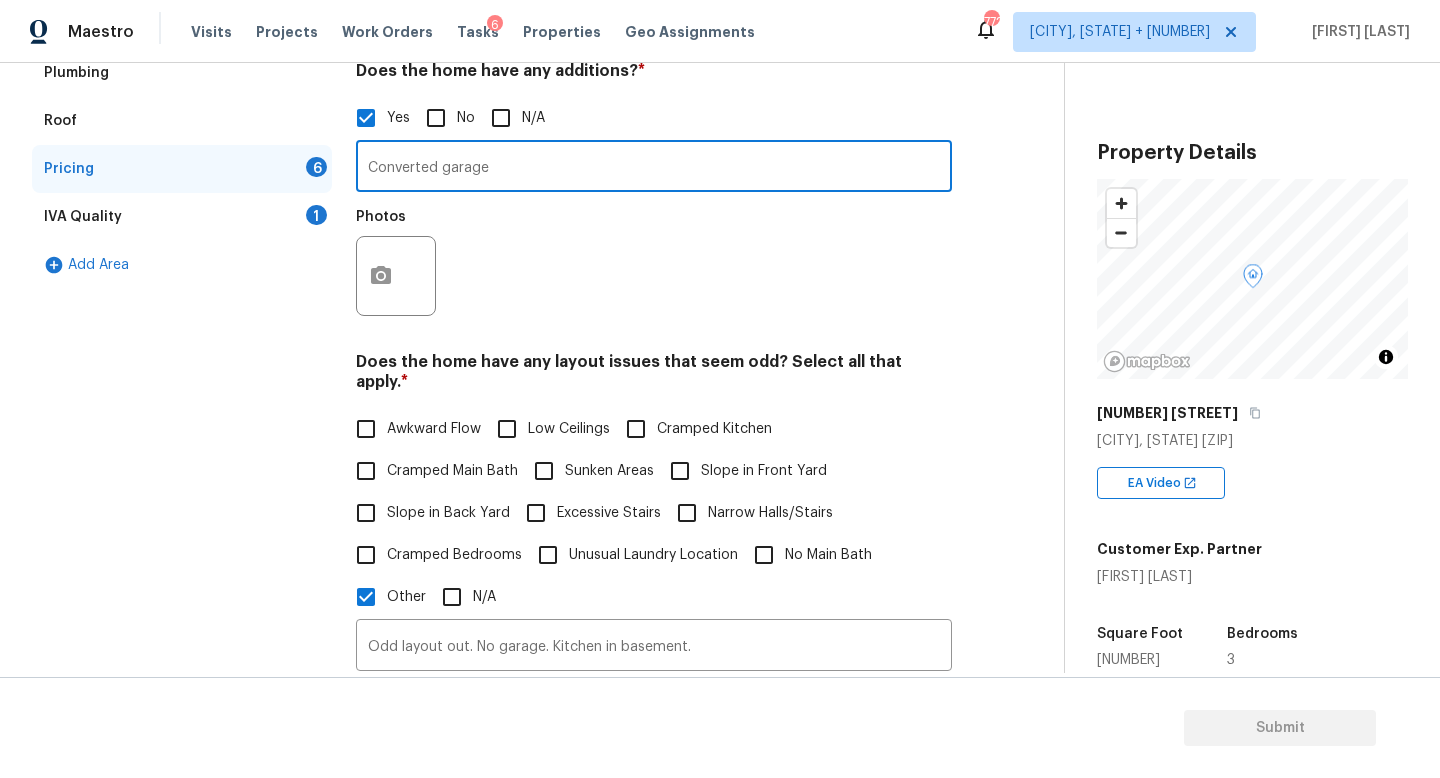 type on "Converted garage" 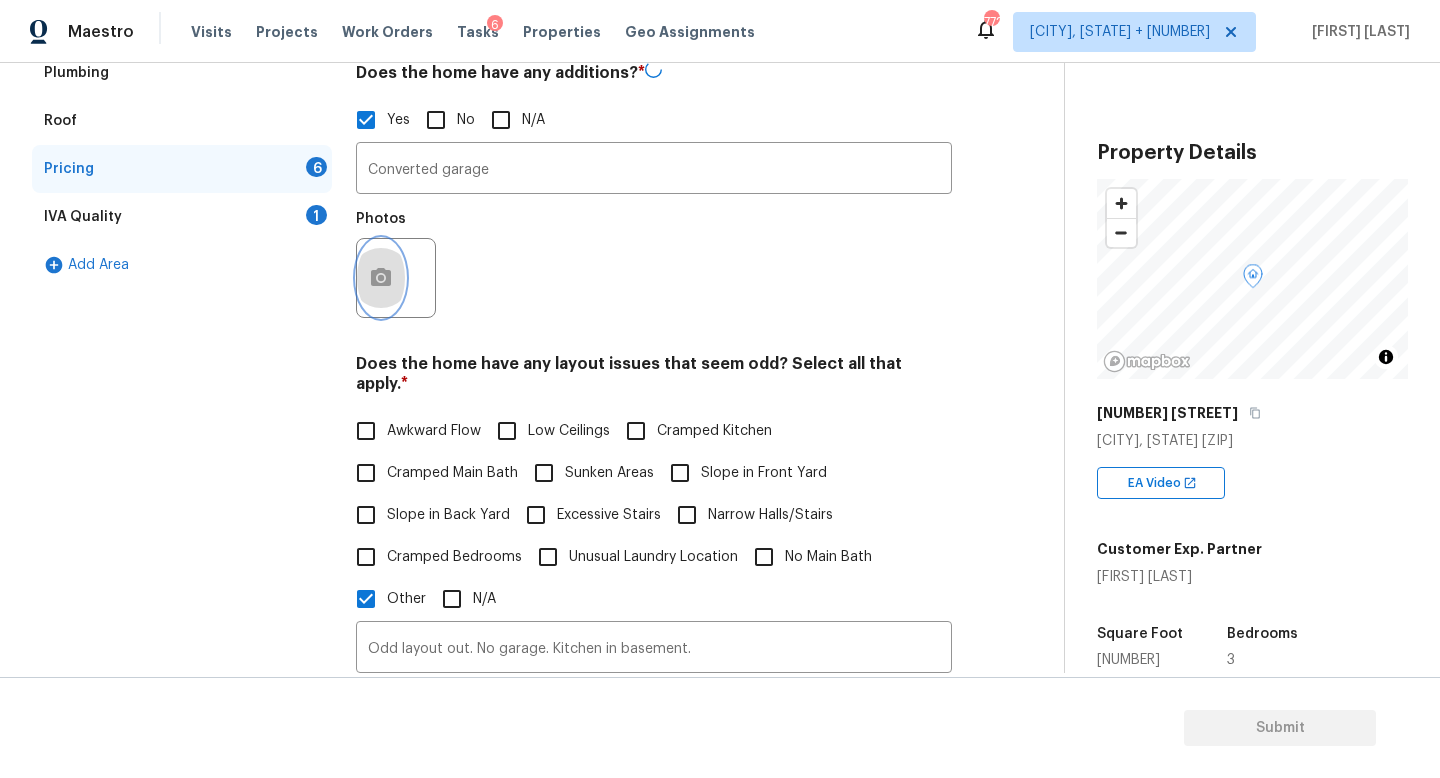 click at bounding box center (381, 278) 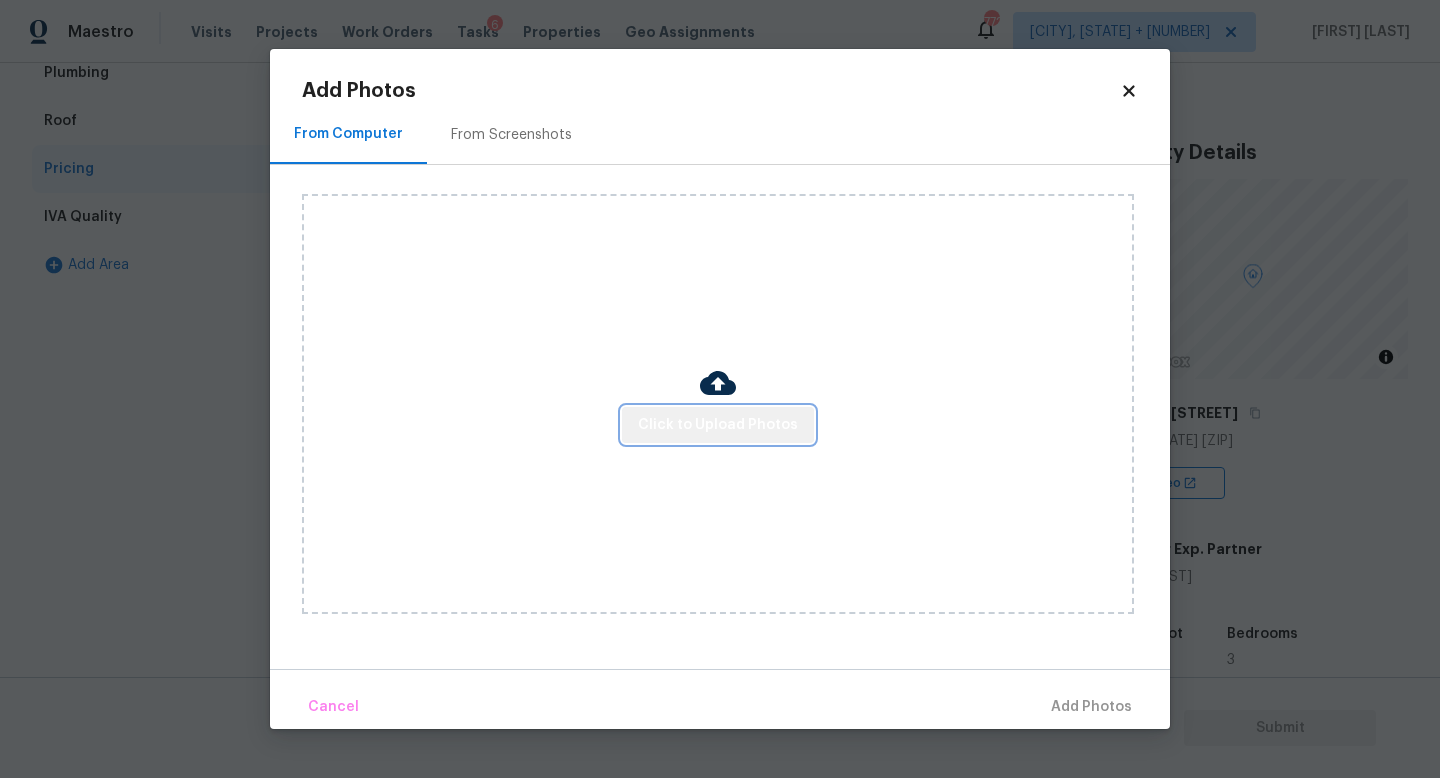 click on "Click to Upload Photos" at bounding box center [718, 425] 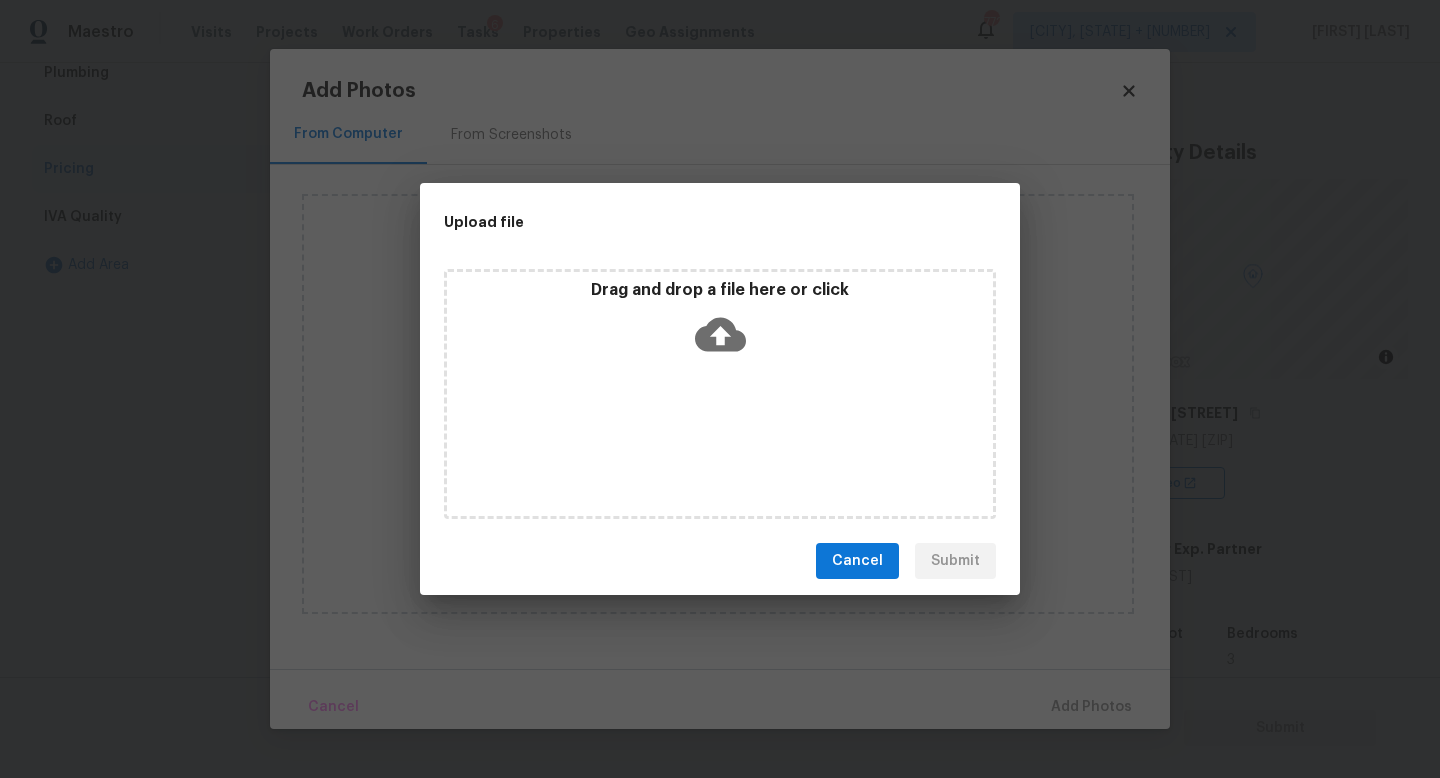 drag, startPoint x: 1341, startPoint y: 777, endPoint x: 787, endPoint y: 426, distance: 655.83307 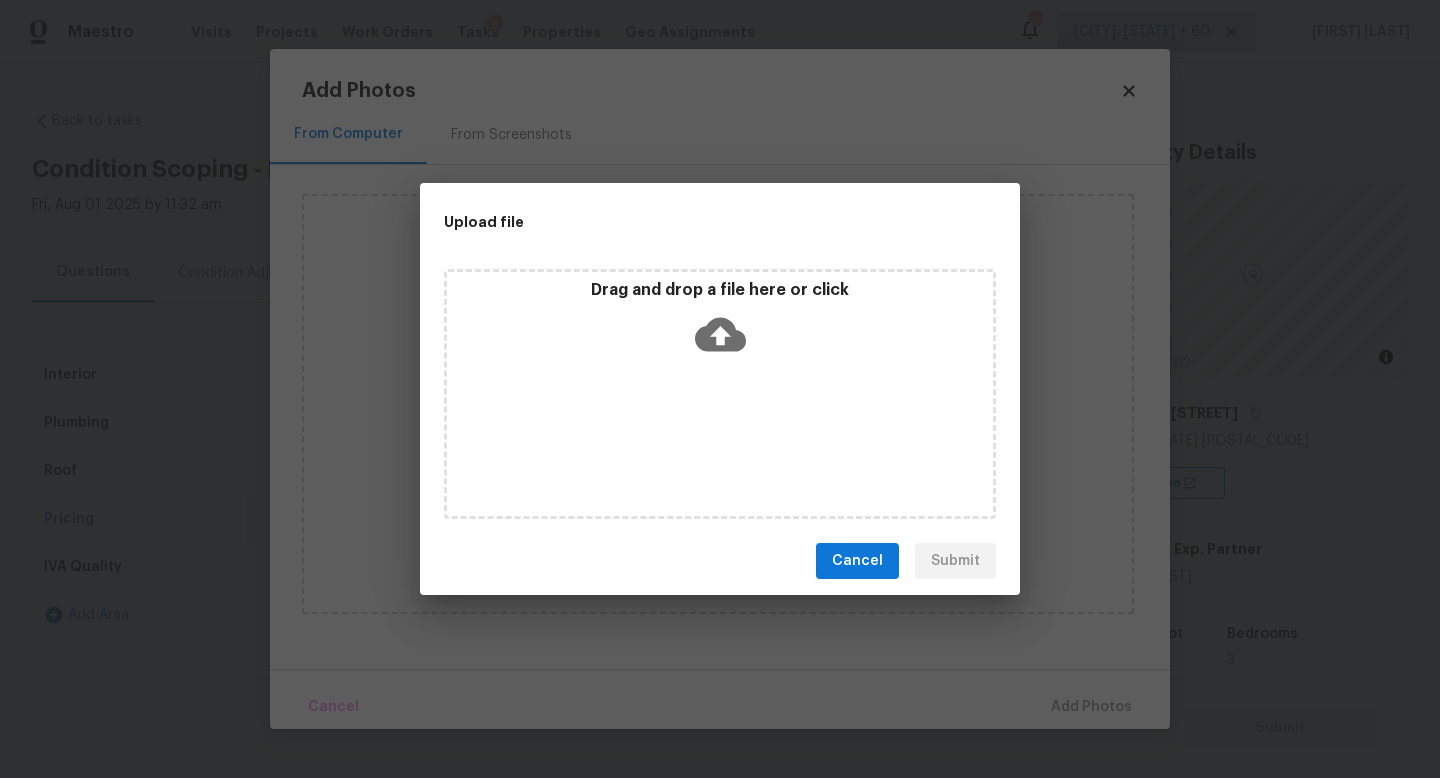 scroll, scrollTop: 0, scrollLeft: 0, axis: both 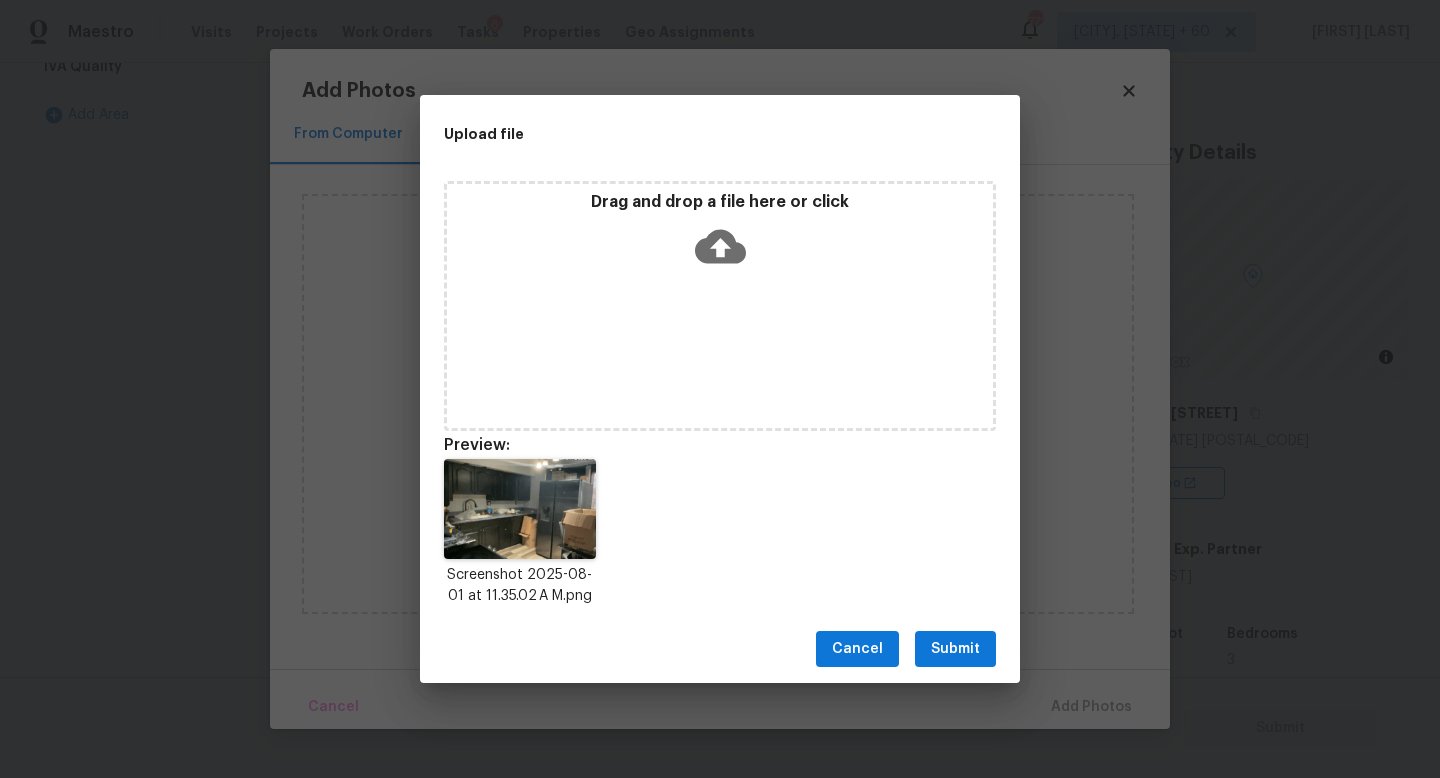 click on "Submit" at bounding box center [955, 649] 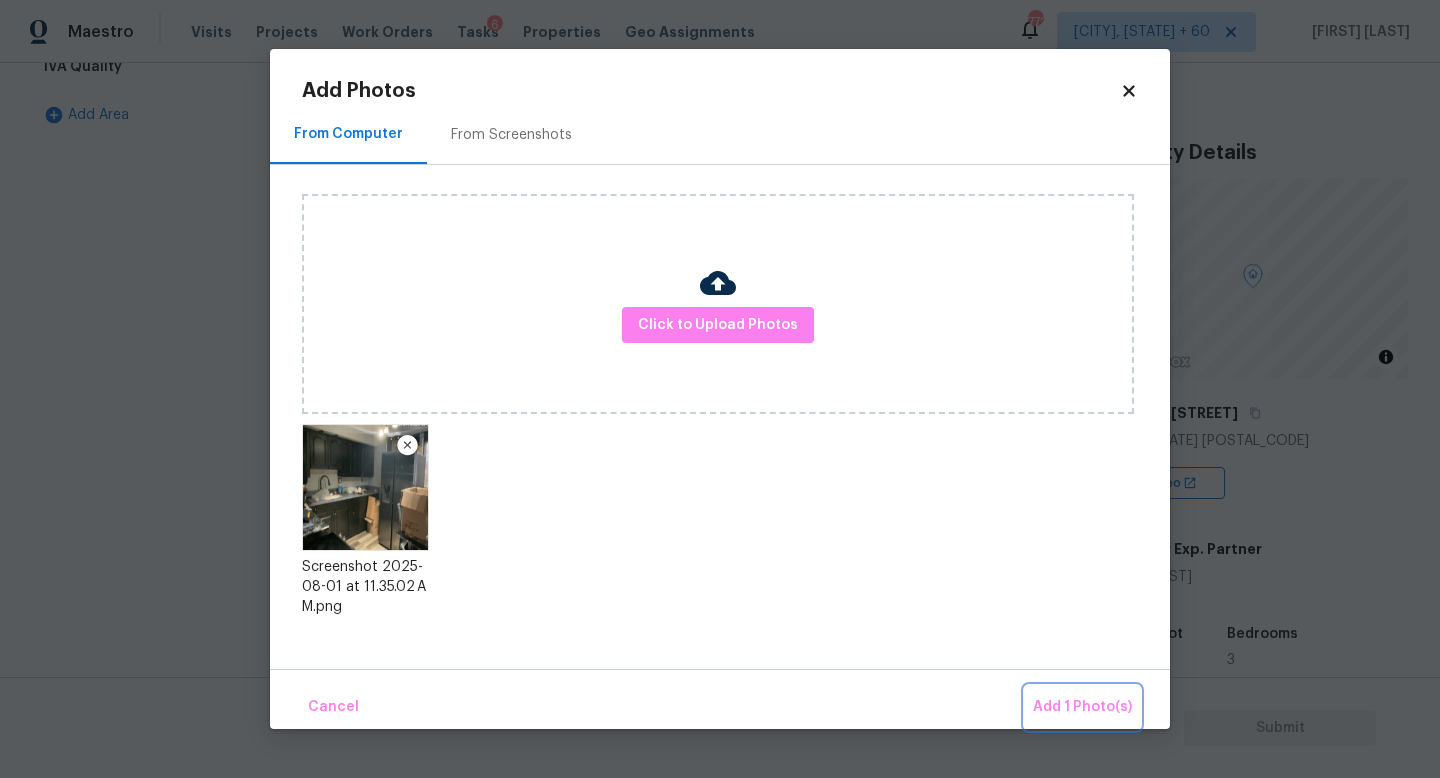 click on "Add 1 Photo(s)" at bounding box center (1082, 707) 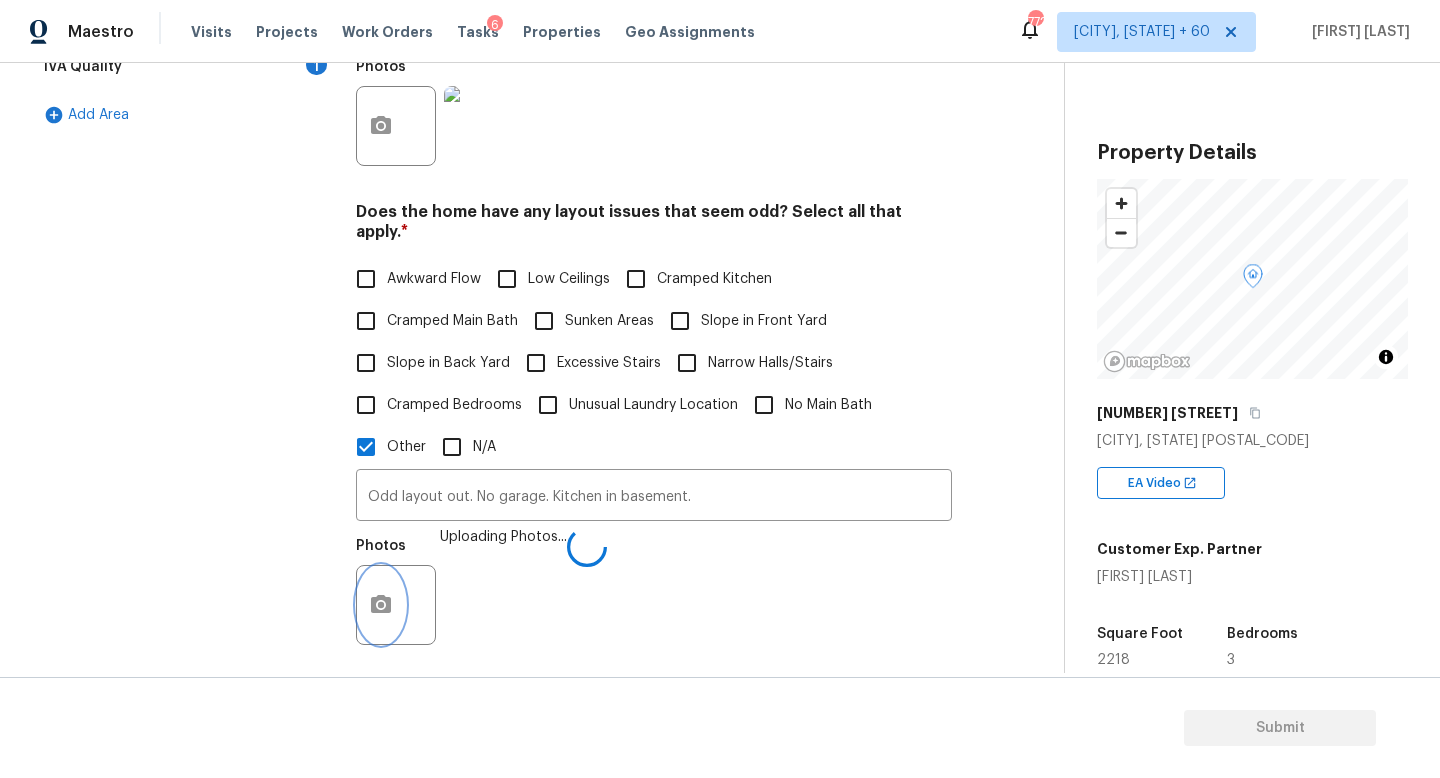 scroll, scrollTop: 801, scrollLeft: 0, axis: vertical 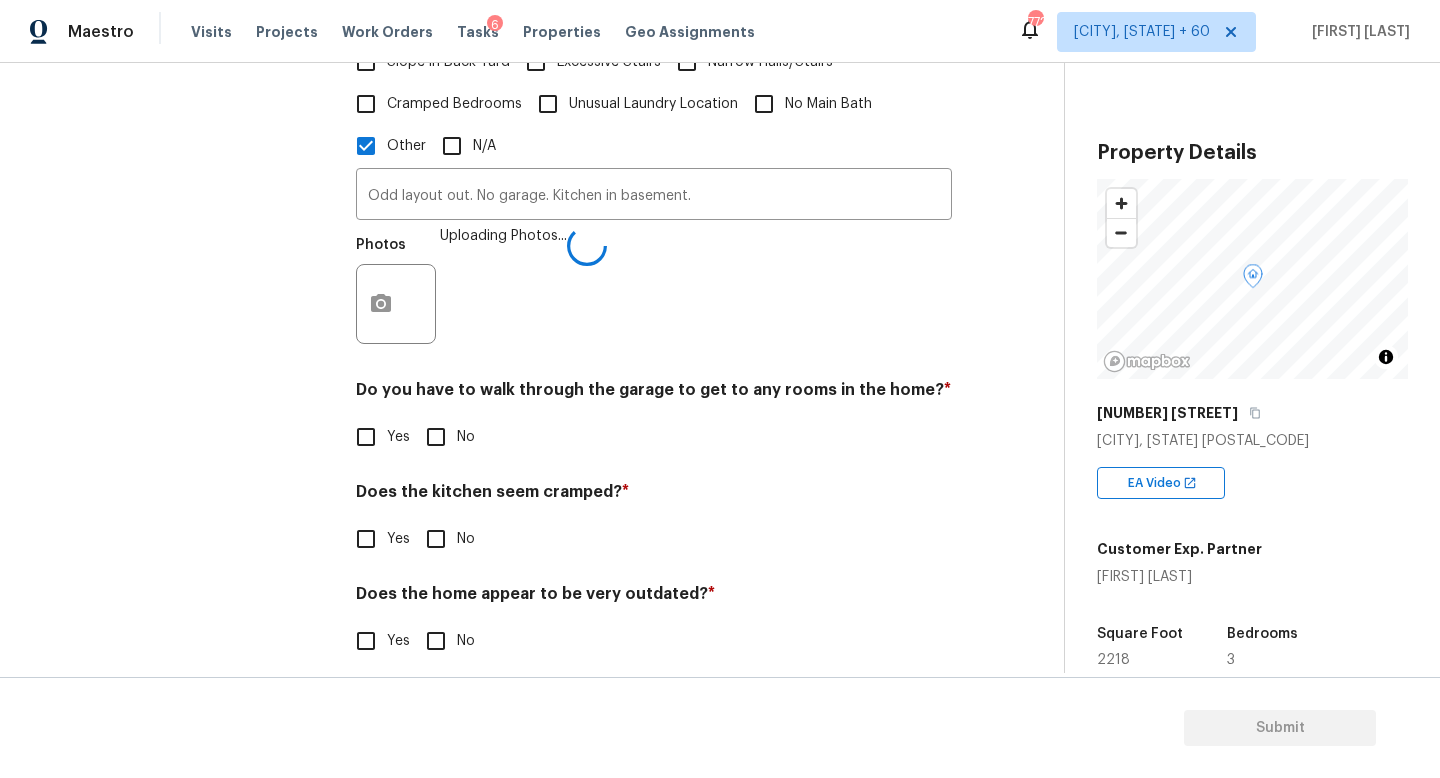 click on "No" at bounding box center [436, 437] 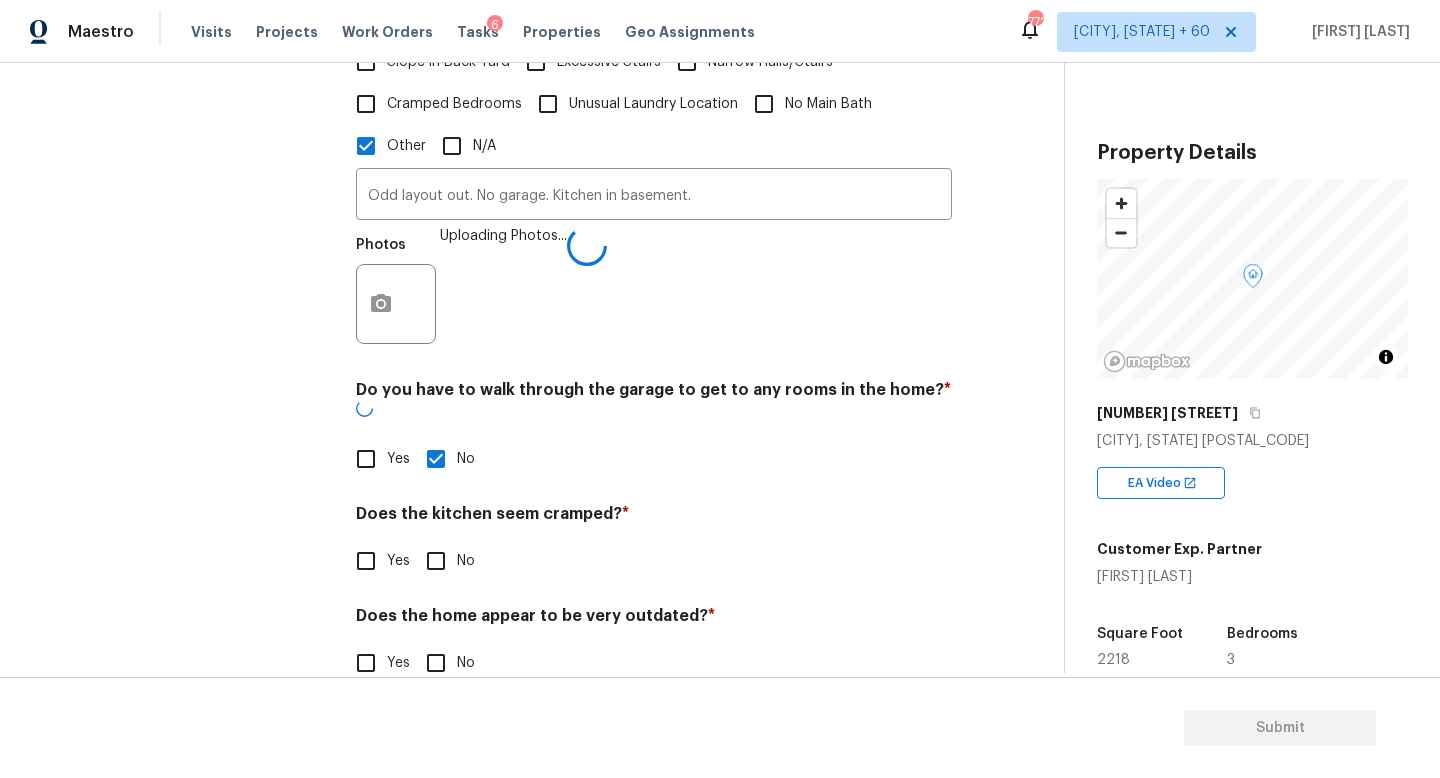 click on "No" at bounding box center [436, 561] 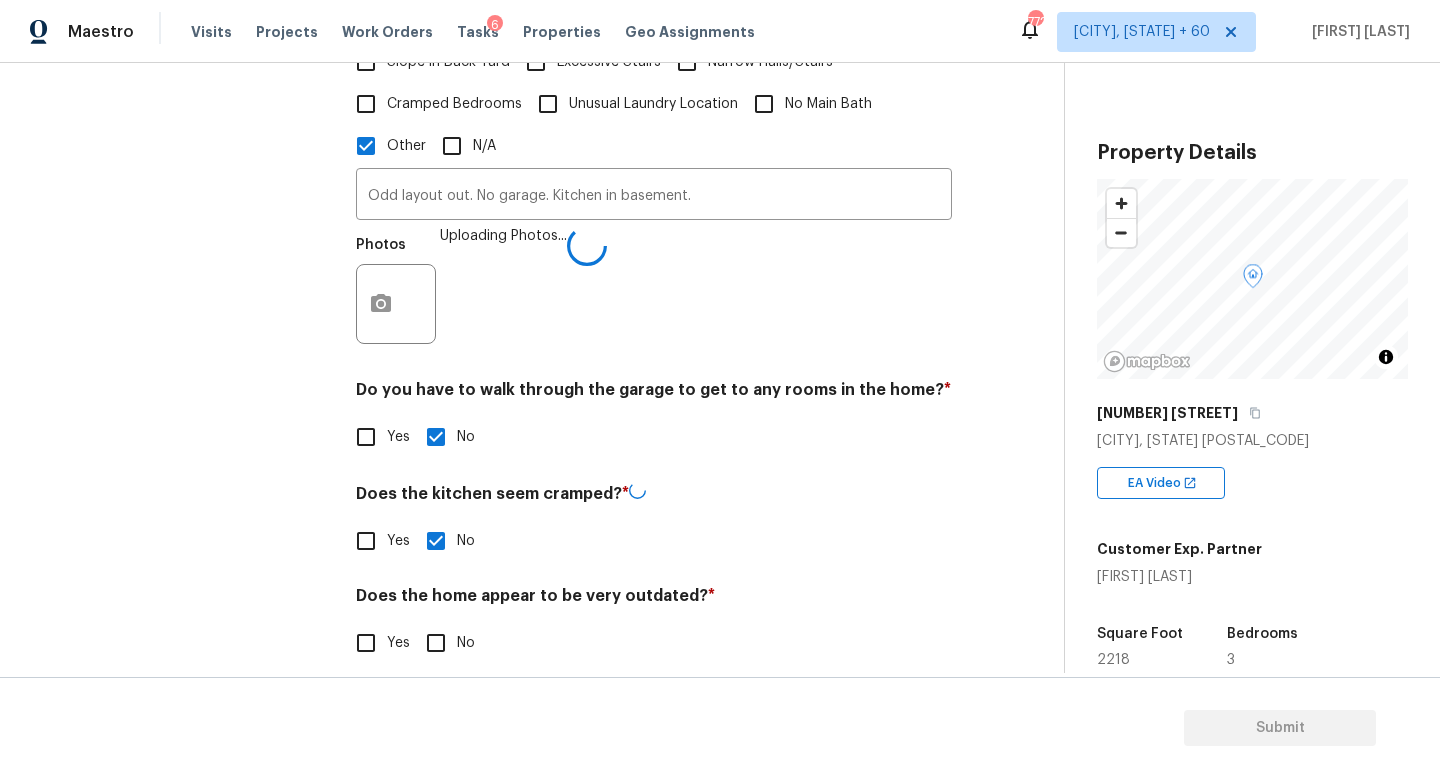 click on "No" at bounding box center (436, 643) 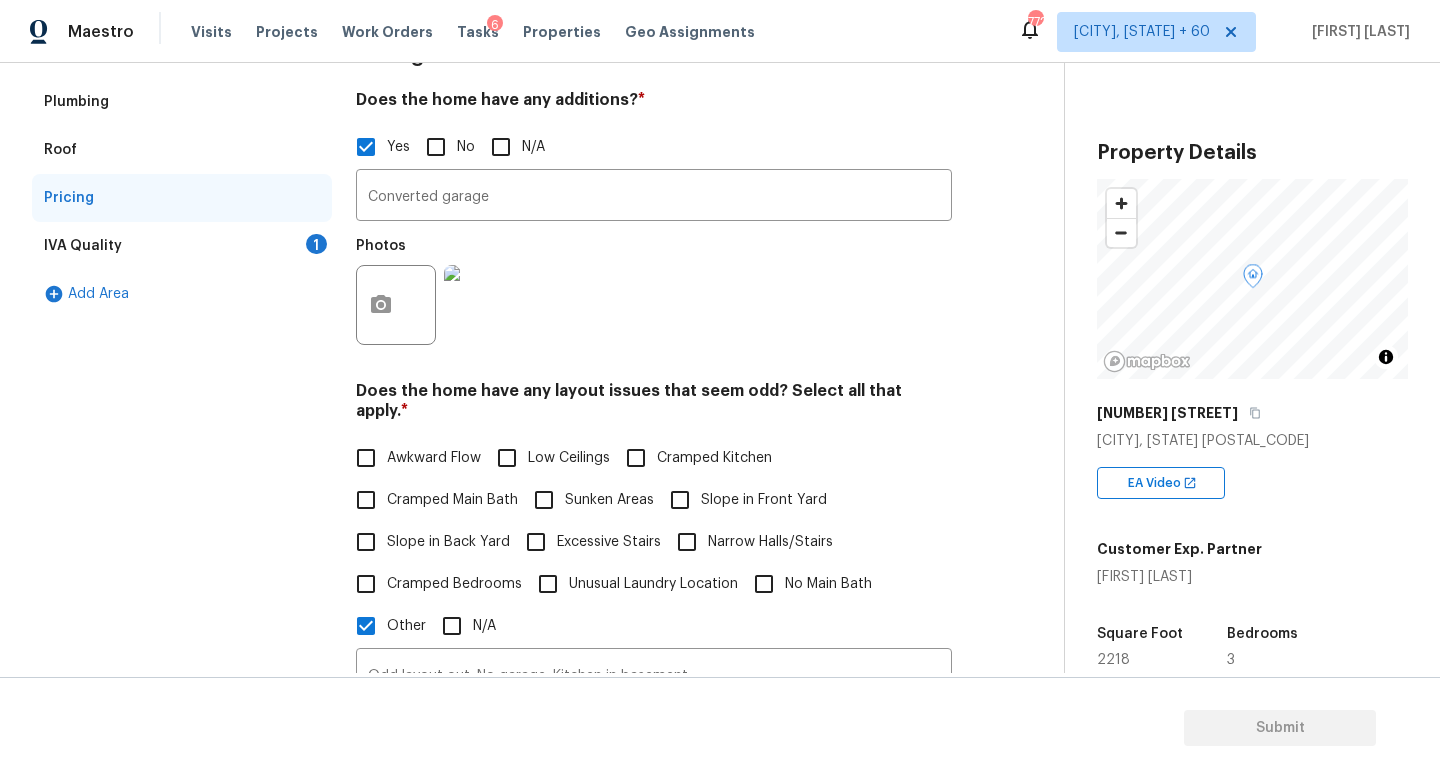 scroll, scrollTop: 181, scrollLeft: 0, axis: vertical 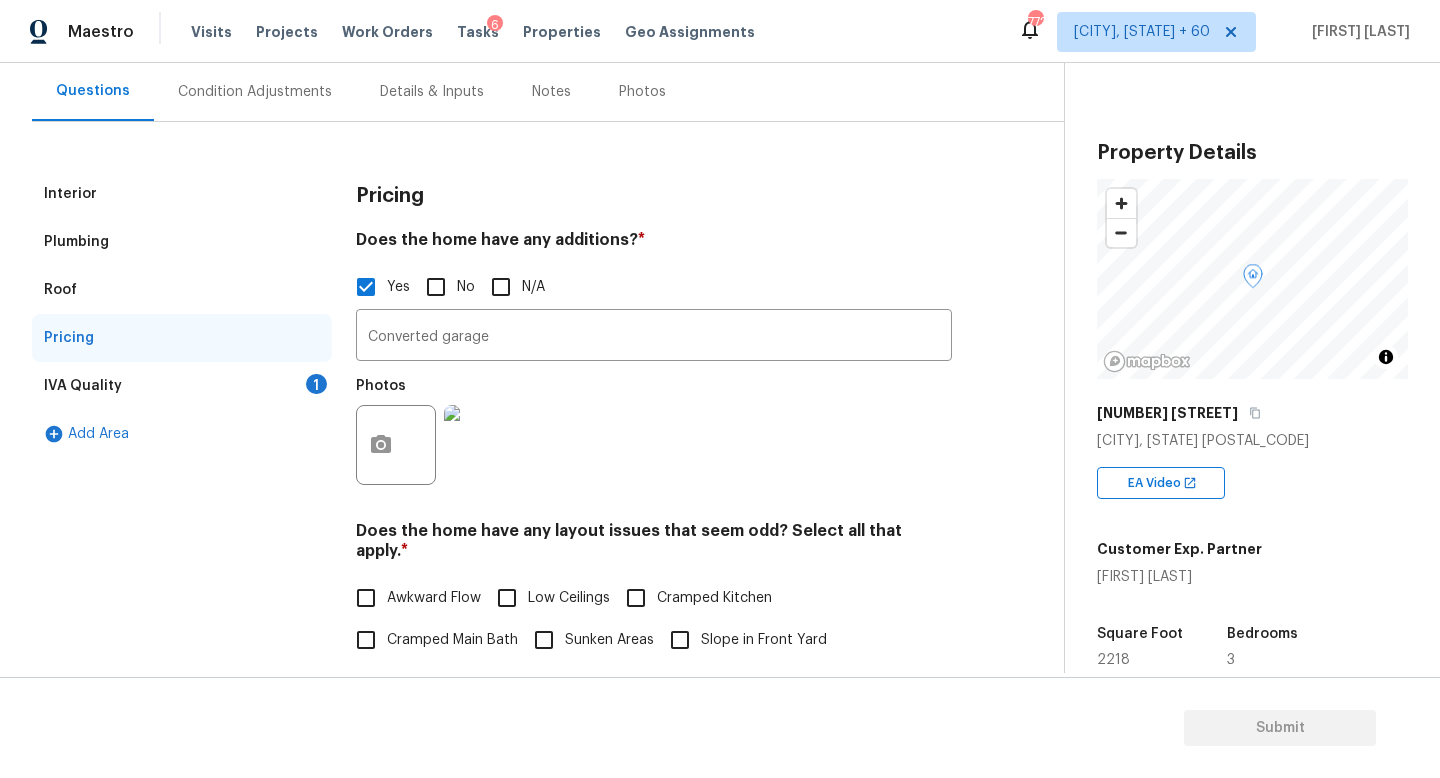 click on "IVA Quality 1" at bounding box center (182, 386) 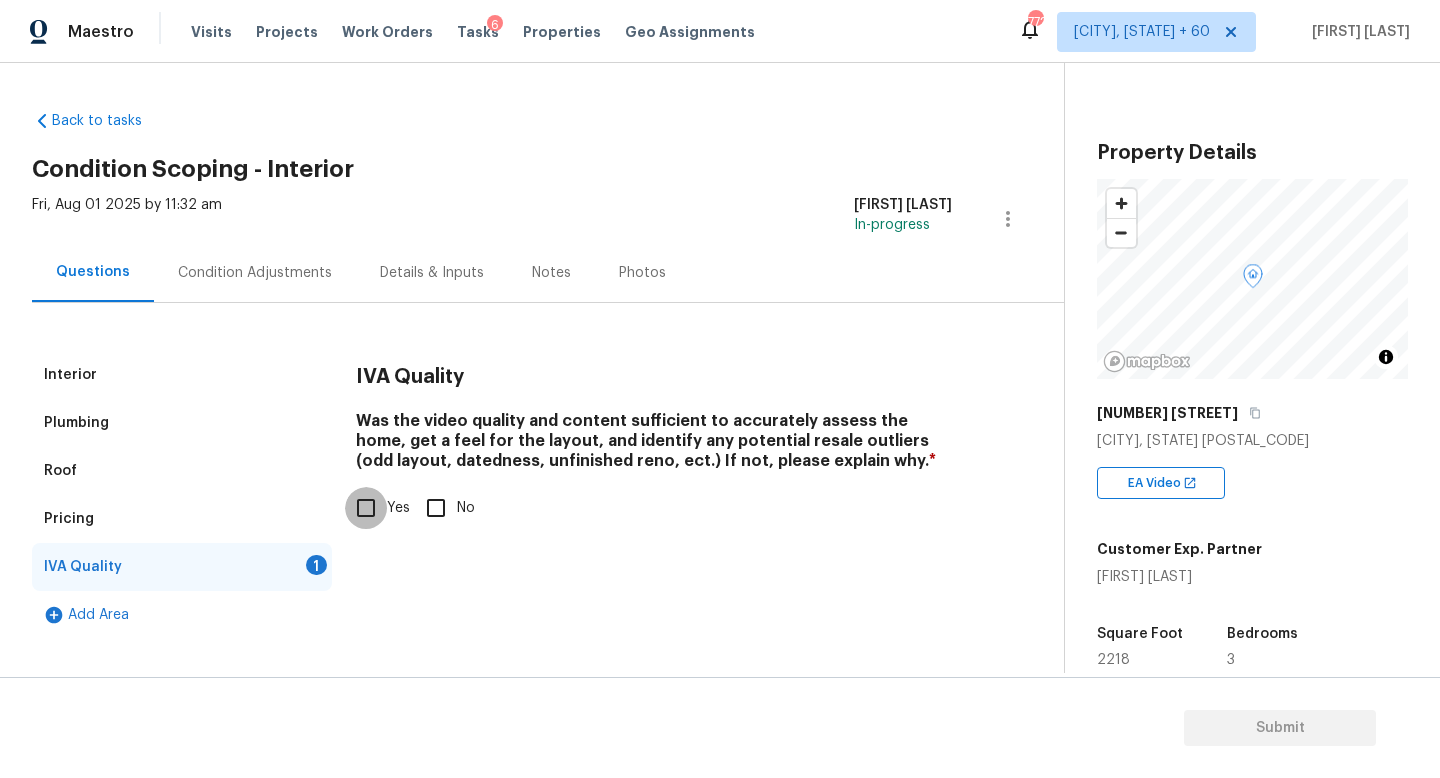 click on "Yes" at bounding box center (366, 508) 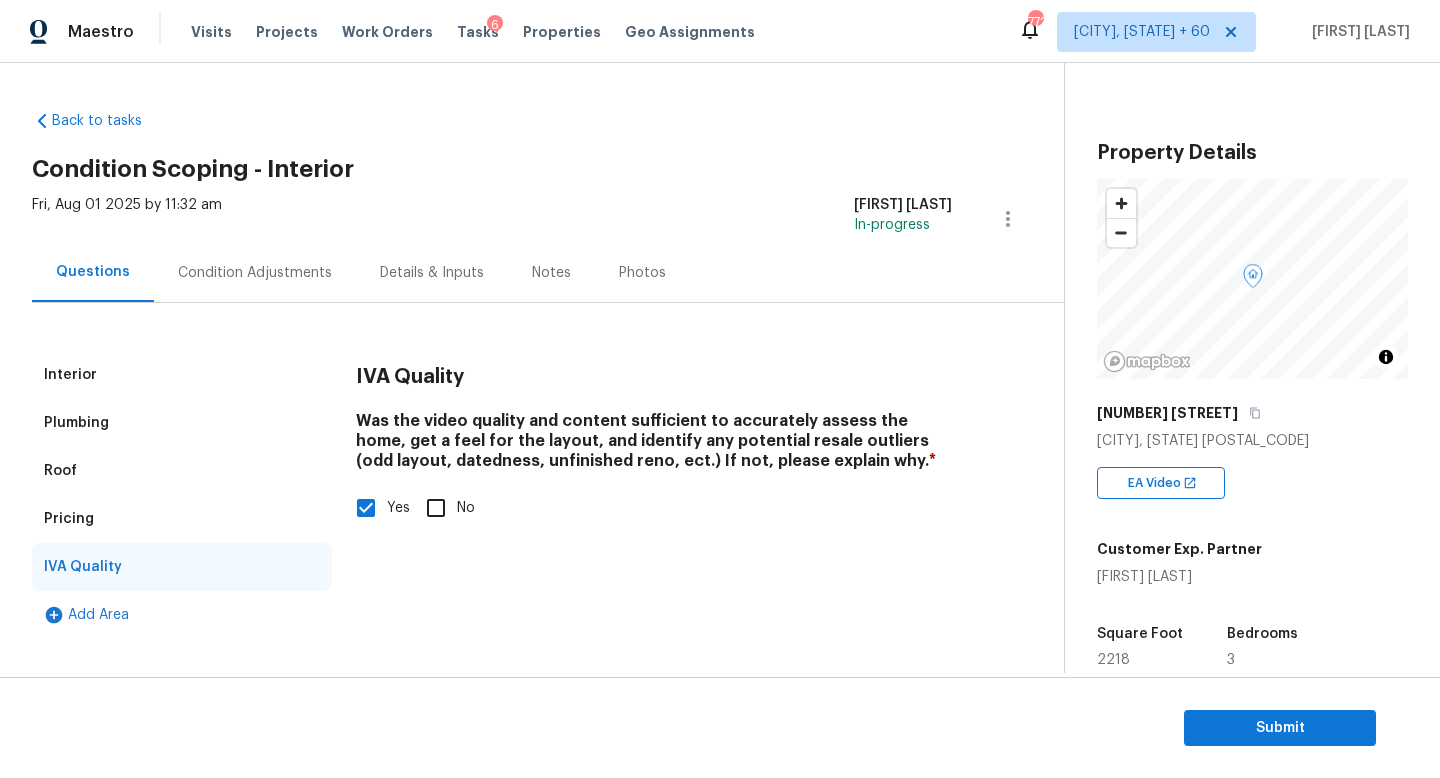 click on "Condition Adjustments" at bounding box center [255, 273] 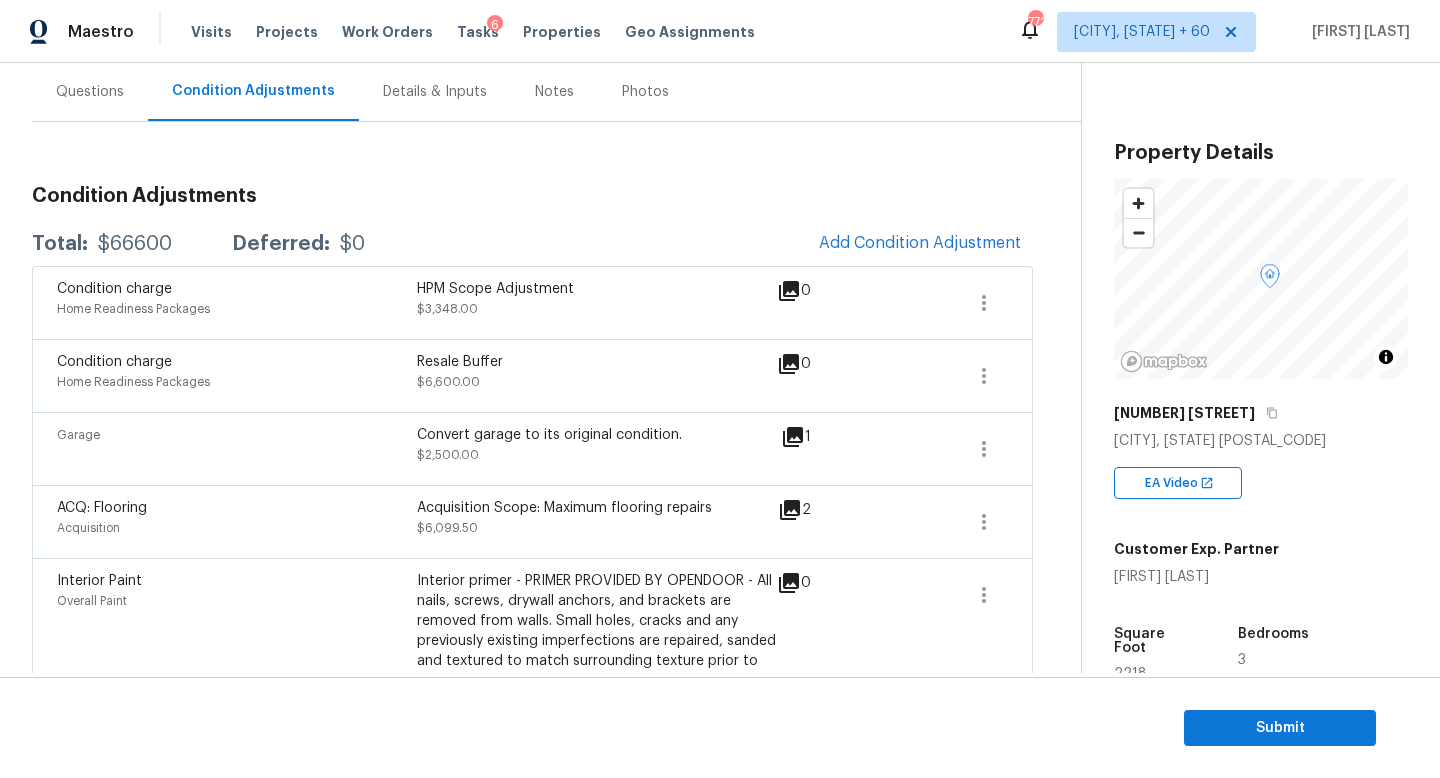 scroll, scrollTop: 183, scrollLeft: 0, axis: vertical 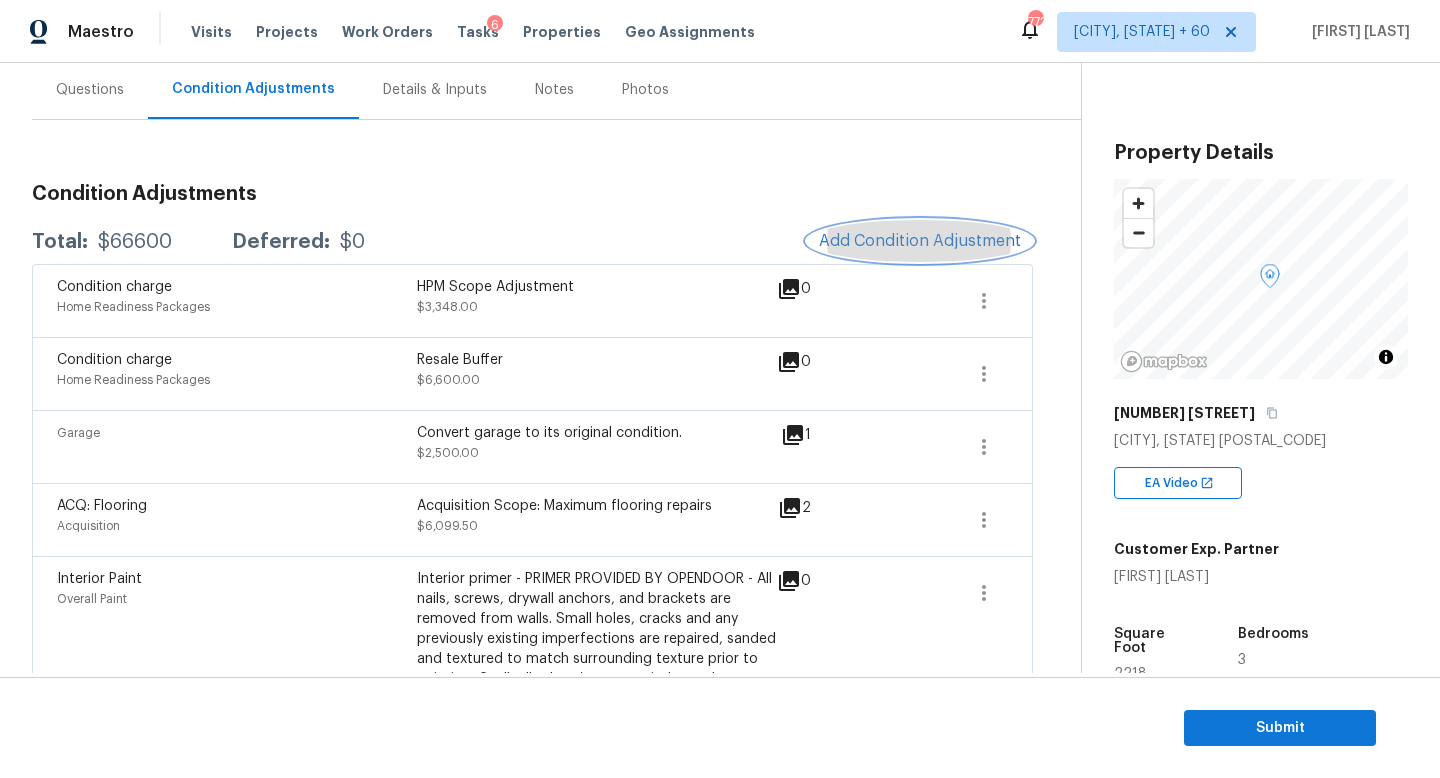 click on "Add Condition Adjustment" at bounding box center (920, 241) 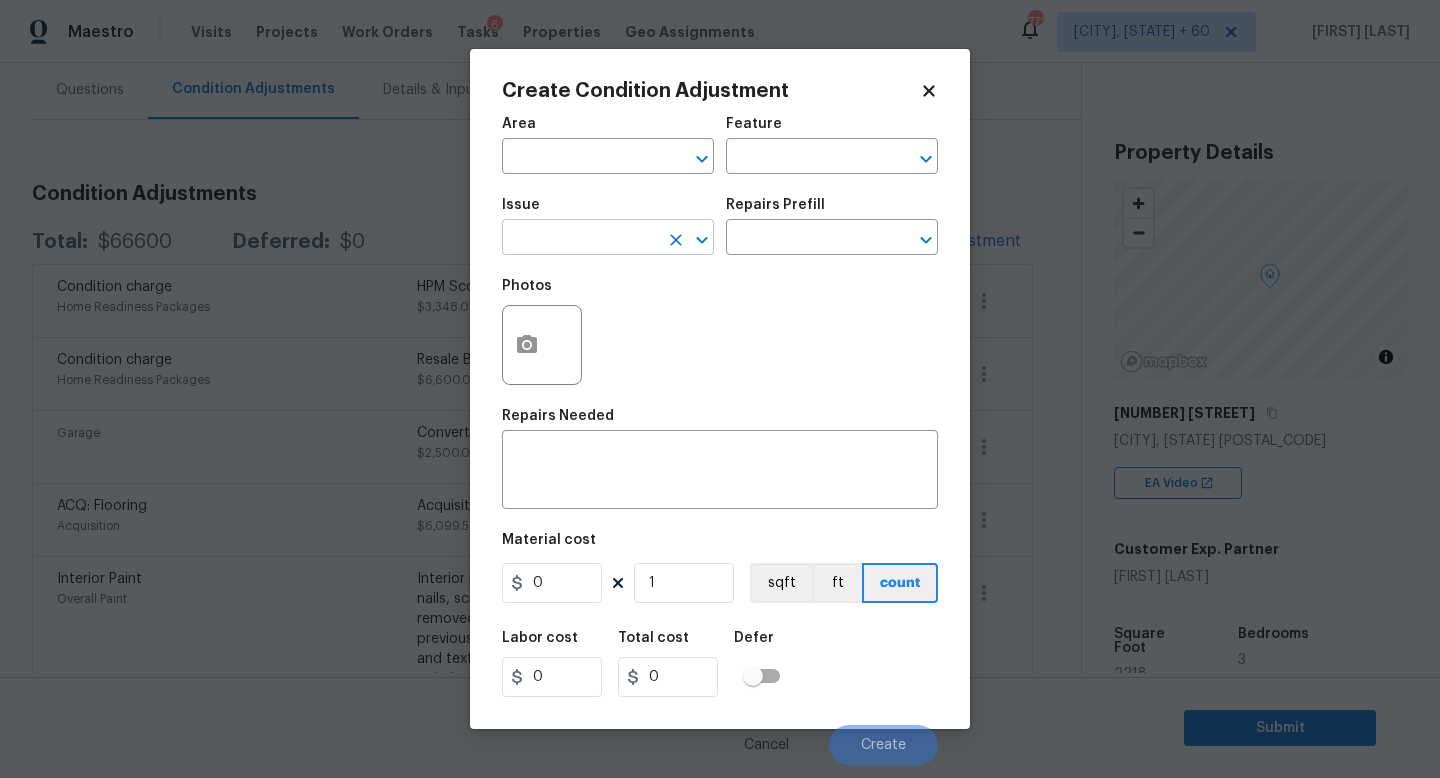 click at bounding box center (580, 239) 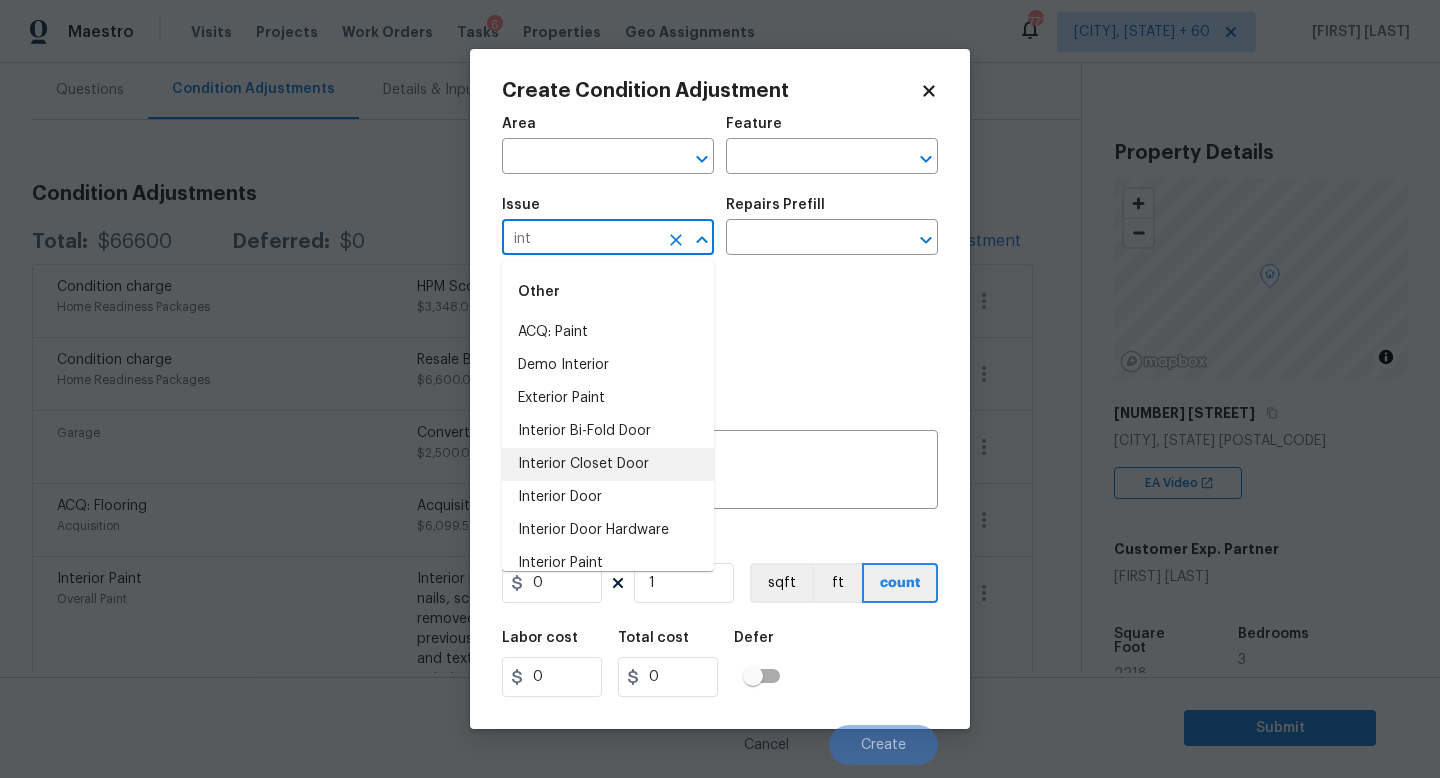 click on "Interior Closet Door" at bounding box center (608, 464) 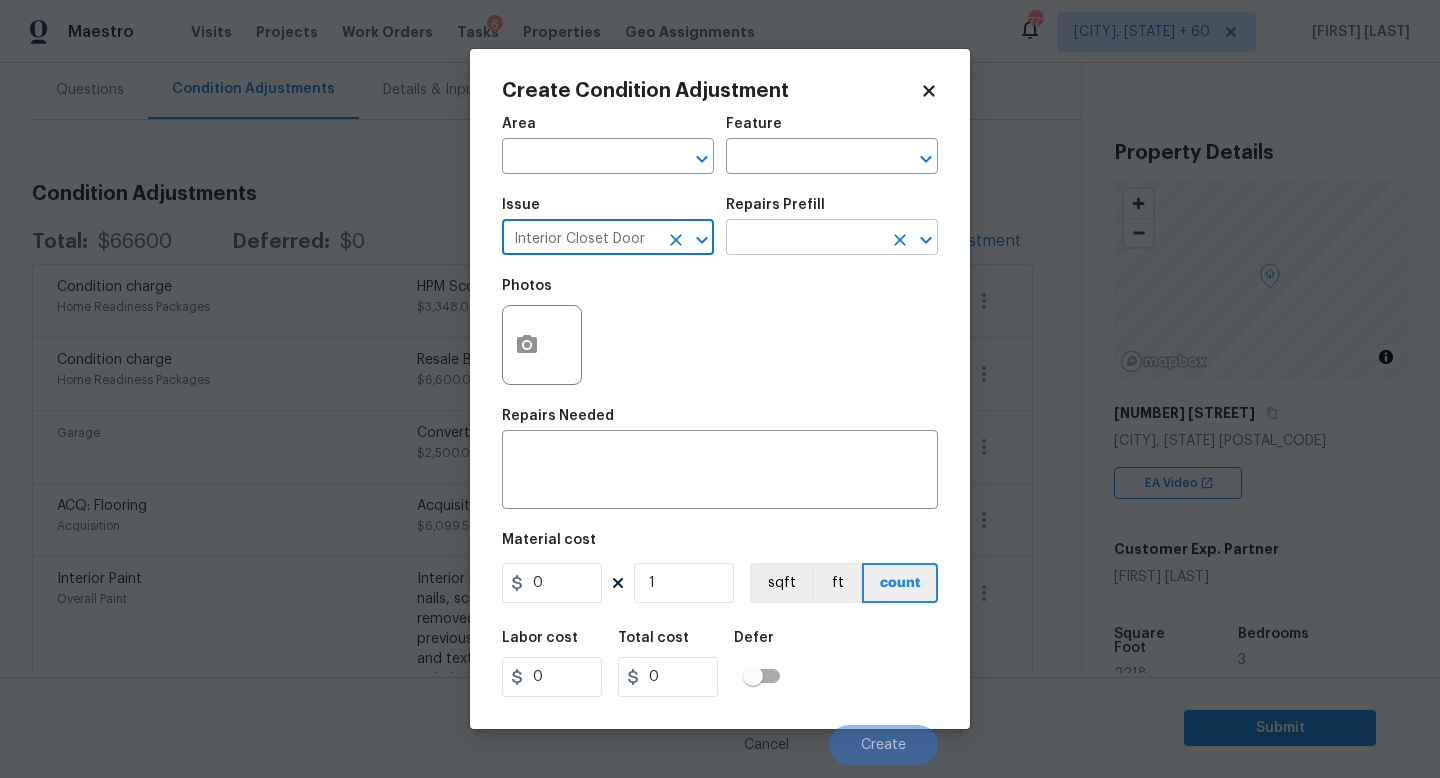 type on "Interior Closet Door" 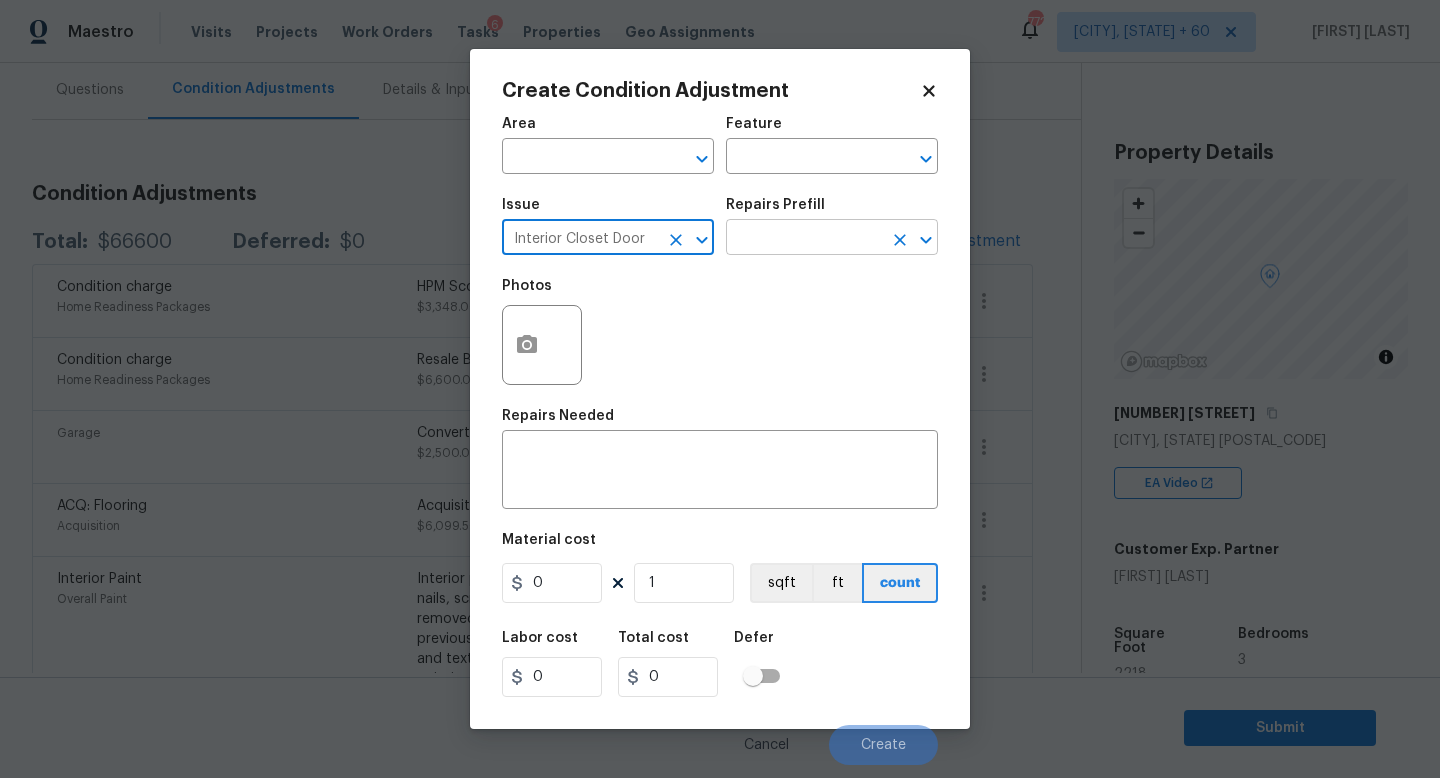 click at bounding box center [804, 239] 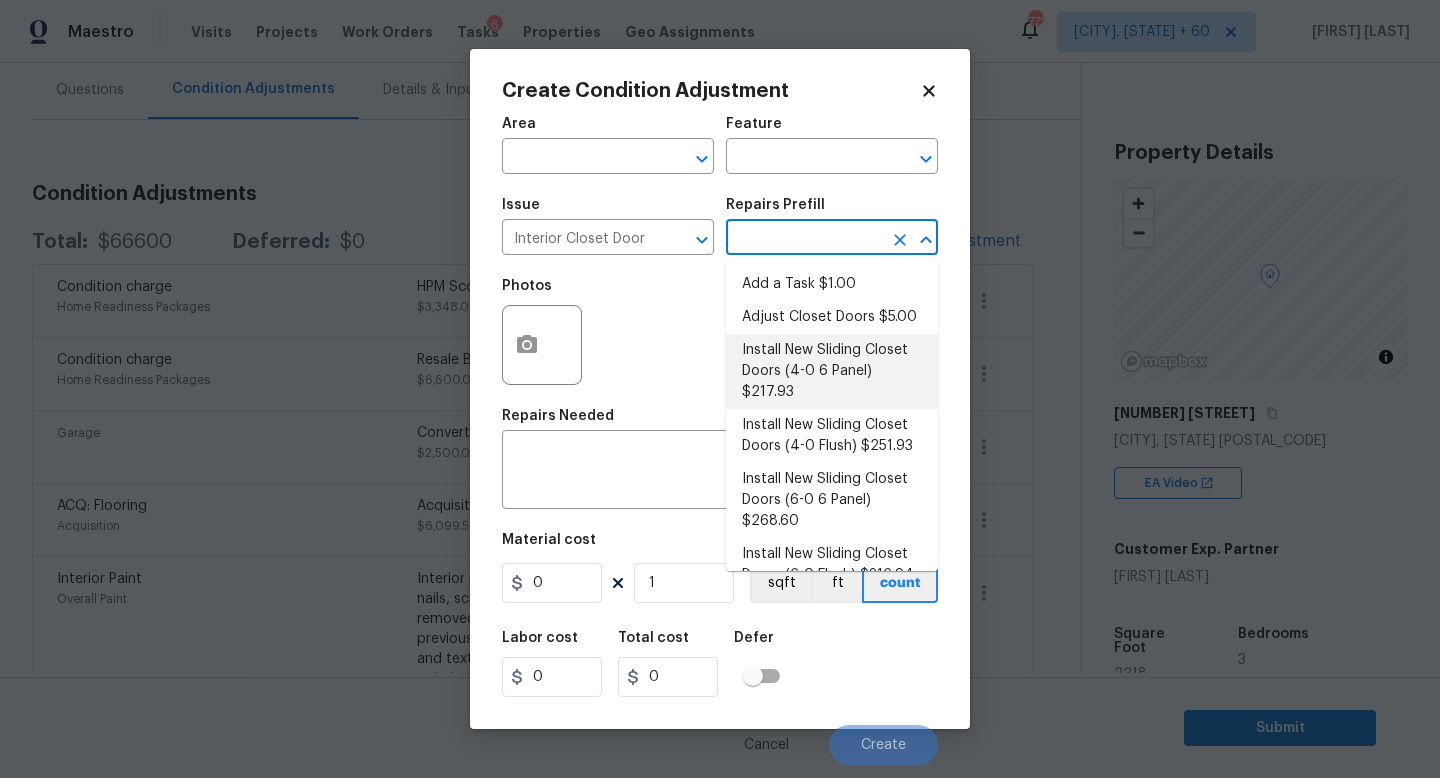 click on "Install New Sliding Closet Doors (4-0 6 Panel) $217.93" at bounding box center [832, 371] 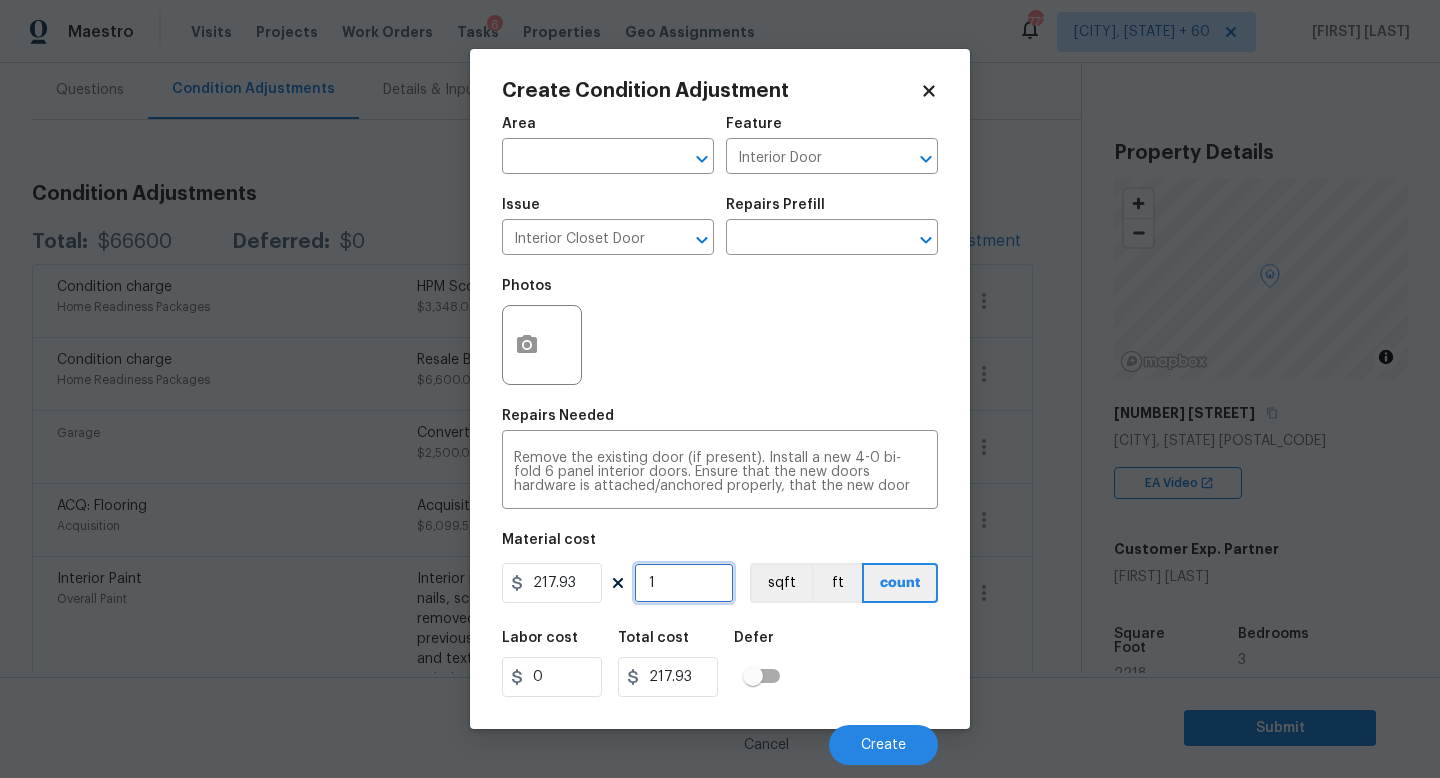click on "1" at bounding box center [684, 583] 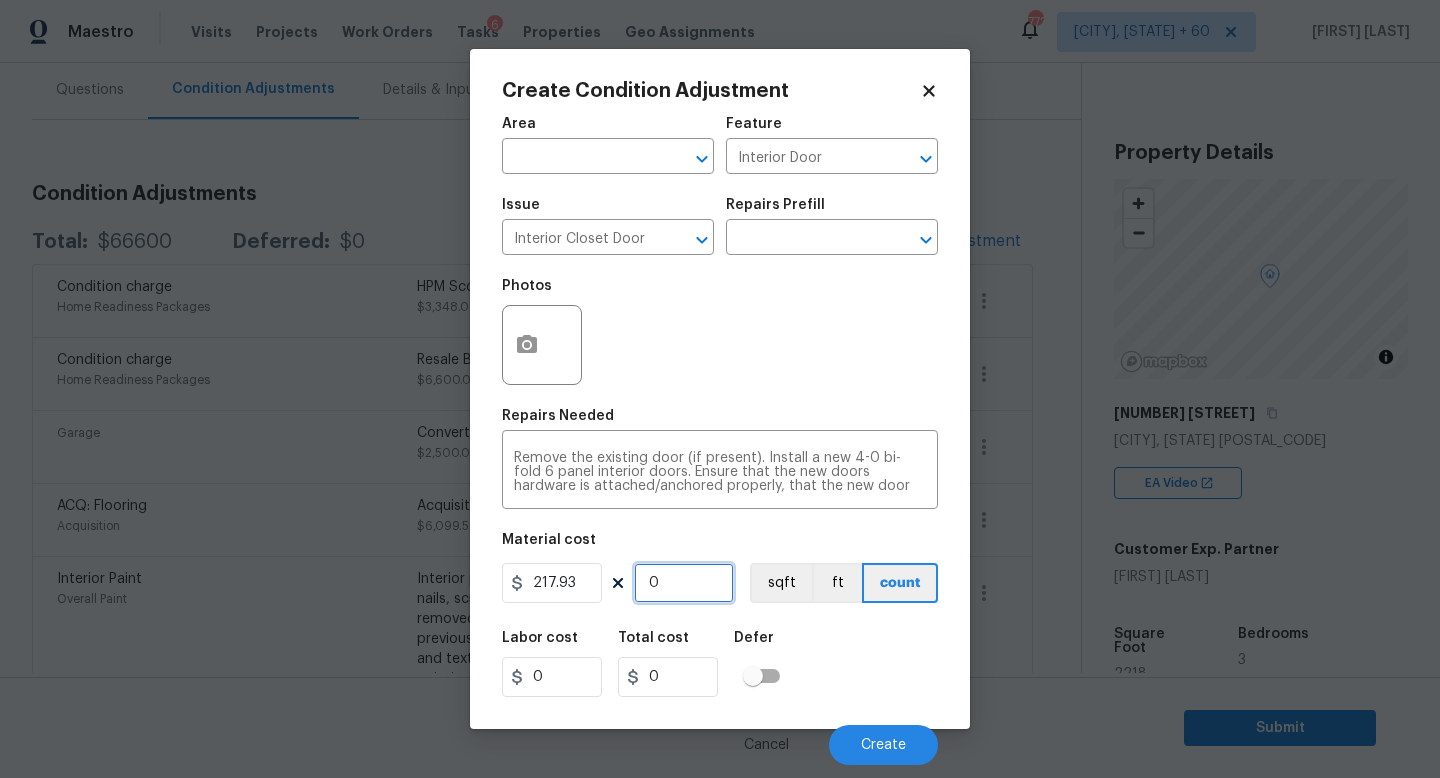 type on "3" 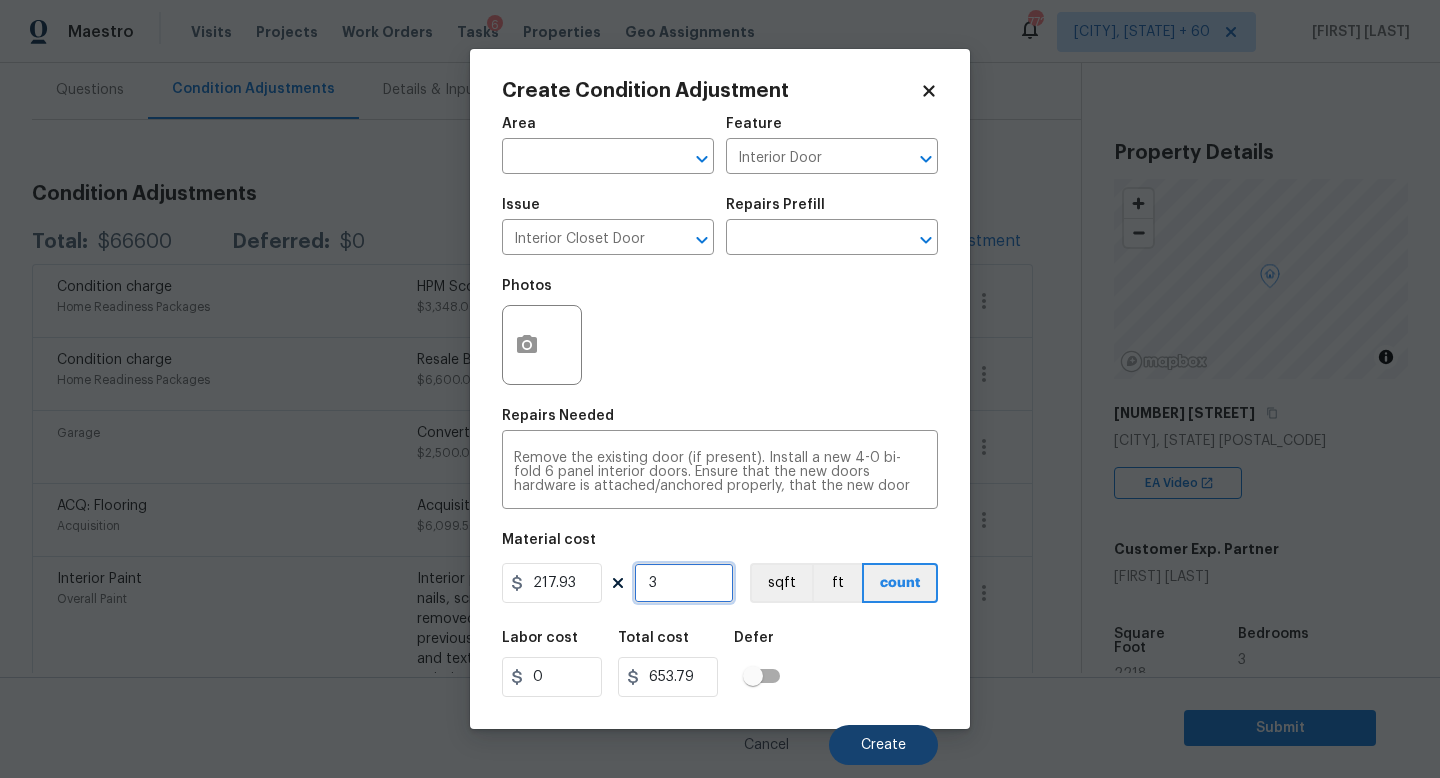 type on "3" 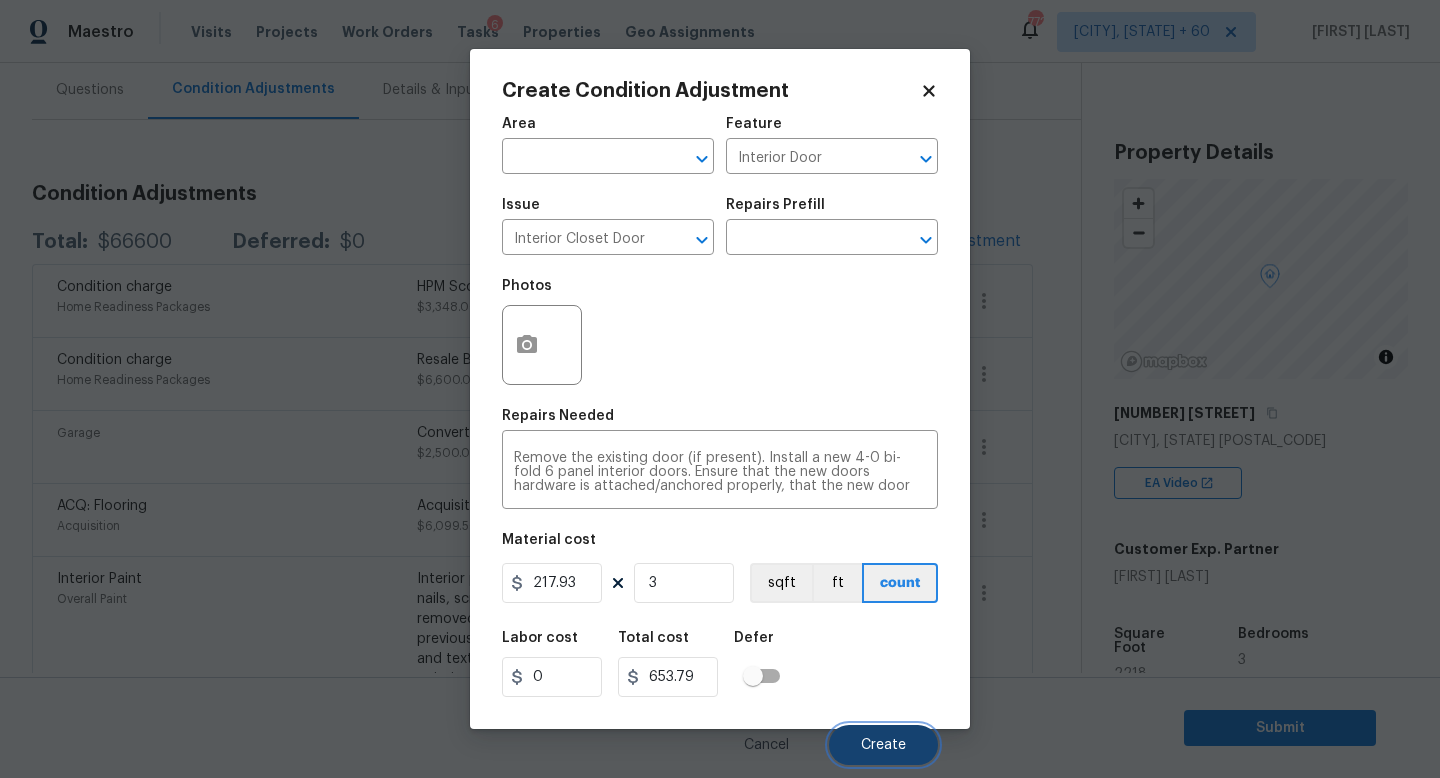click on "Create" at bounding box center [883, 745] 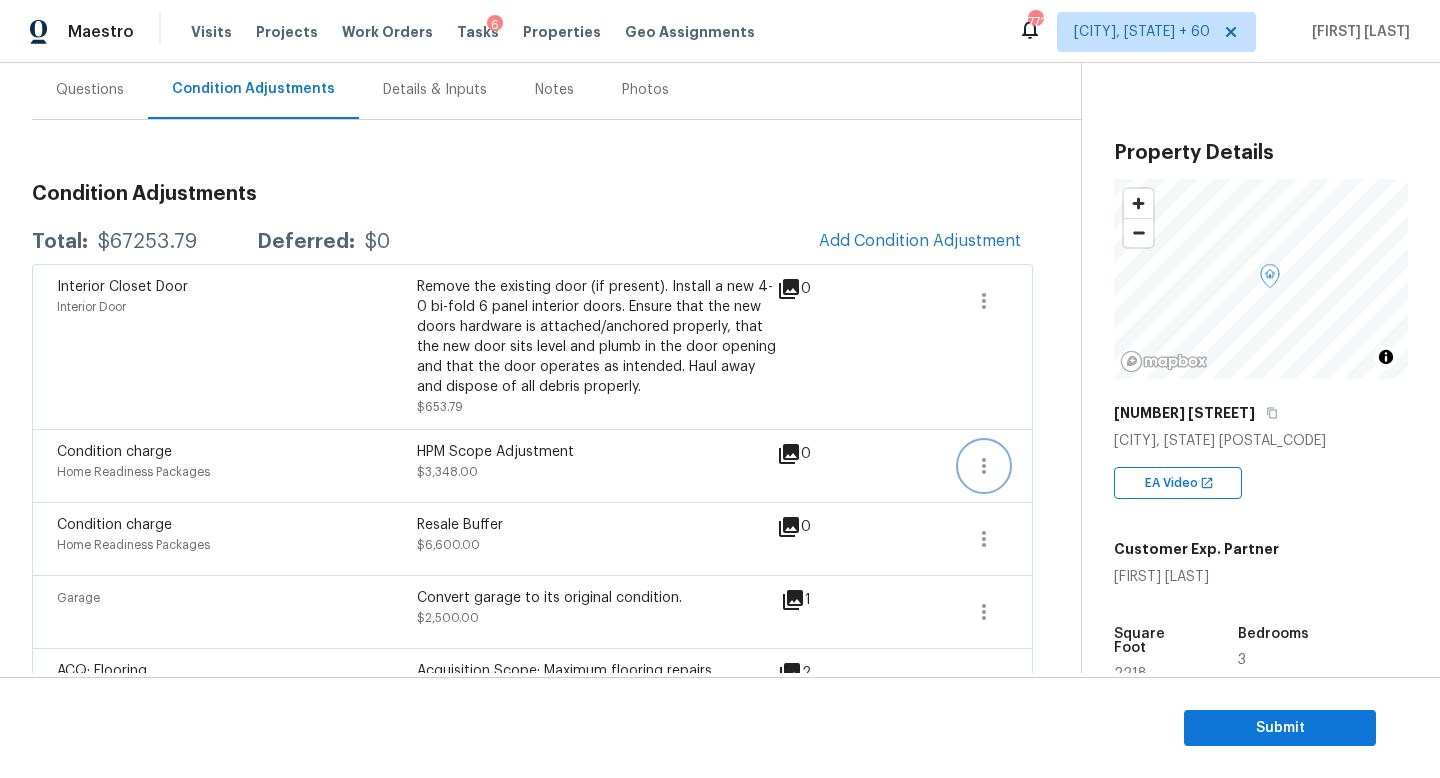 click 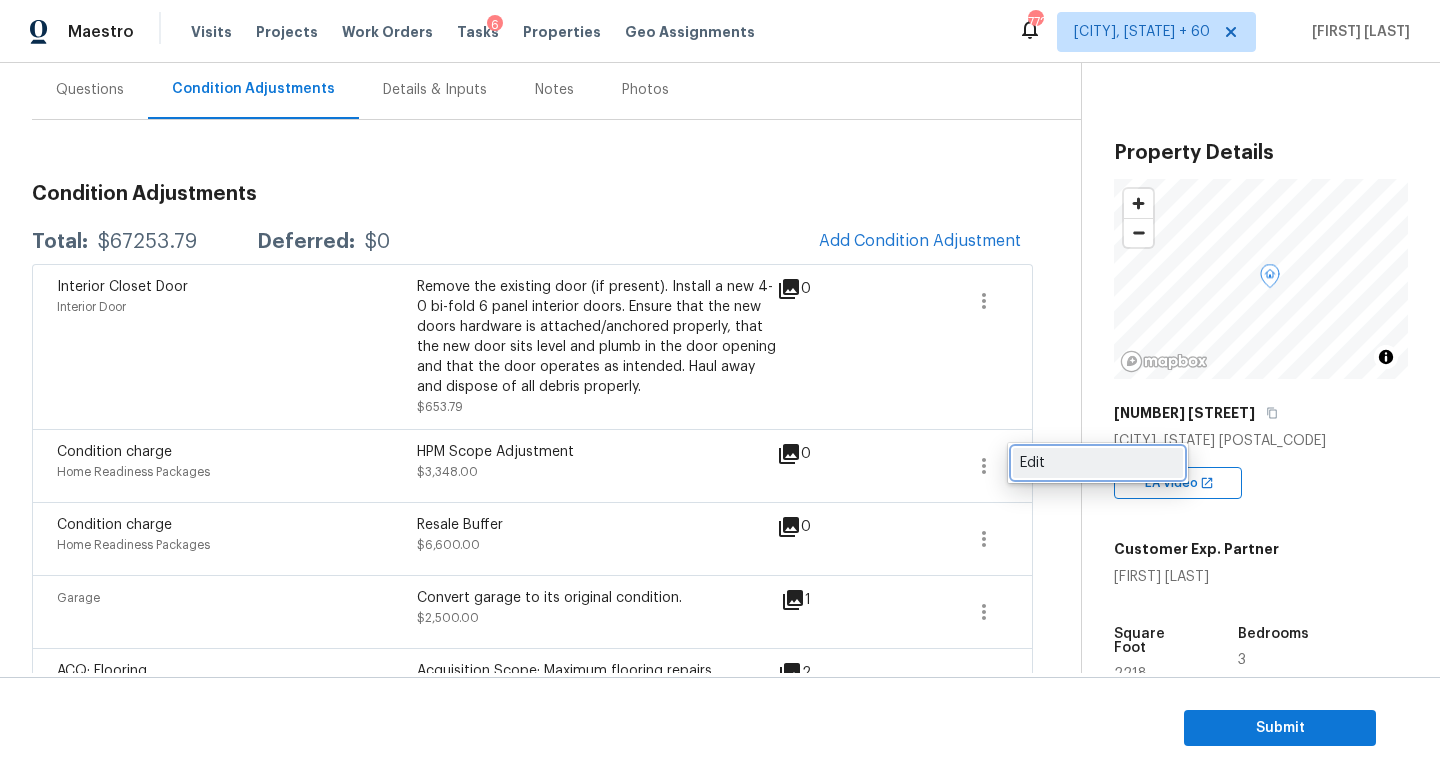 click on "Edit" at bounding box center [1098, 463] 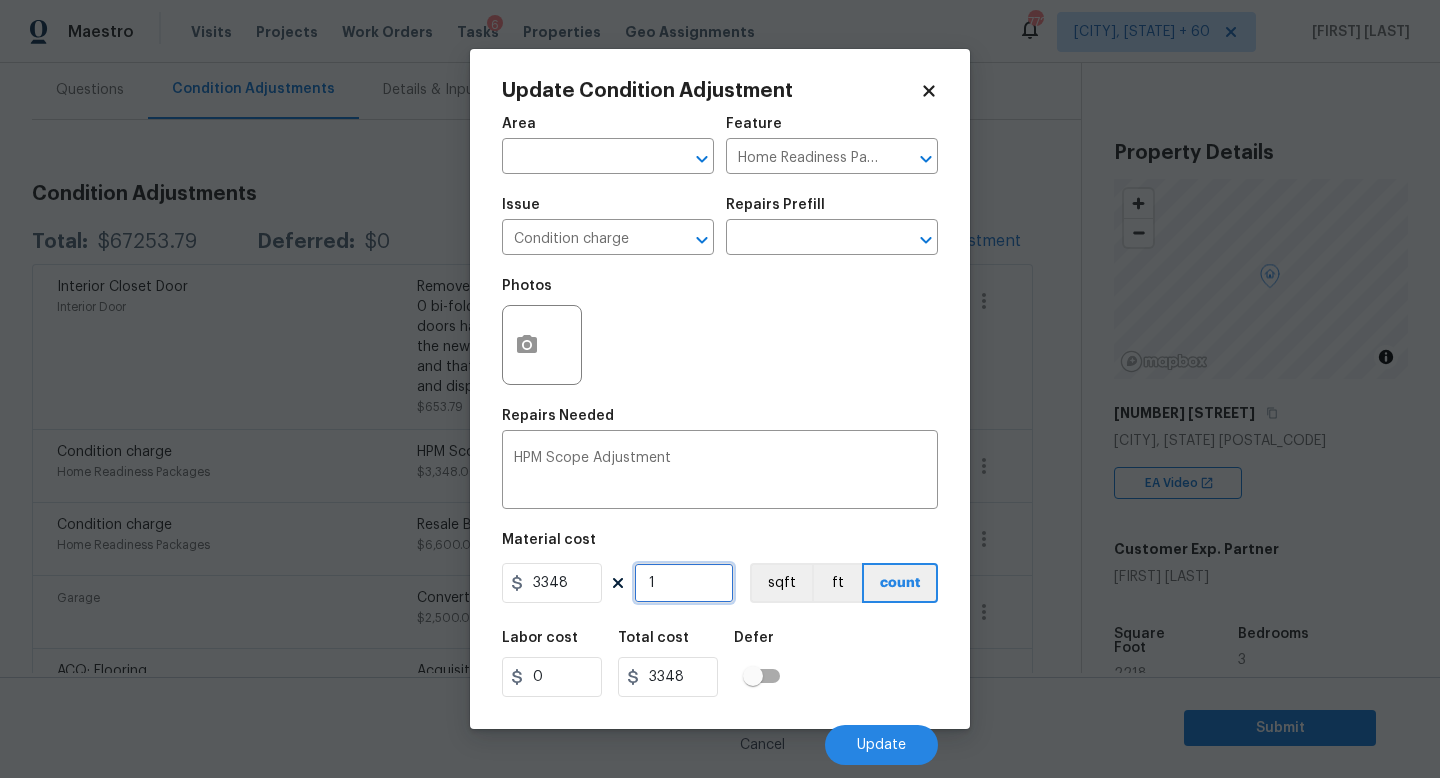 click on "1" at bounding box center (684, 583) 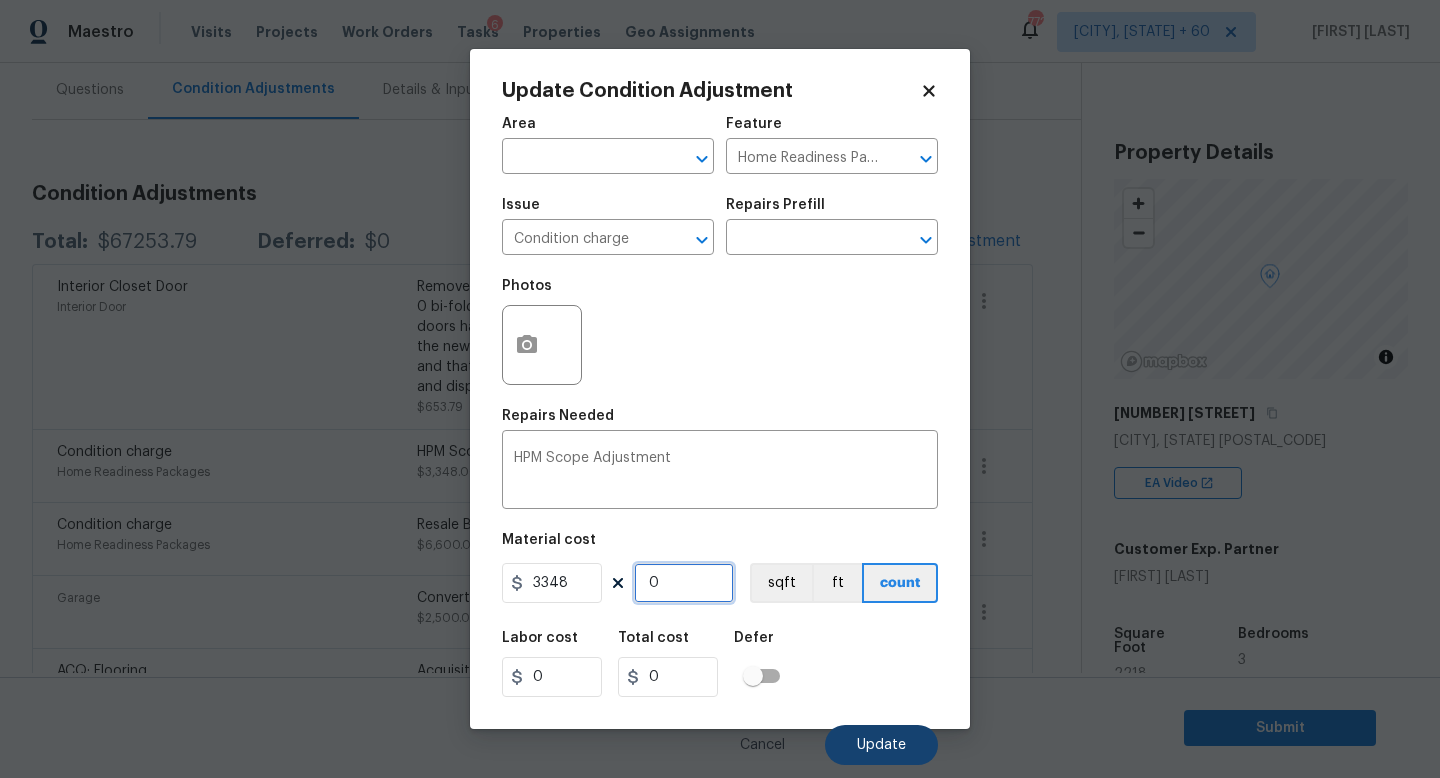 type on "0" 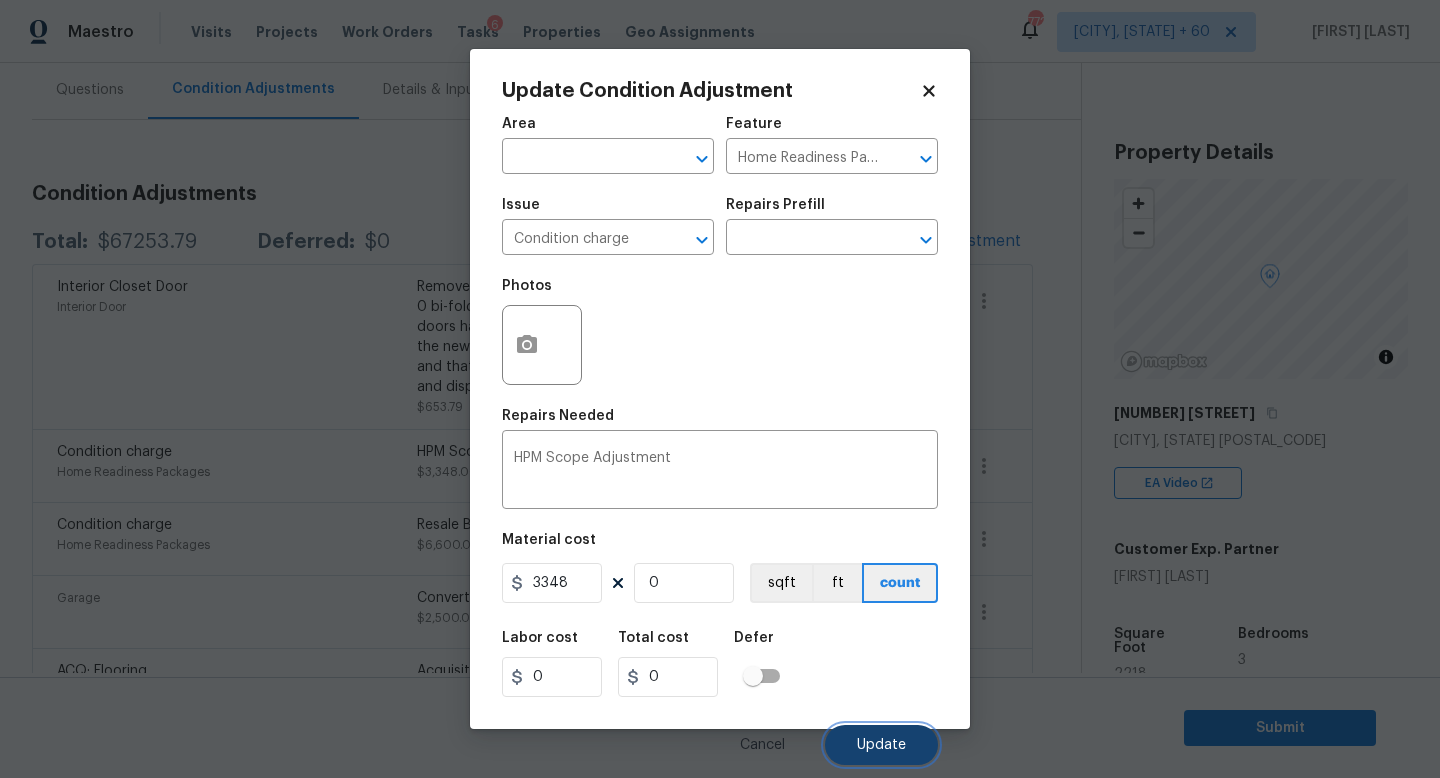 click on "Update" at bounding box center (881, 745) 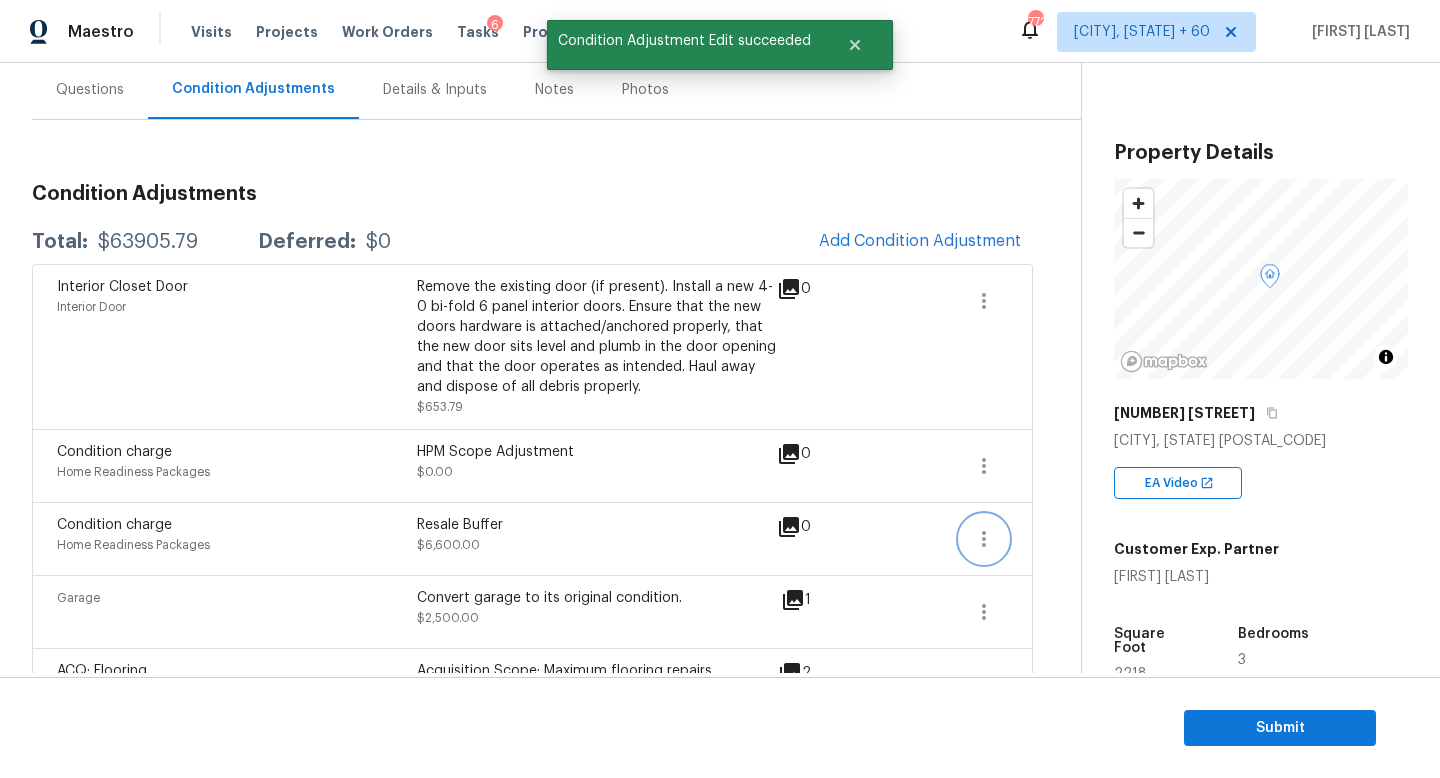 click 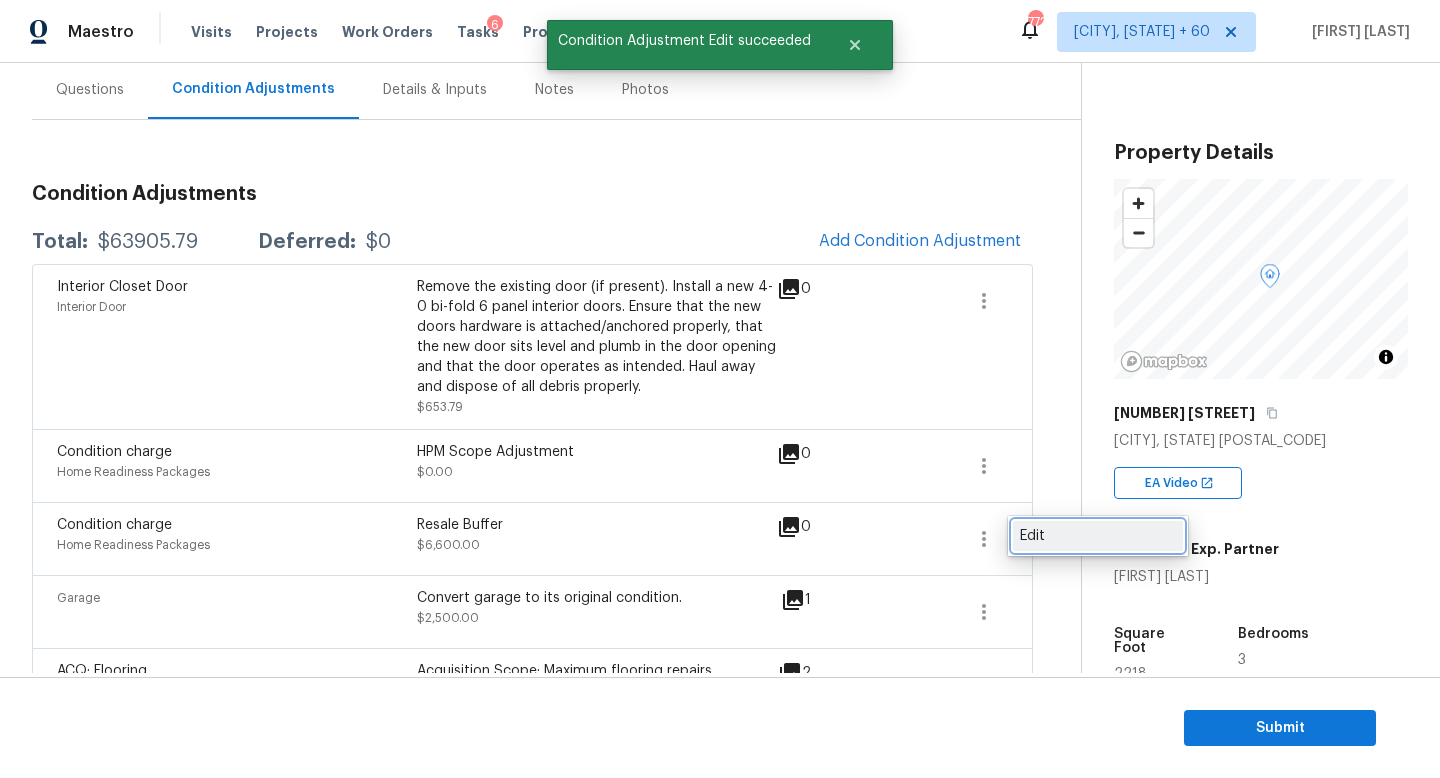 click on "Edit" at bounding box center [1098, 536] 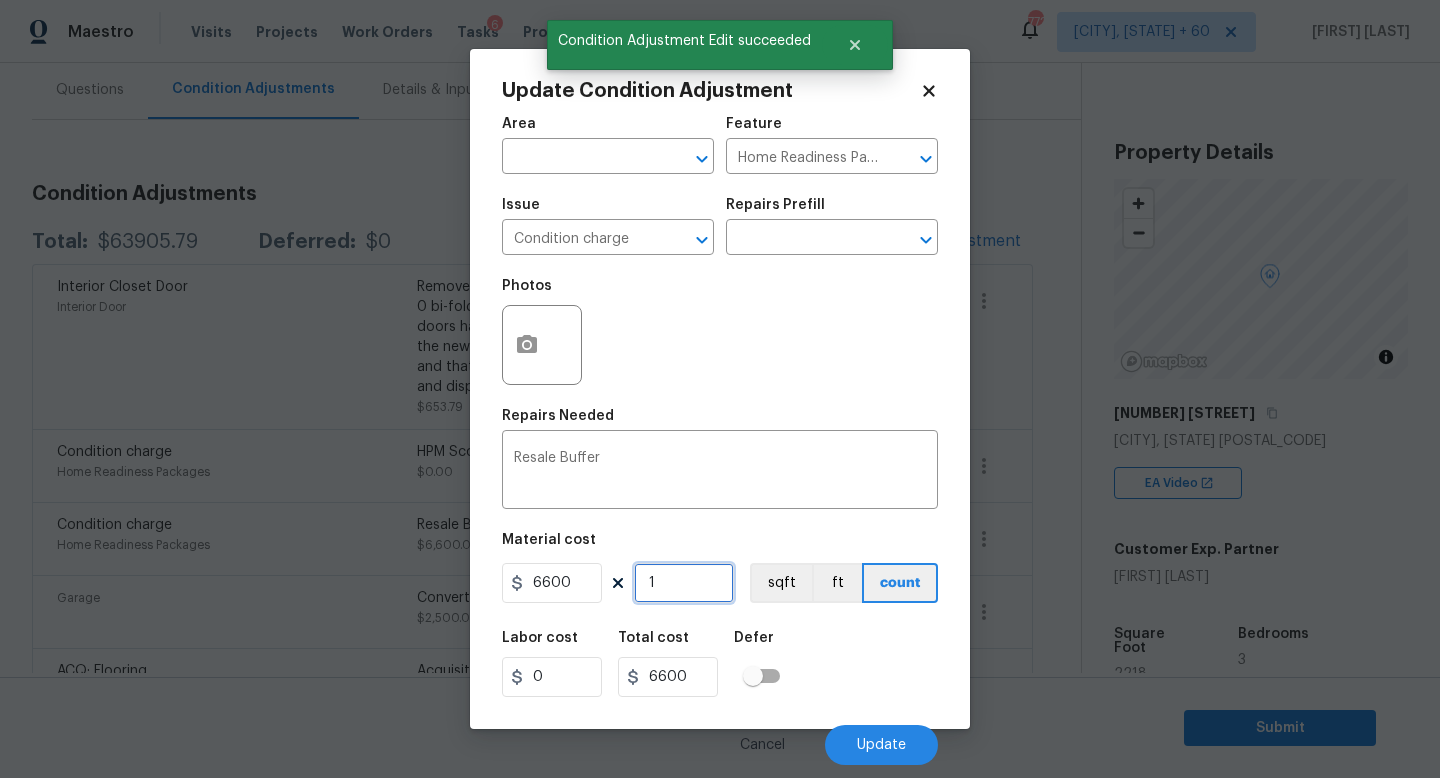 click on "1" at bounding box center [684, 583] 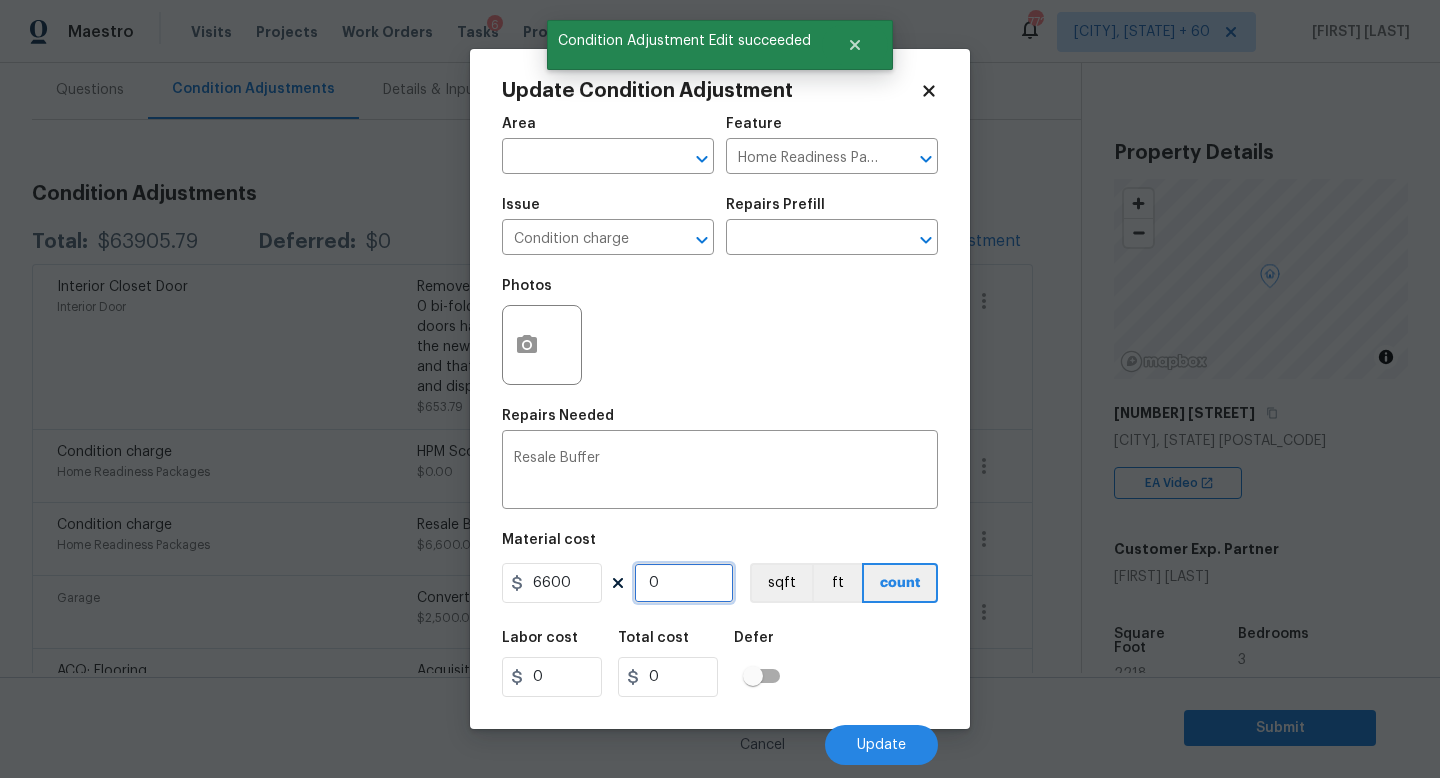 type on "0" 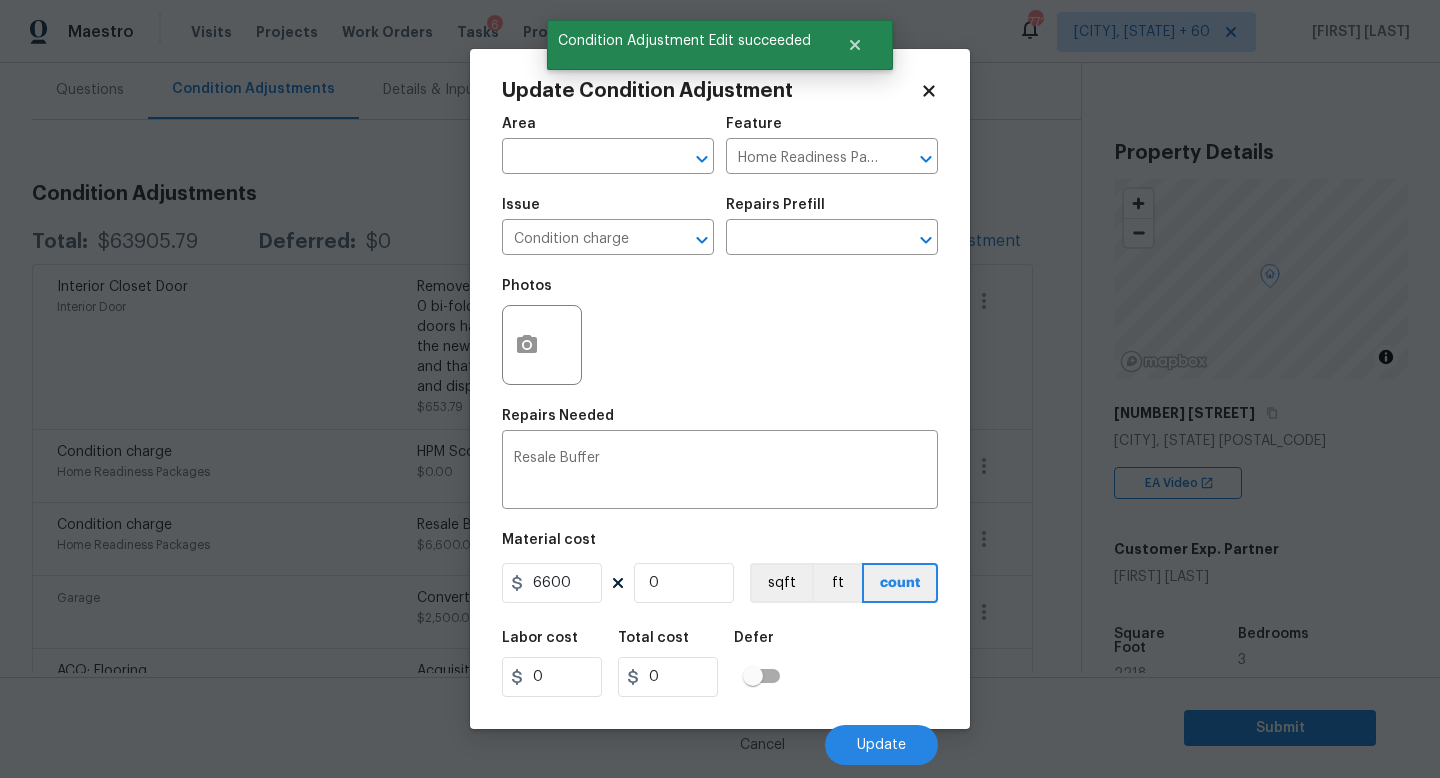 click on "Cancel Update" at bounding box center [720, 737] 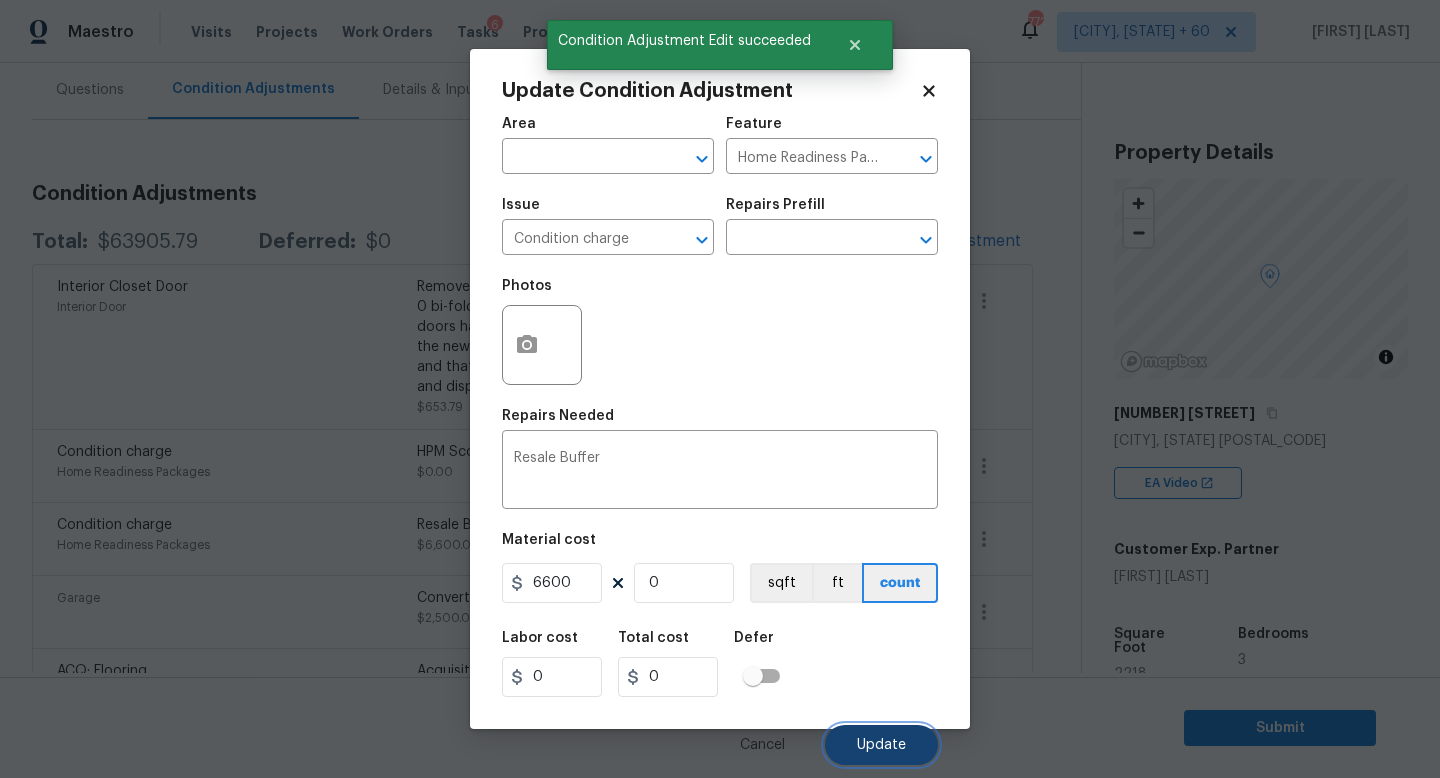 click on "Update" at bounding box center (881, 745) 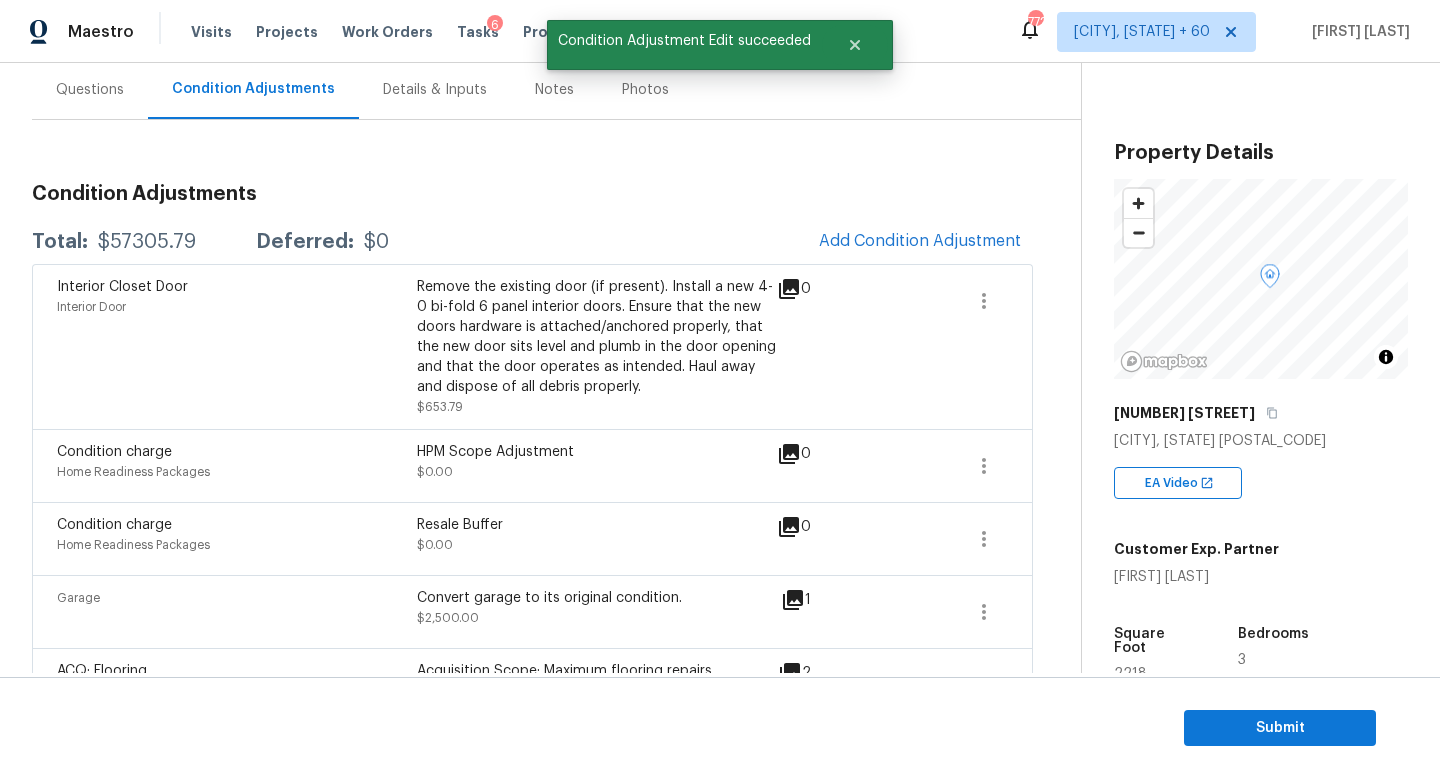 click on "$57305.79" at bounding box center (147, 242) 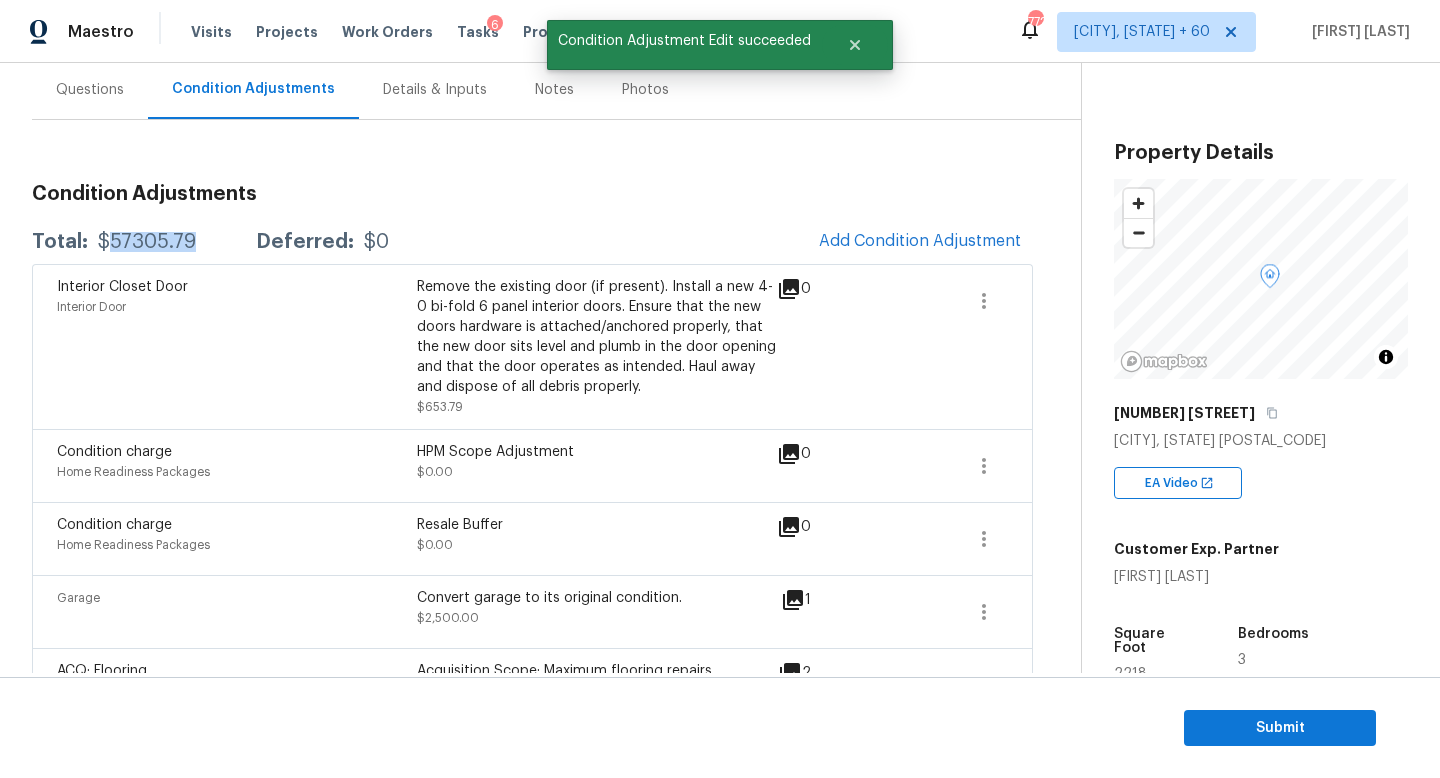 click on "$57305.79" at bounding box center (147, 242) 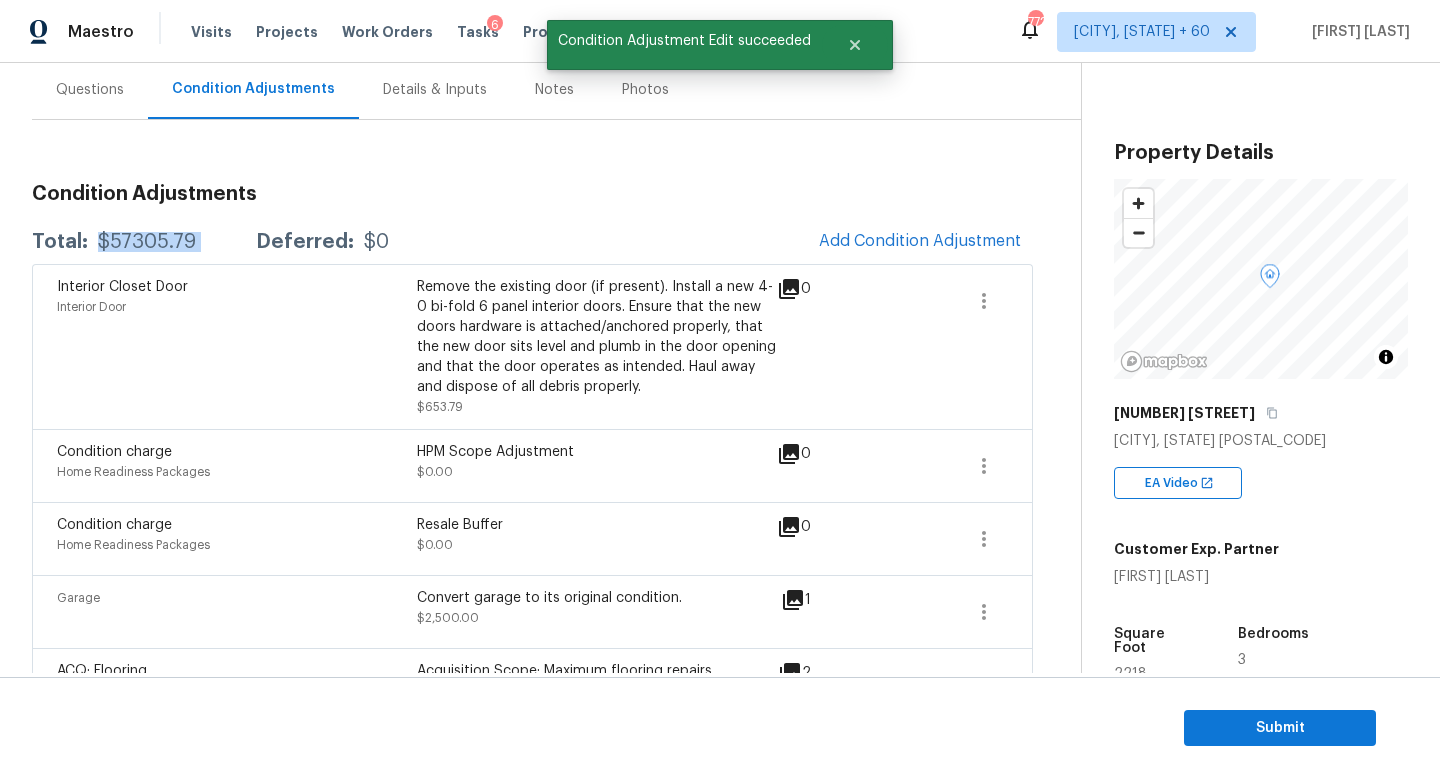 copy on "$57305.79" 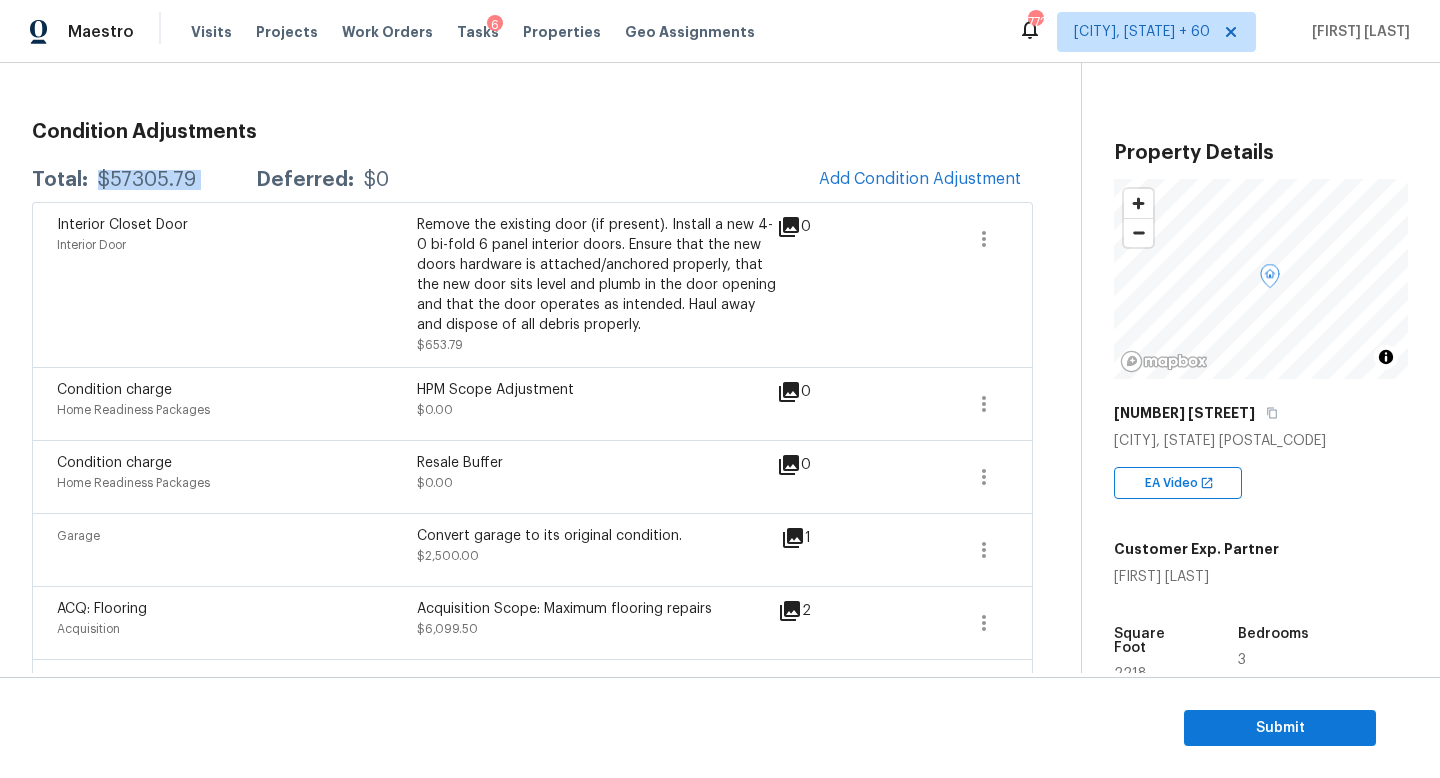 scroll, scrollTop: 250, scrollLeft: 0, axis: vertical 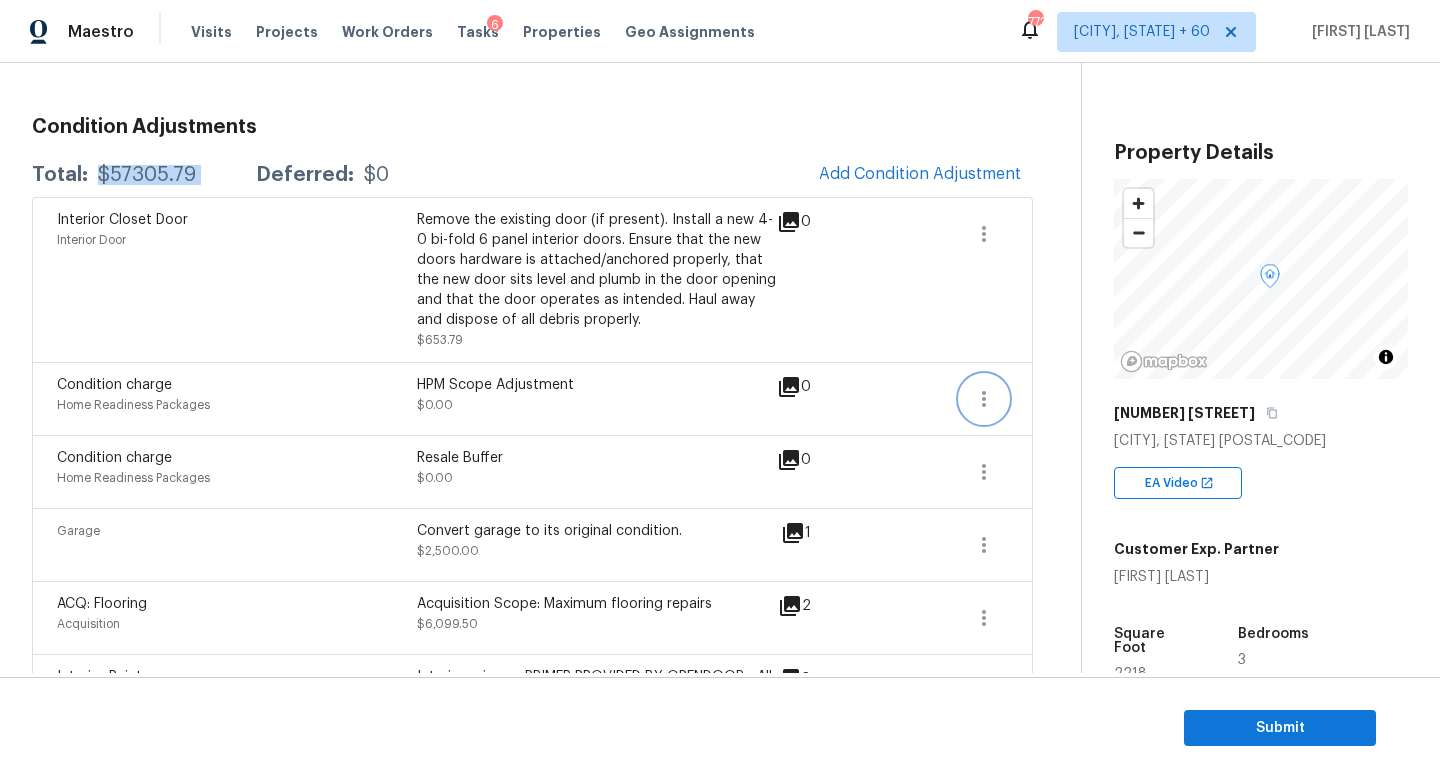 click 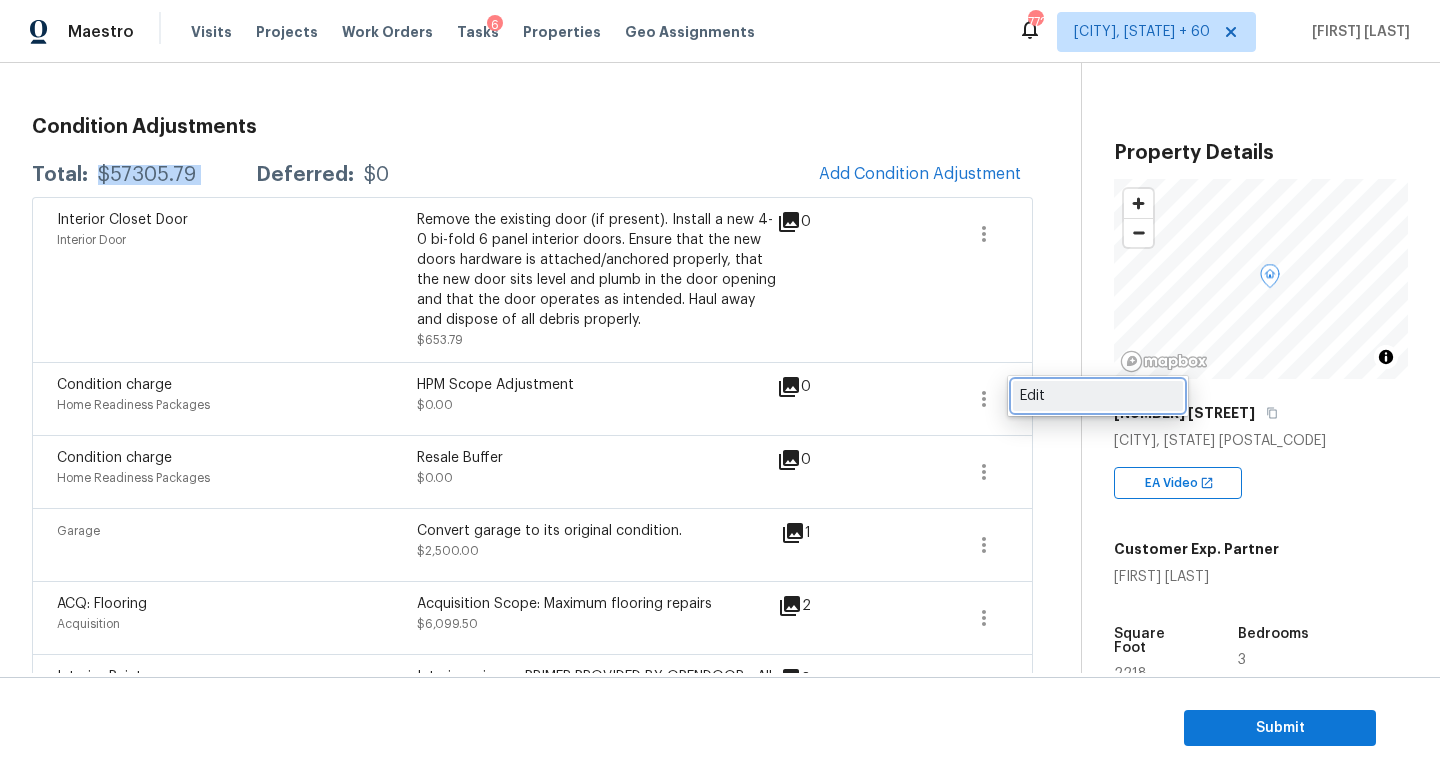 click on "Edit" at bounding box center (1098, 396) 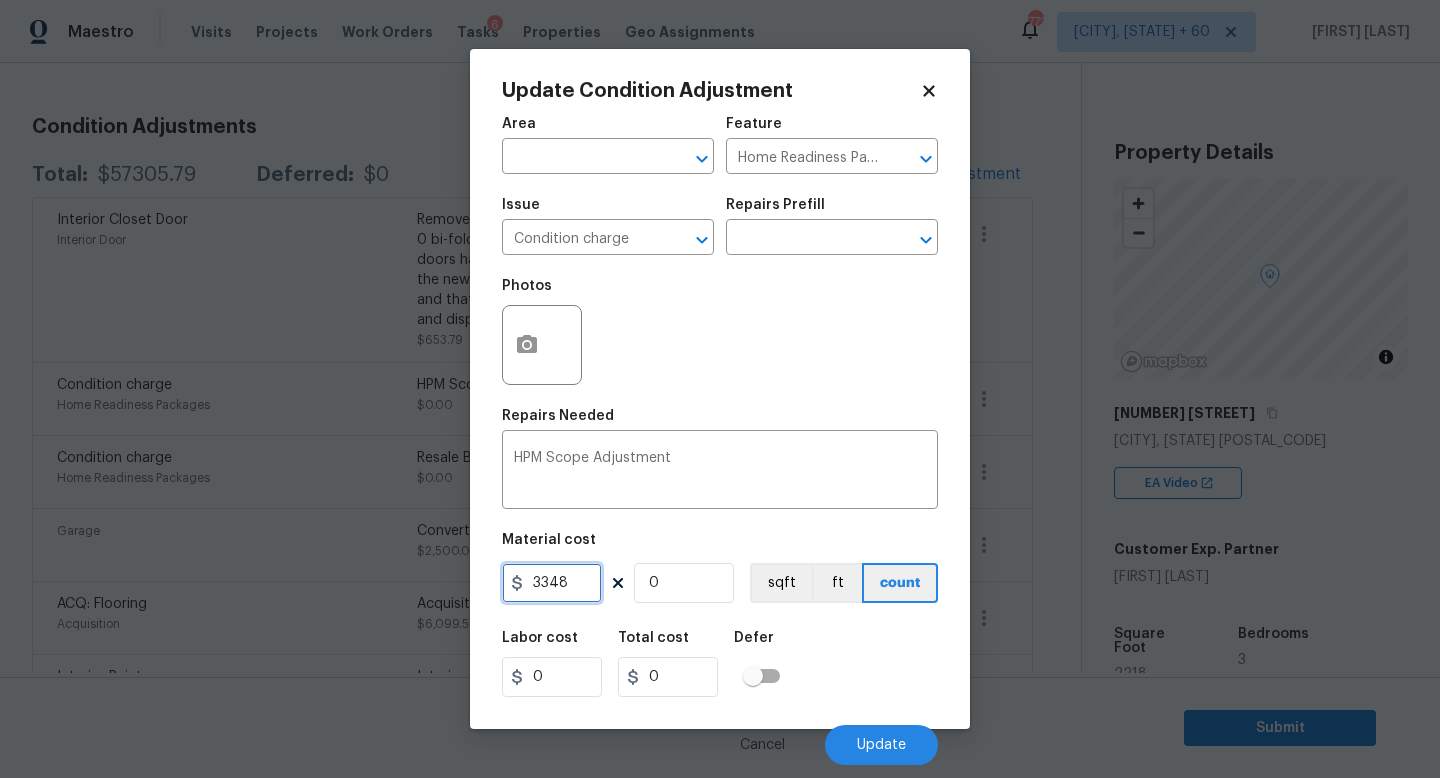 drag, startPoint x: 574, startPoint y: 589, endPoint x: 127, endPoint y: 581, distance: 447.0716 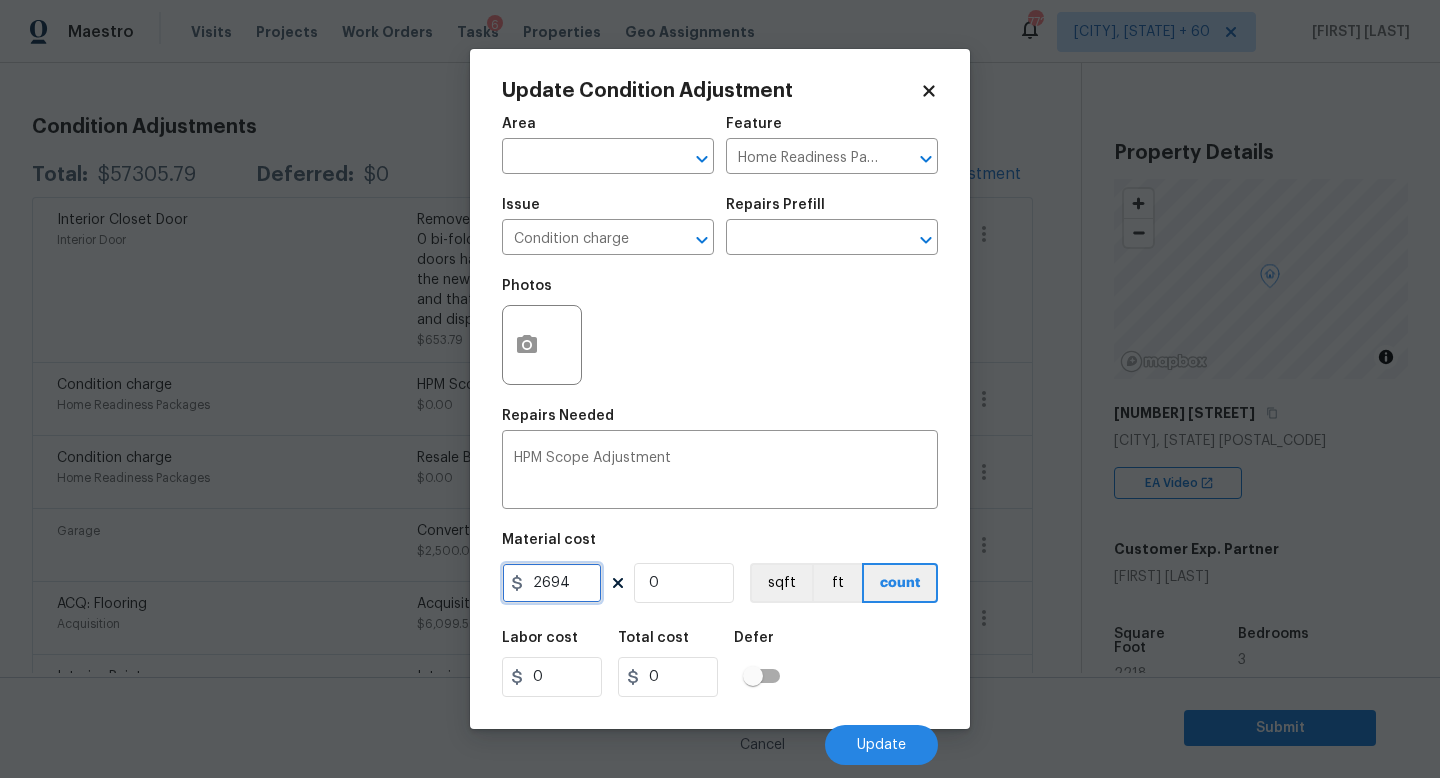 type on "2694" 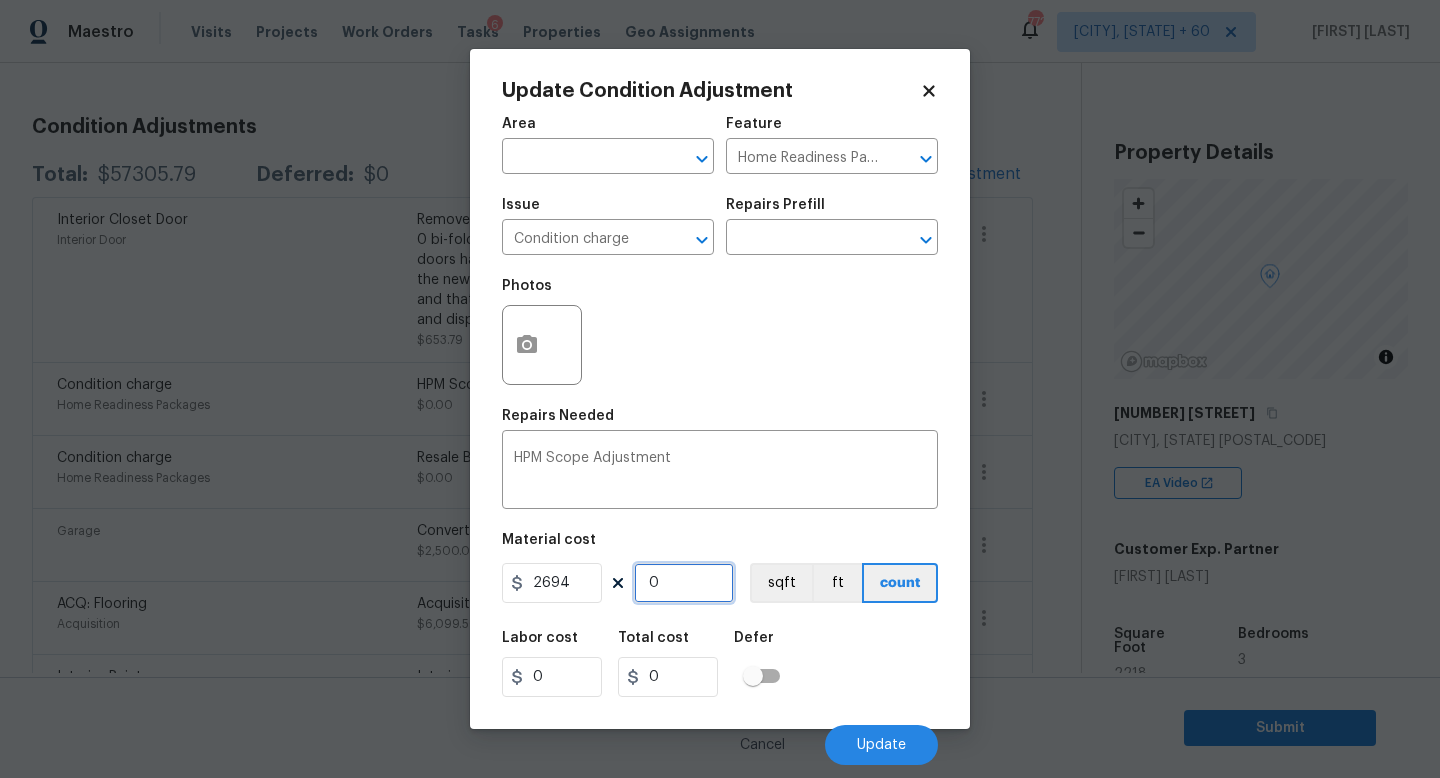 click on "0" at bounding box center [684, 583] 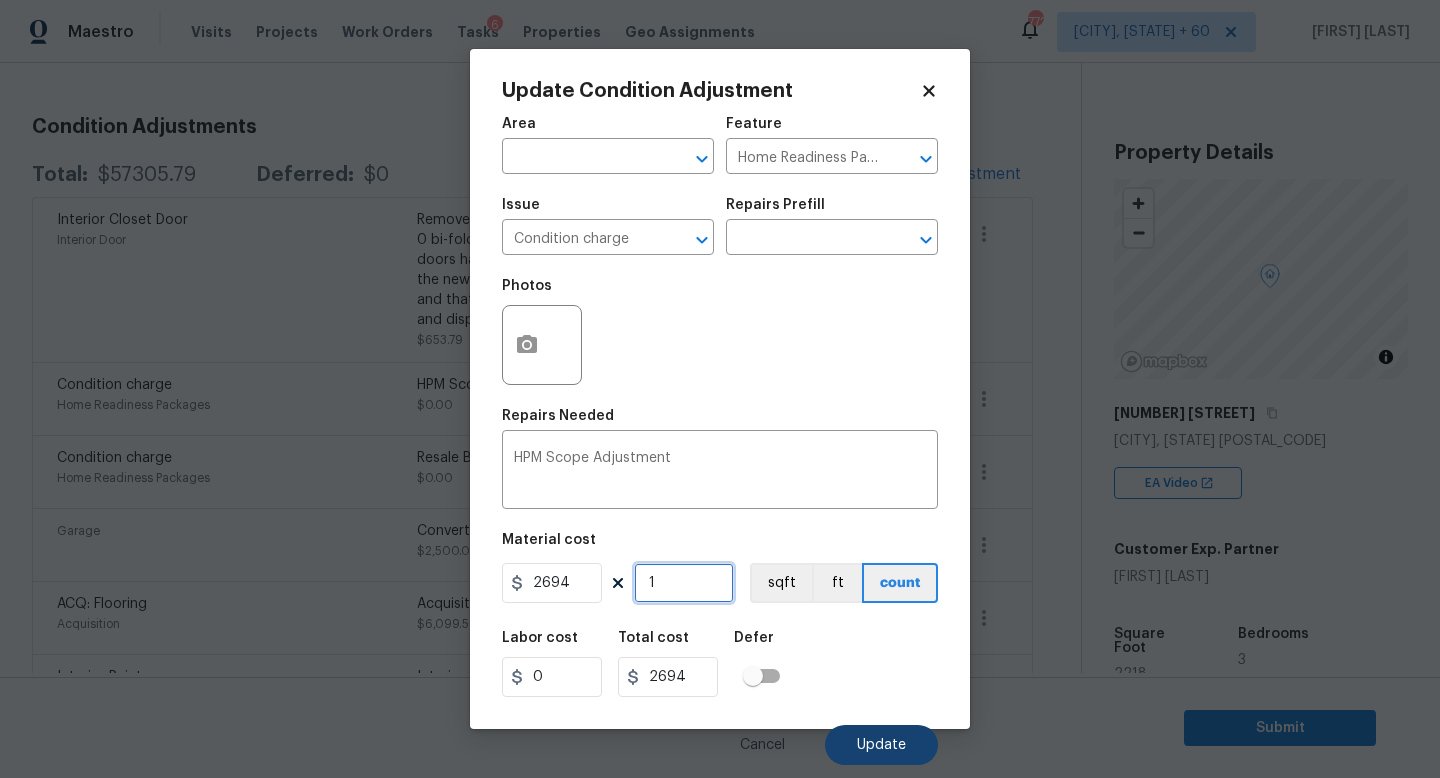 type on "1" 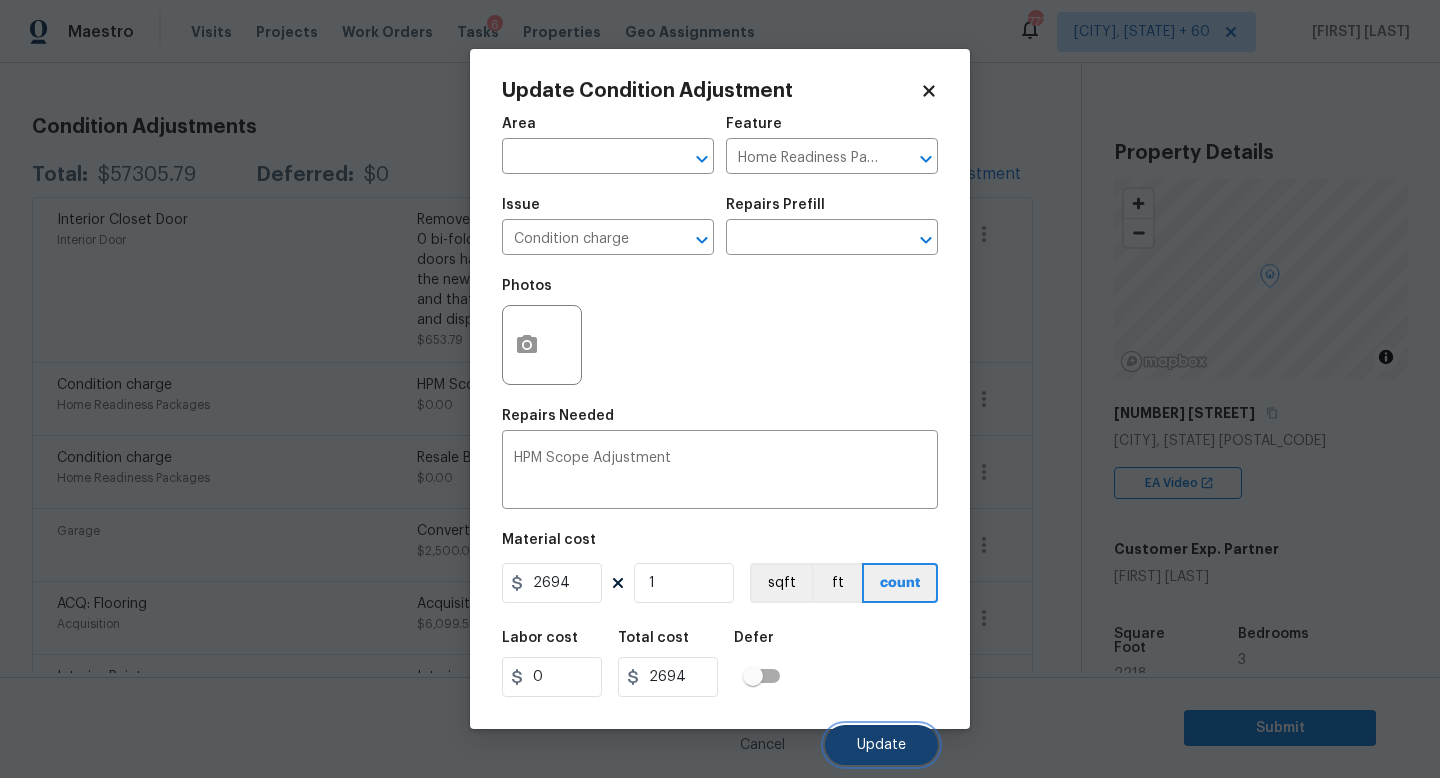 click on "Update" at bounding box center (881, 745) 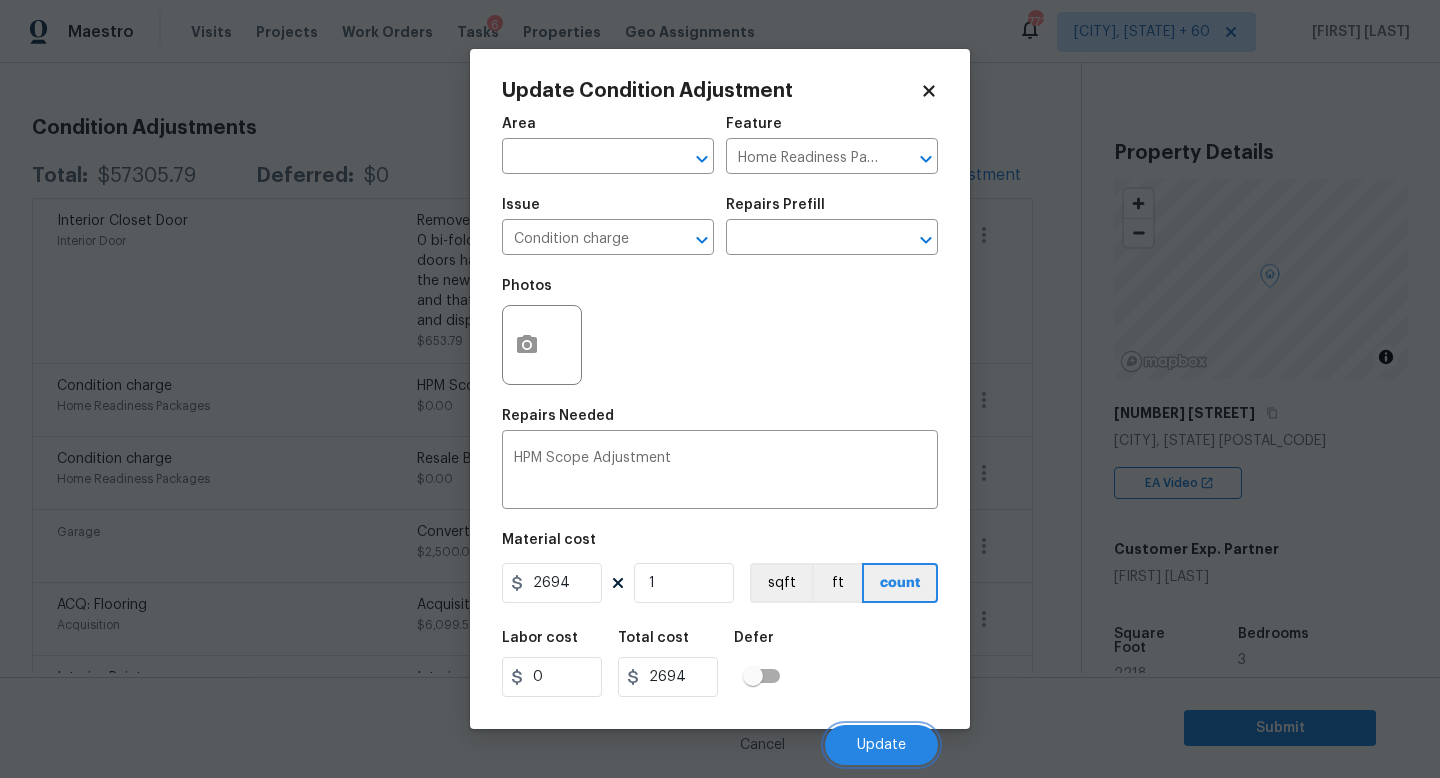 scroll, scrollTop: 250, scrollLeft: 0, axis: vertical 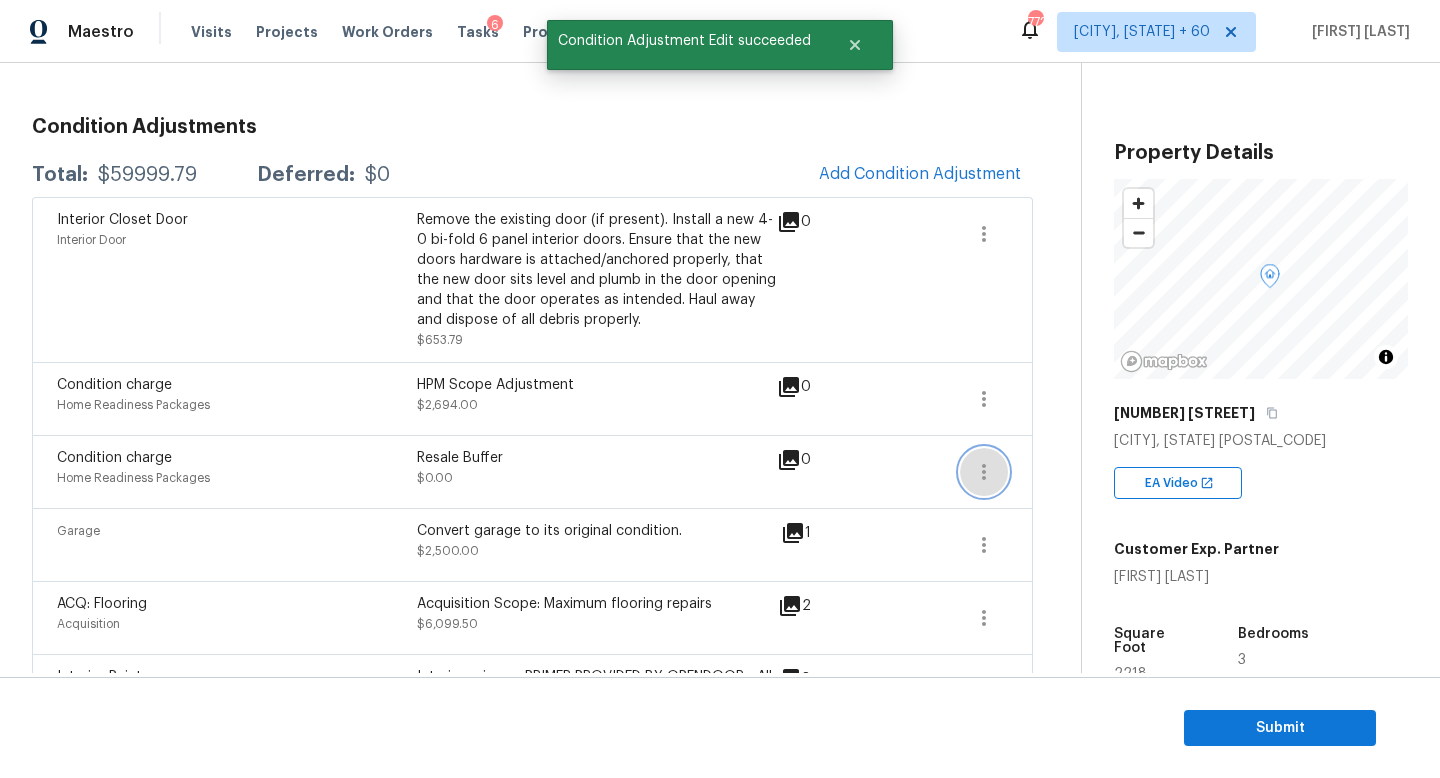 click 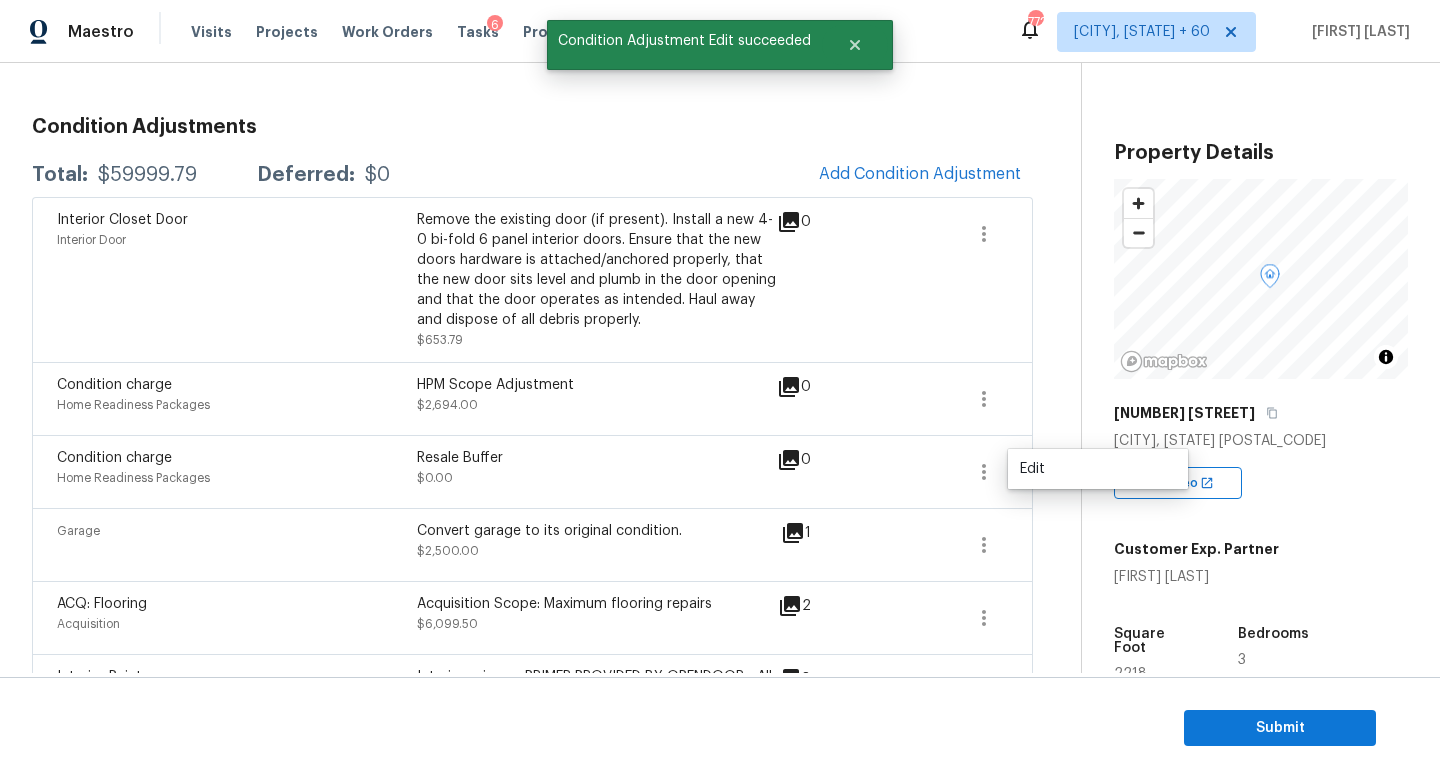 click on "Edit" at bounding box center [1098, 469] 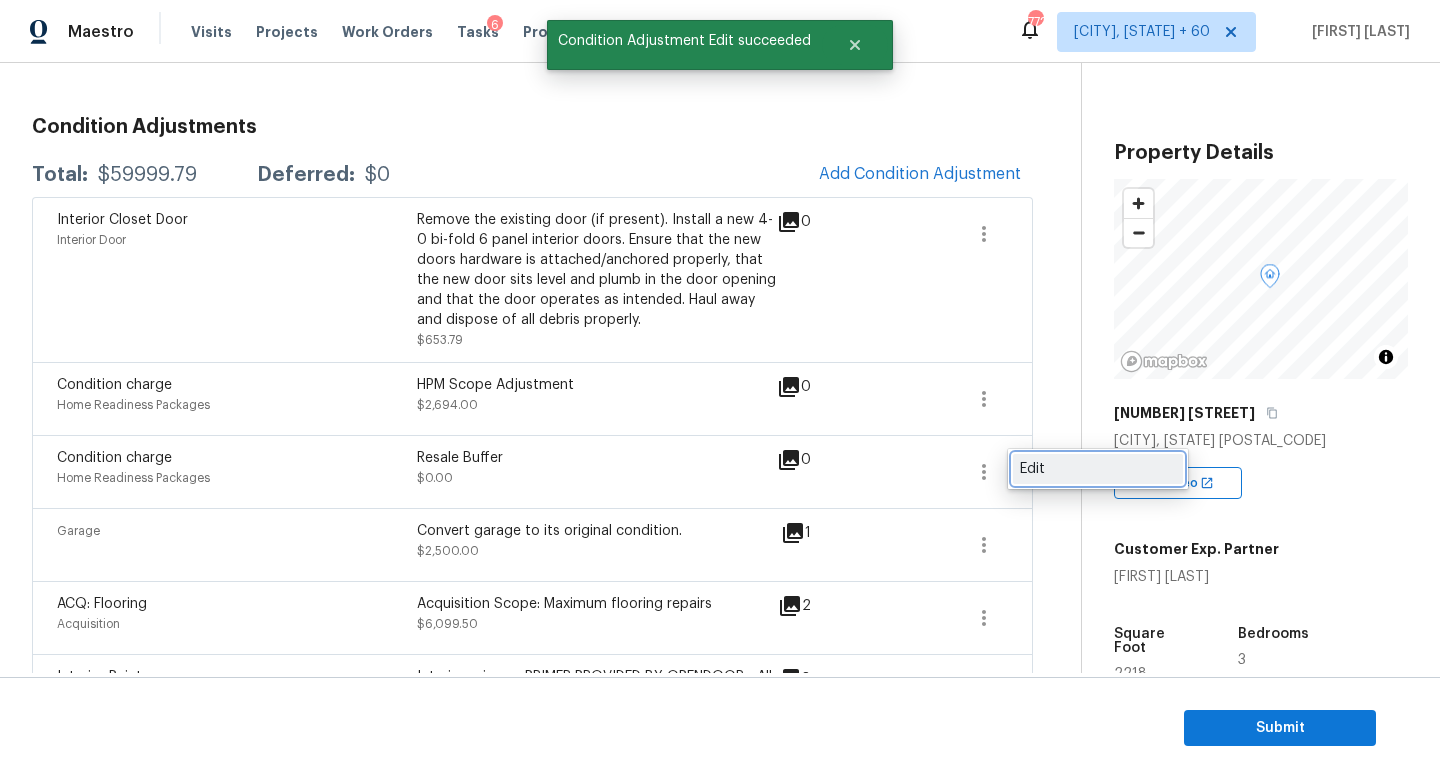 click on "Edit" at bounding box center (1098, 469) 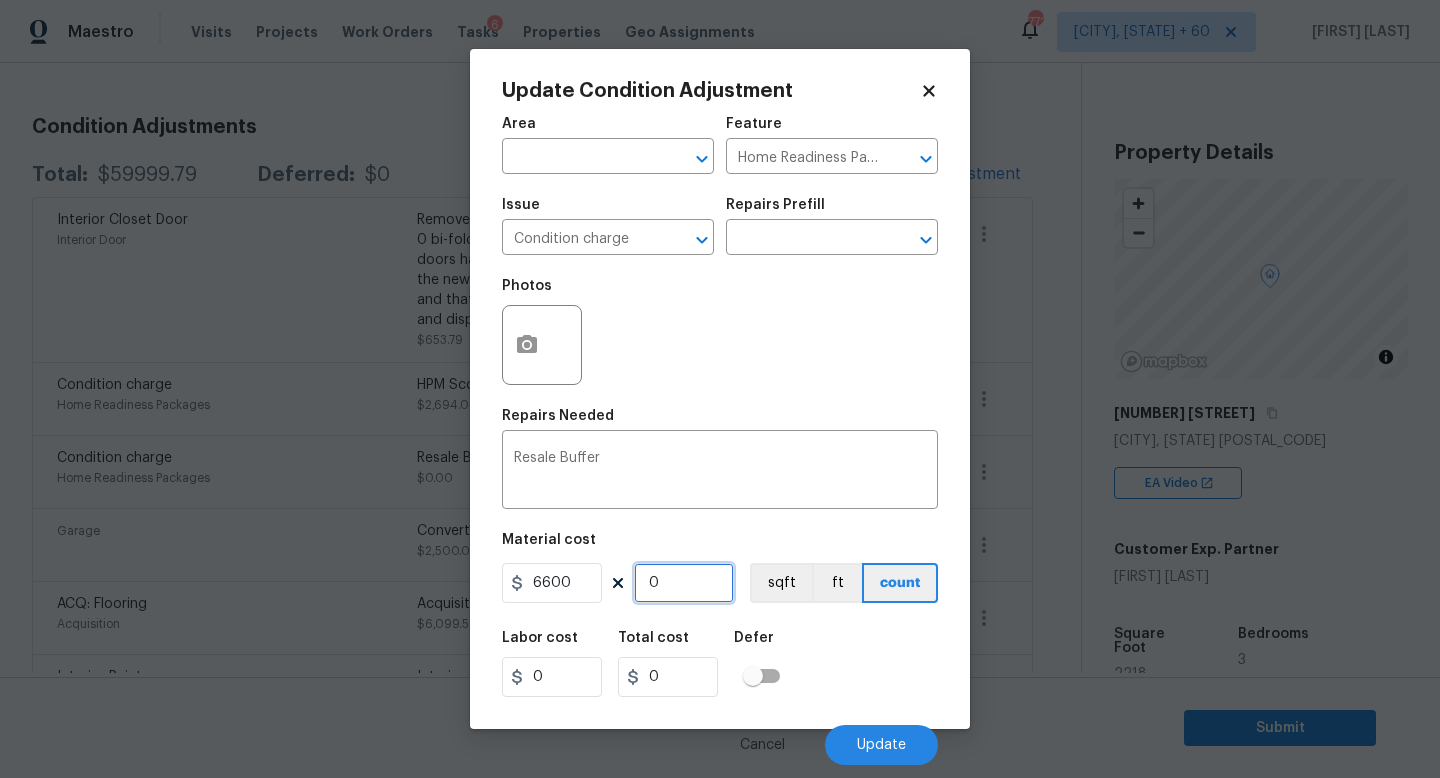 click on "0" at bounding box center (684, 583) 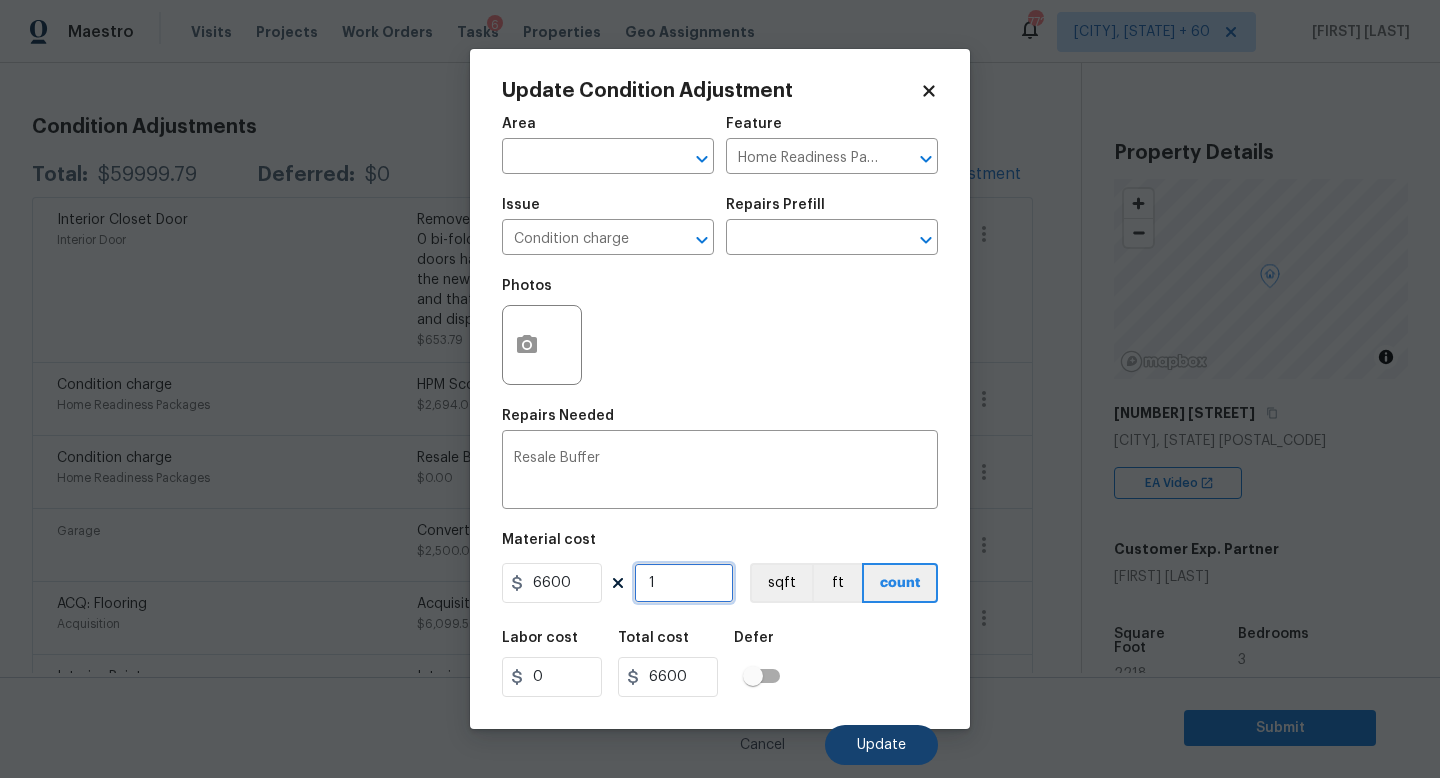 type on "1" 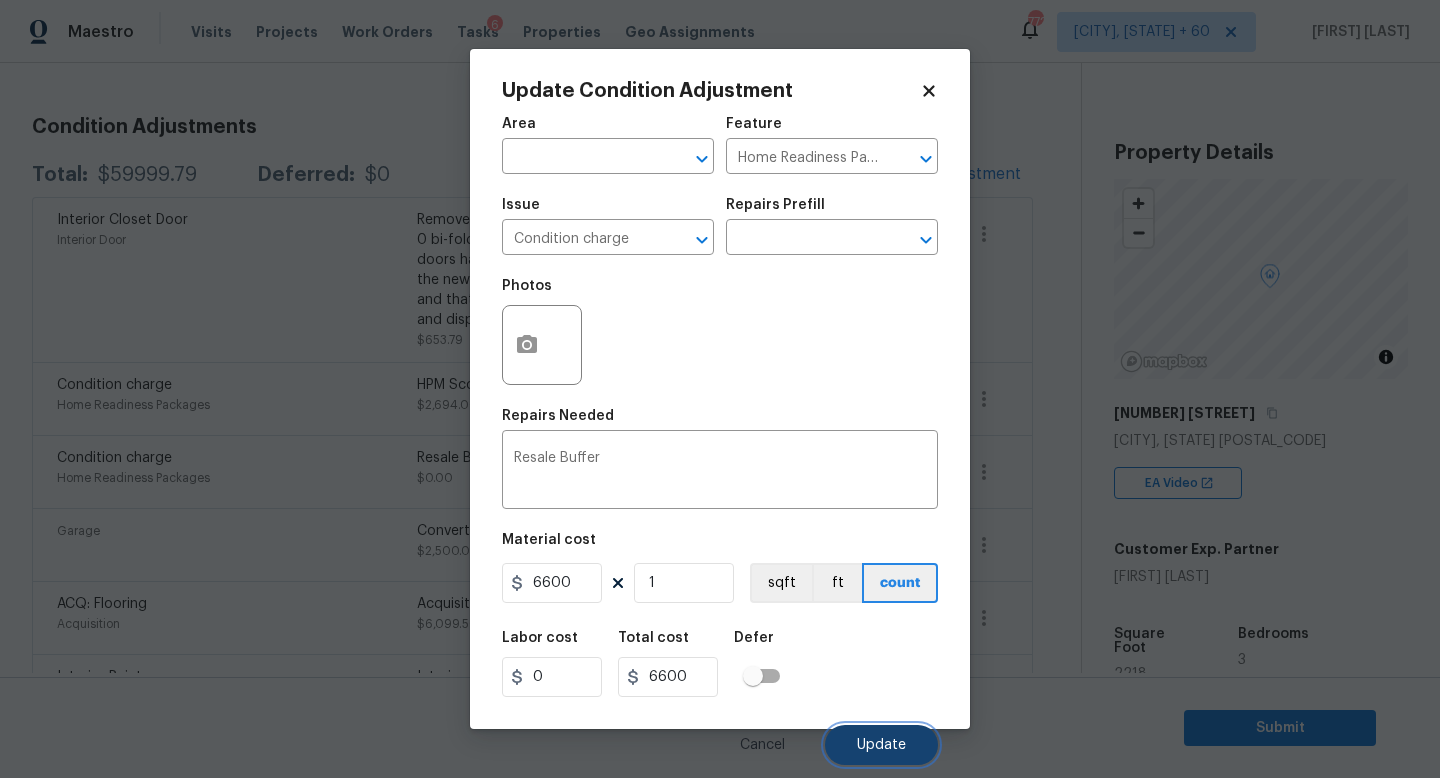 click on "Update" at bounding box center [881, 745] 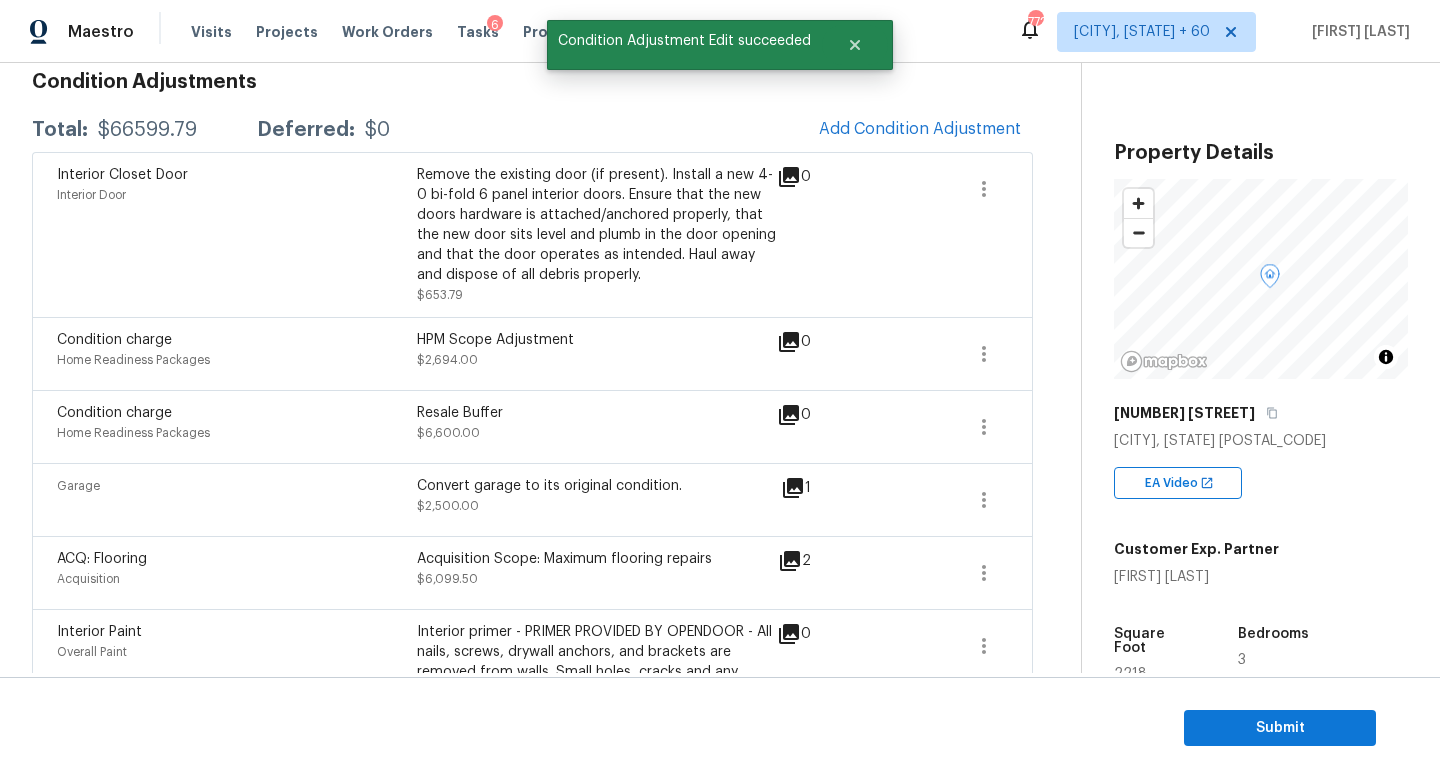 scroll, scrollTop: 250, scrollLeft: 0, axis: vertical 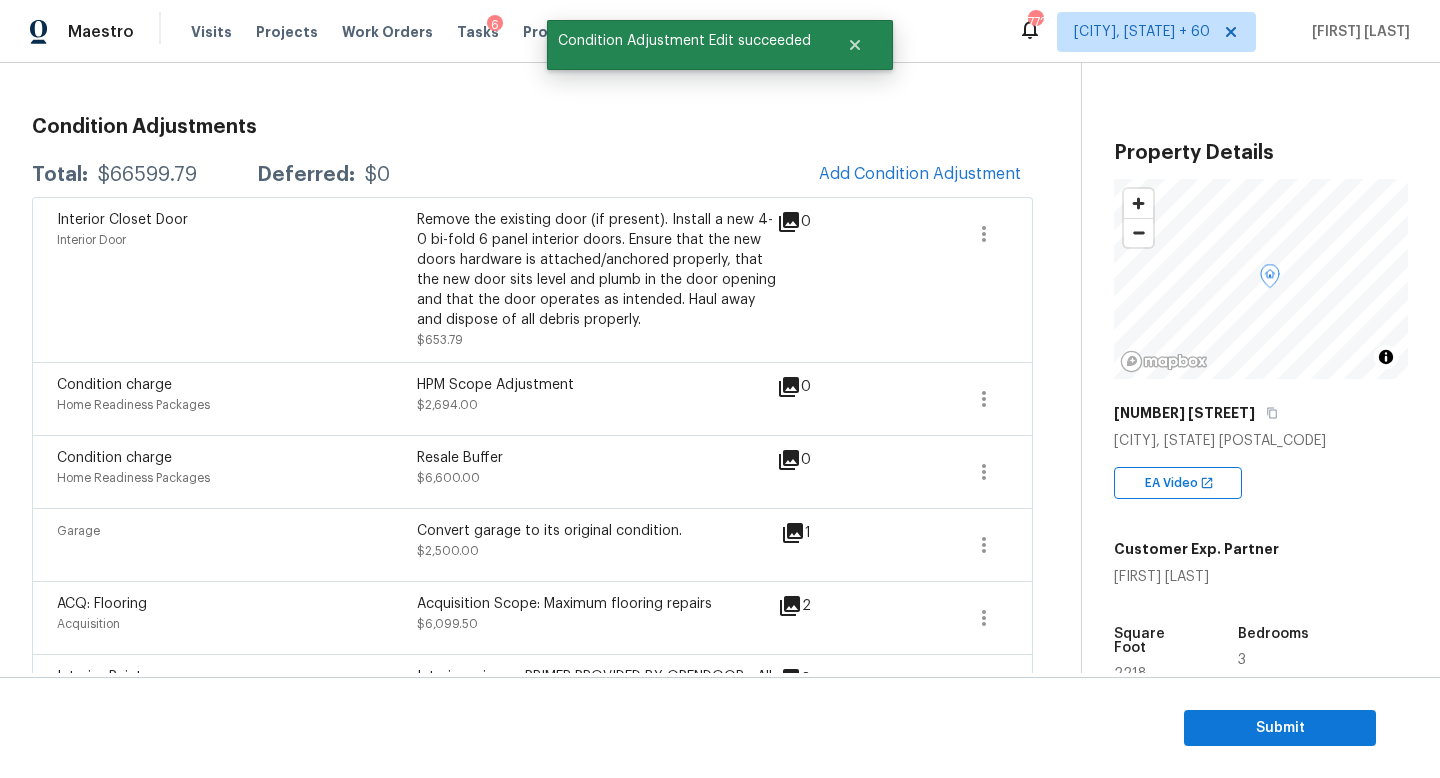 click on "$66599.79" at bounding box center [147, 175] 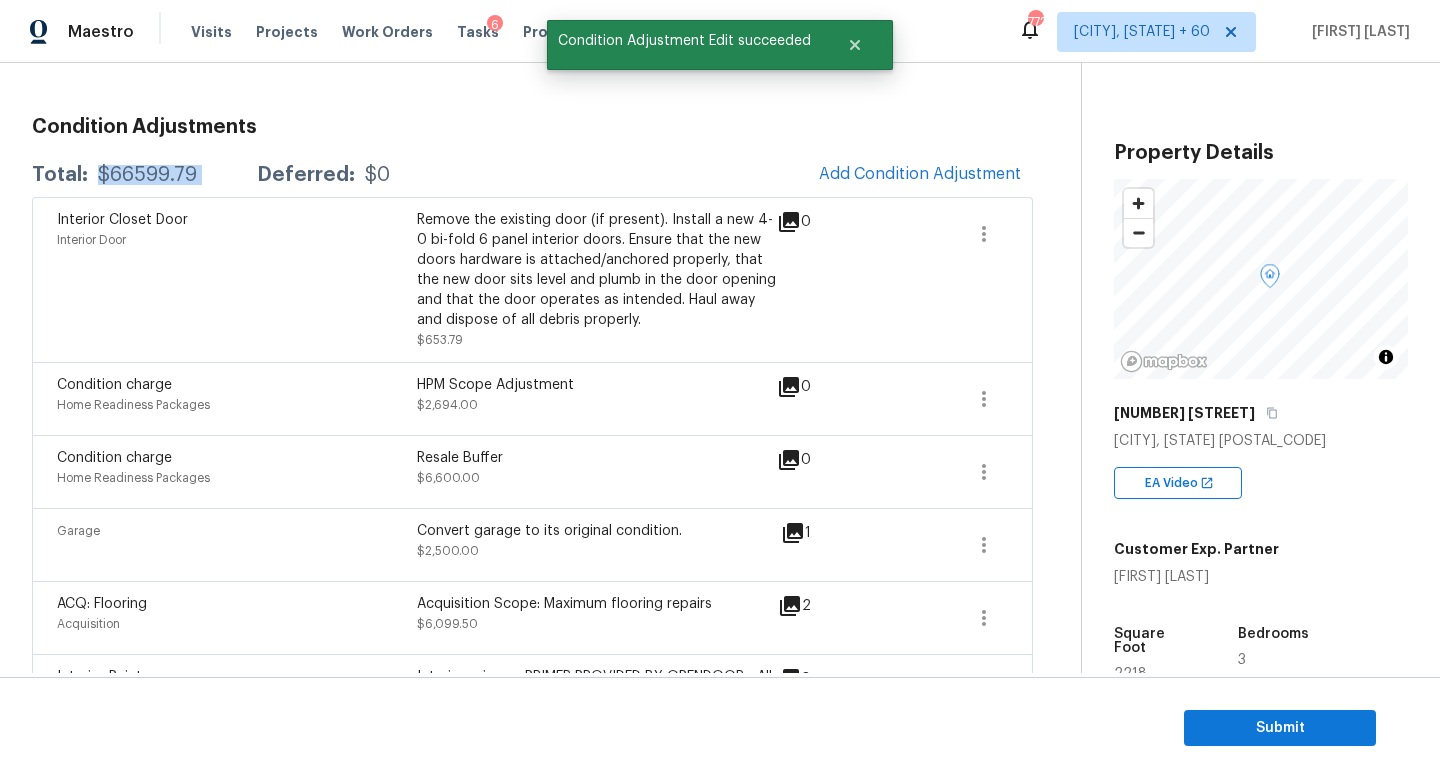 click on "$66599.79" at bounding box center [147, 175] 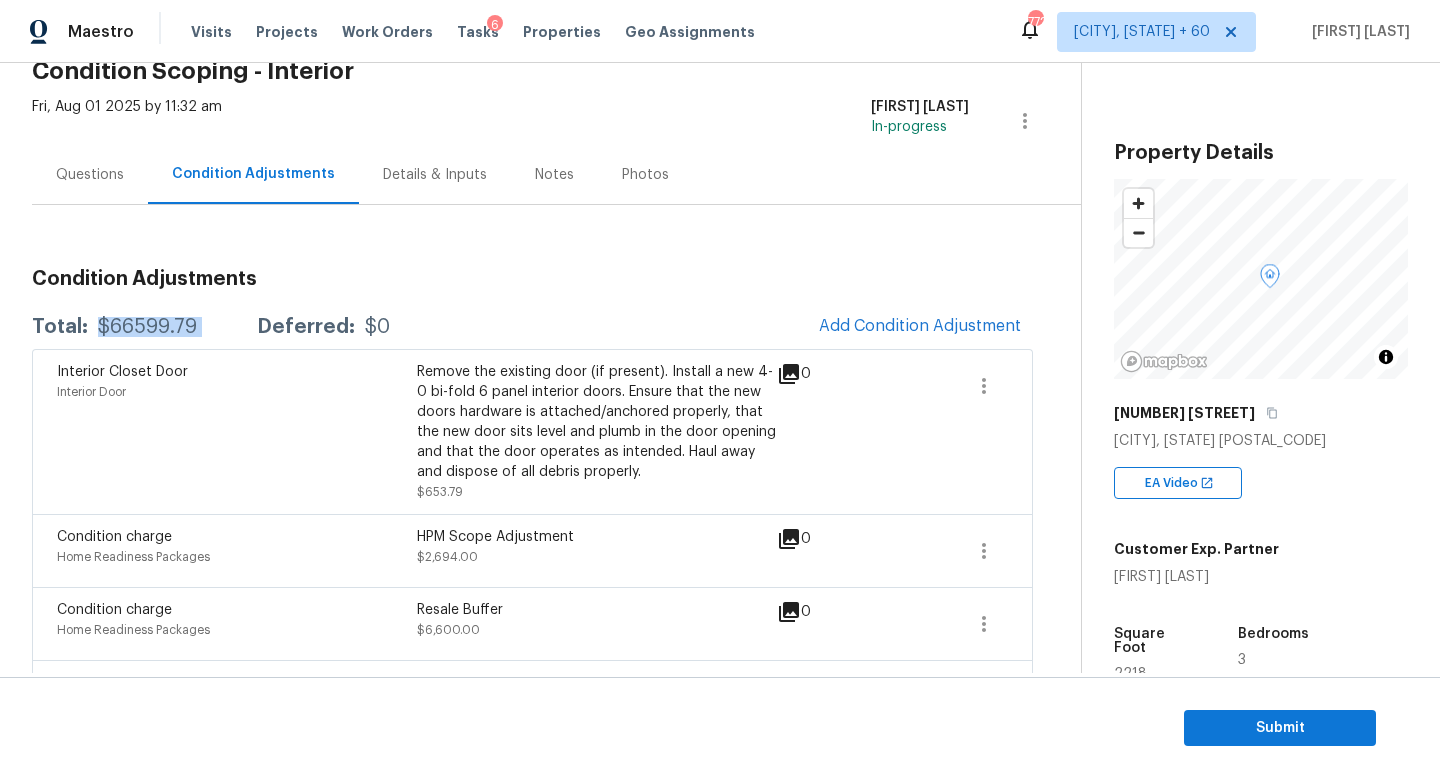 scroll, scrollTop: 0, scrollLeft: 0, axis: both 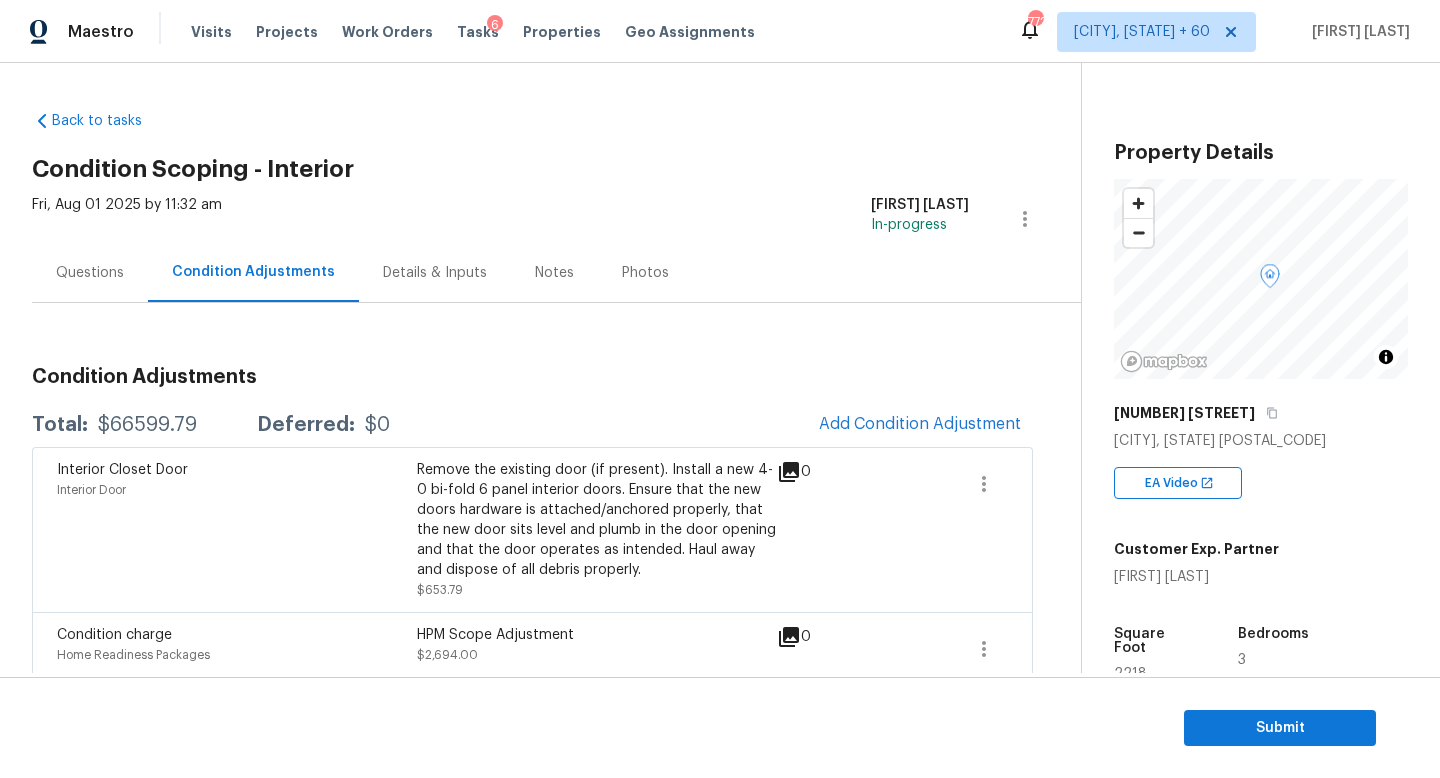 click on "Questions" at bounding box center [90, 272] 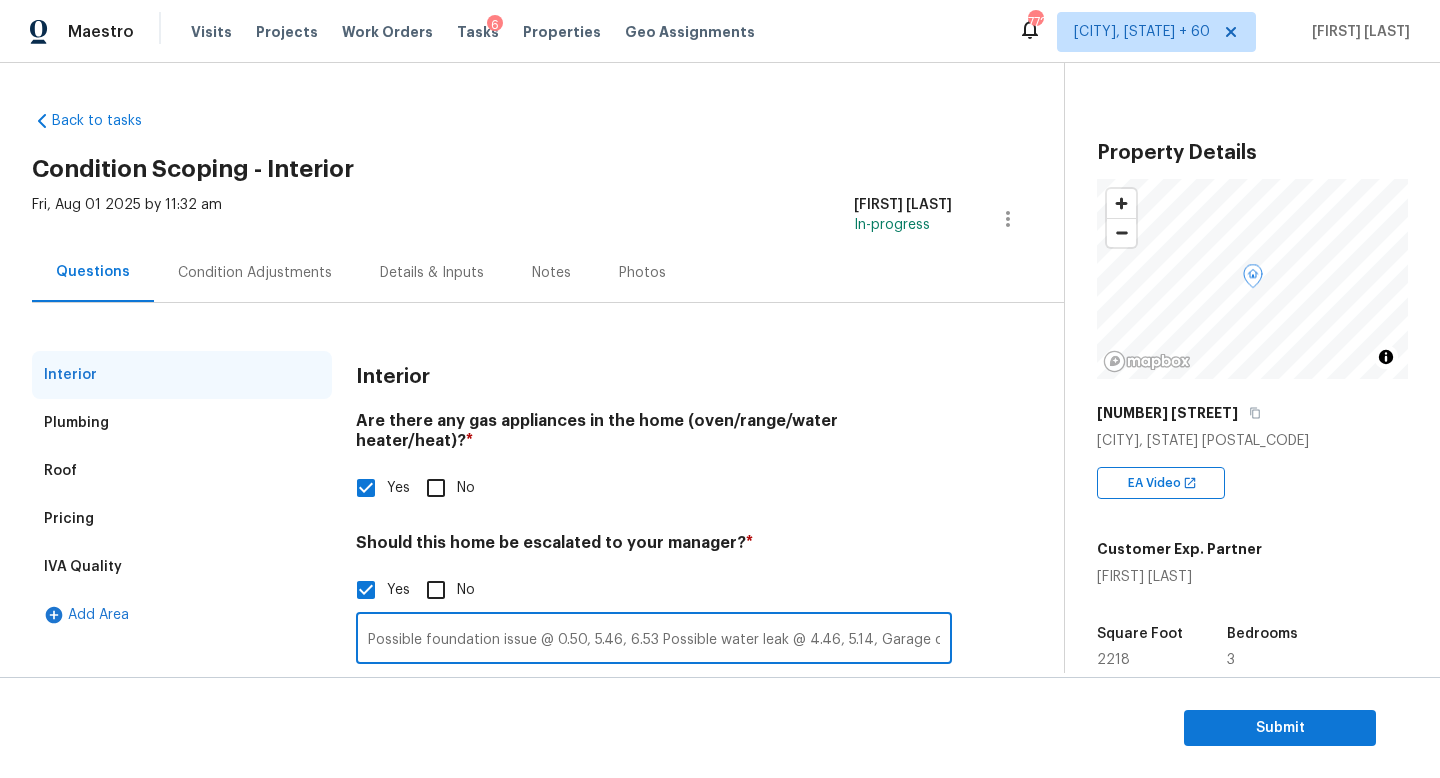 click on "Possible foundation issue @ 0.50, 5.46, 6.53 Possible water leak @ 4.46, 5.14, Garage conversion. HPM proposed walk this home." at bounding box center [654, 640] 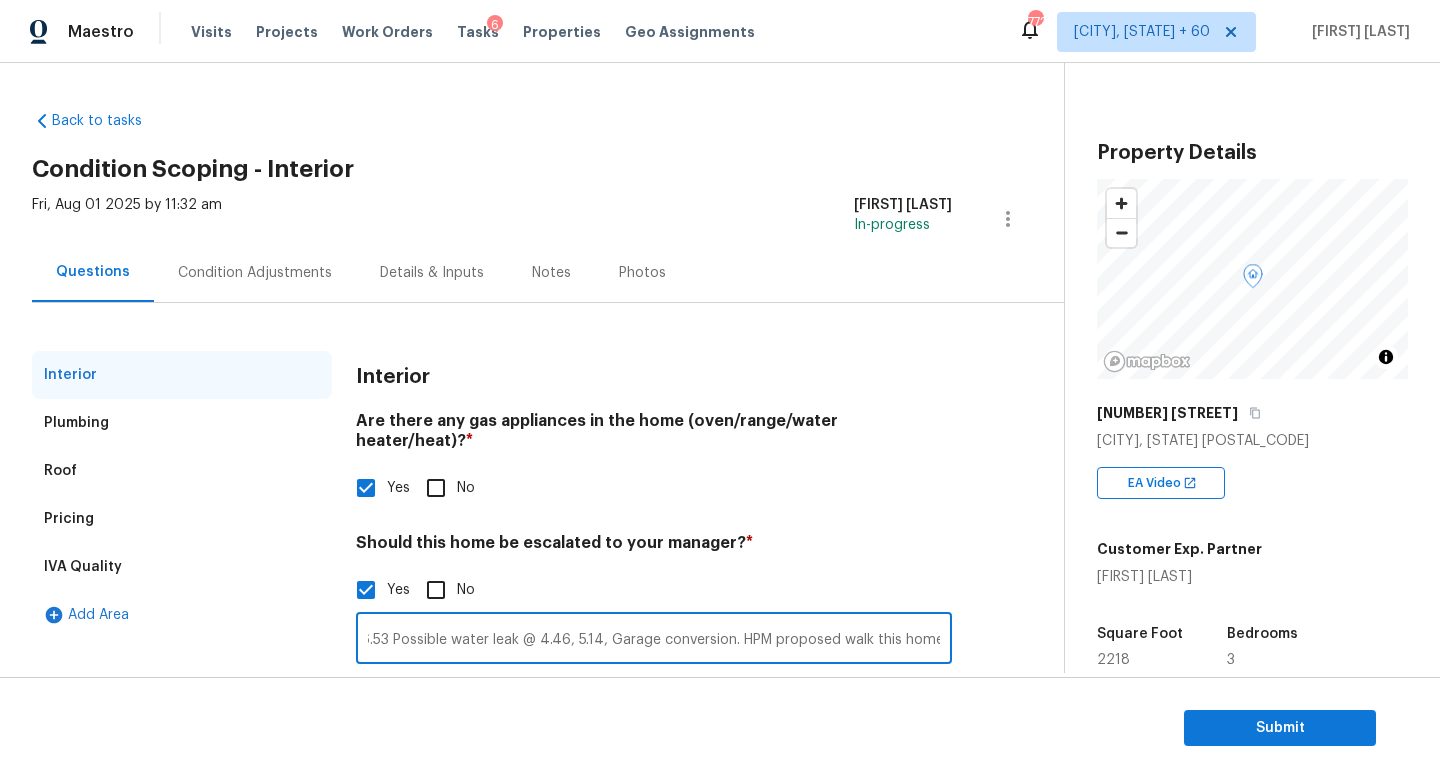drag, startPoint x: 849, startPoint y: 611, endPoint x: 1076, endPoint y: 635, distance: 228.2652 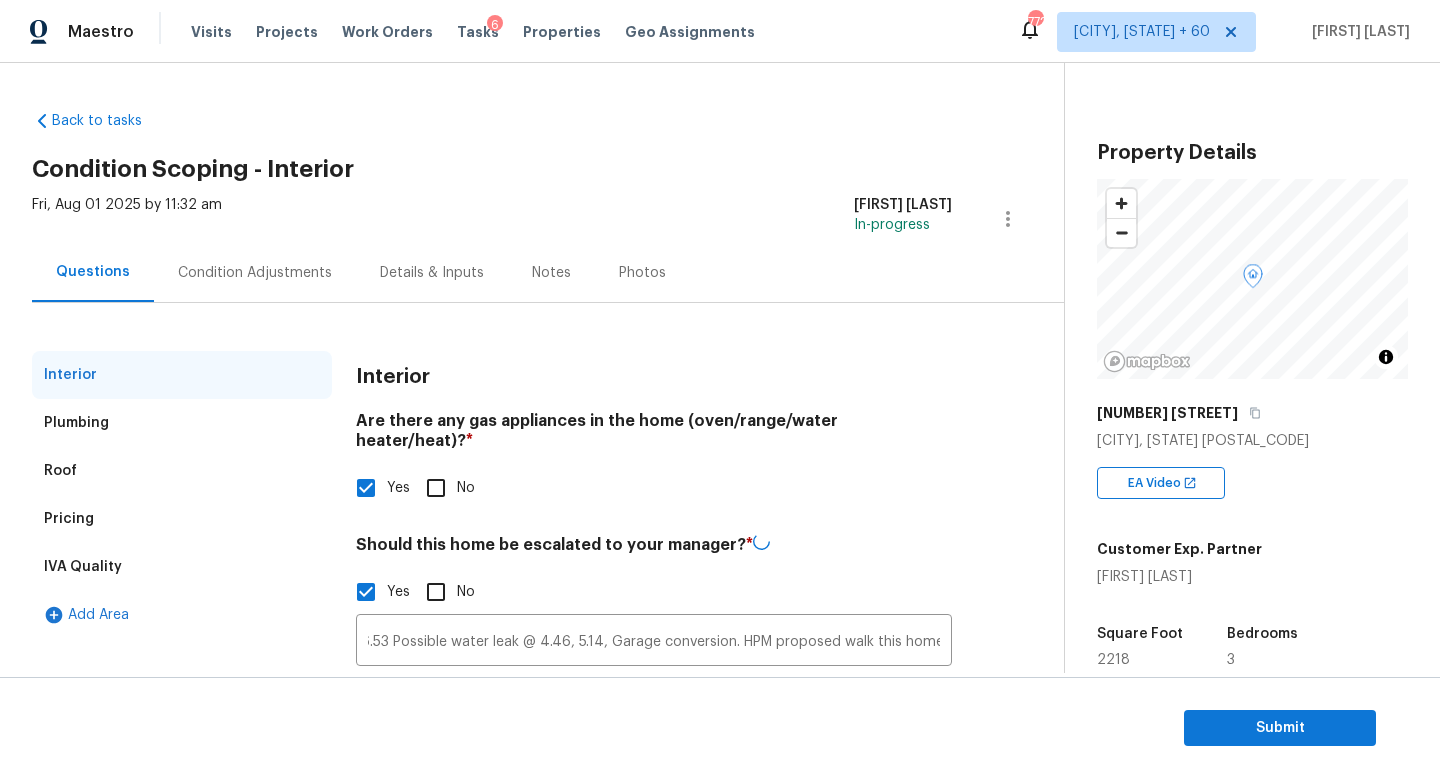 click on "Submit" at bounding box center [720, 728] 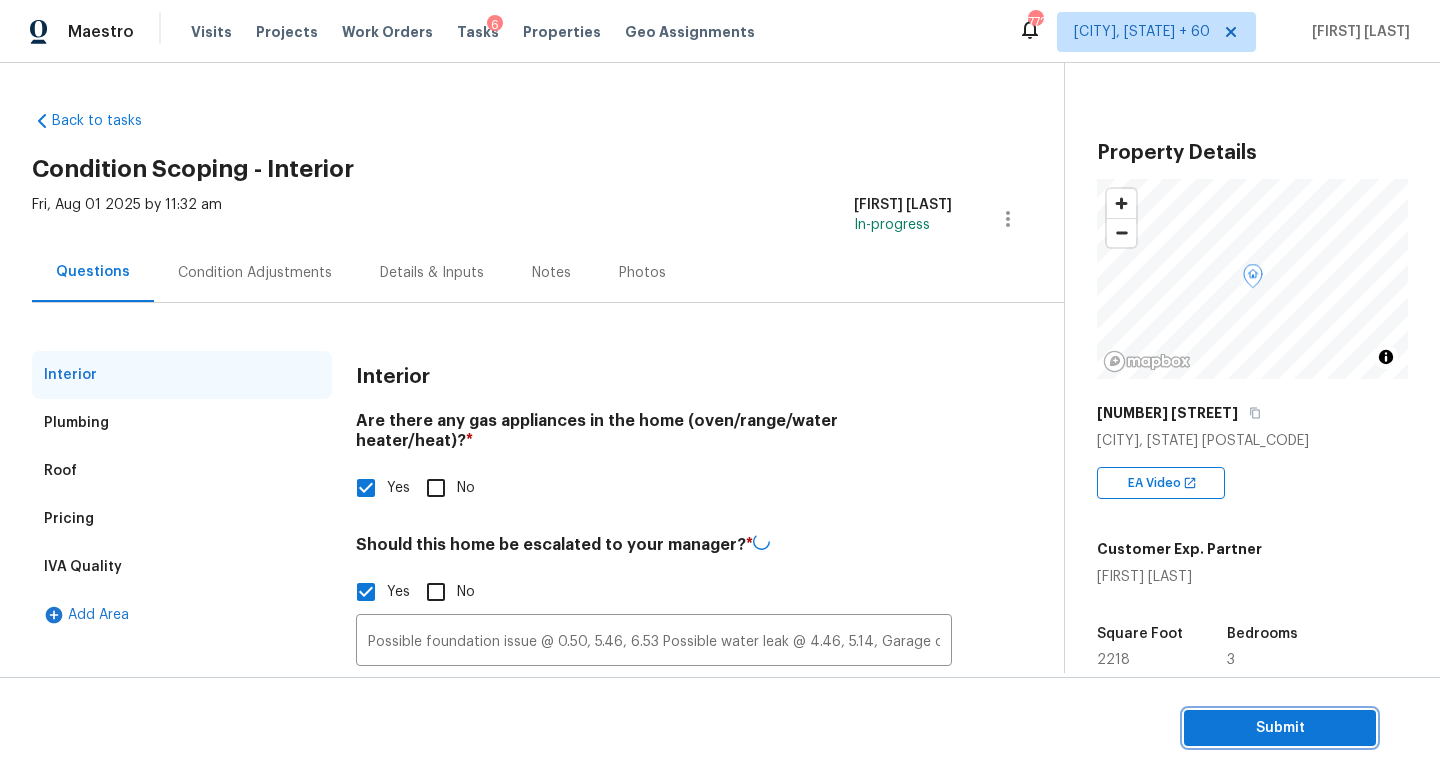 click on "Submit" at bounding box center (1280, 728) 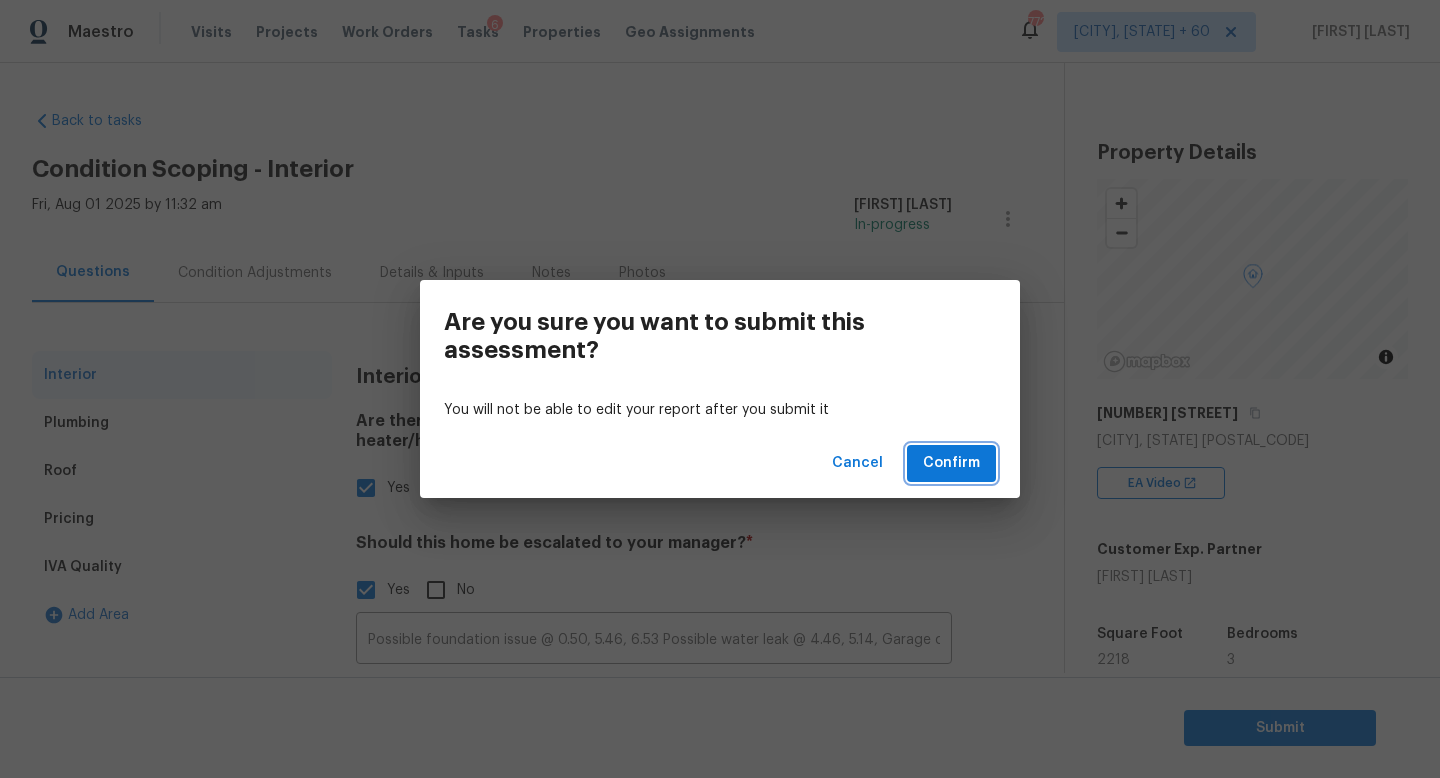 click on "Confirm" at bounding box center [951, 463] 